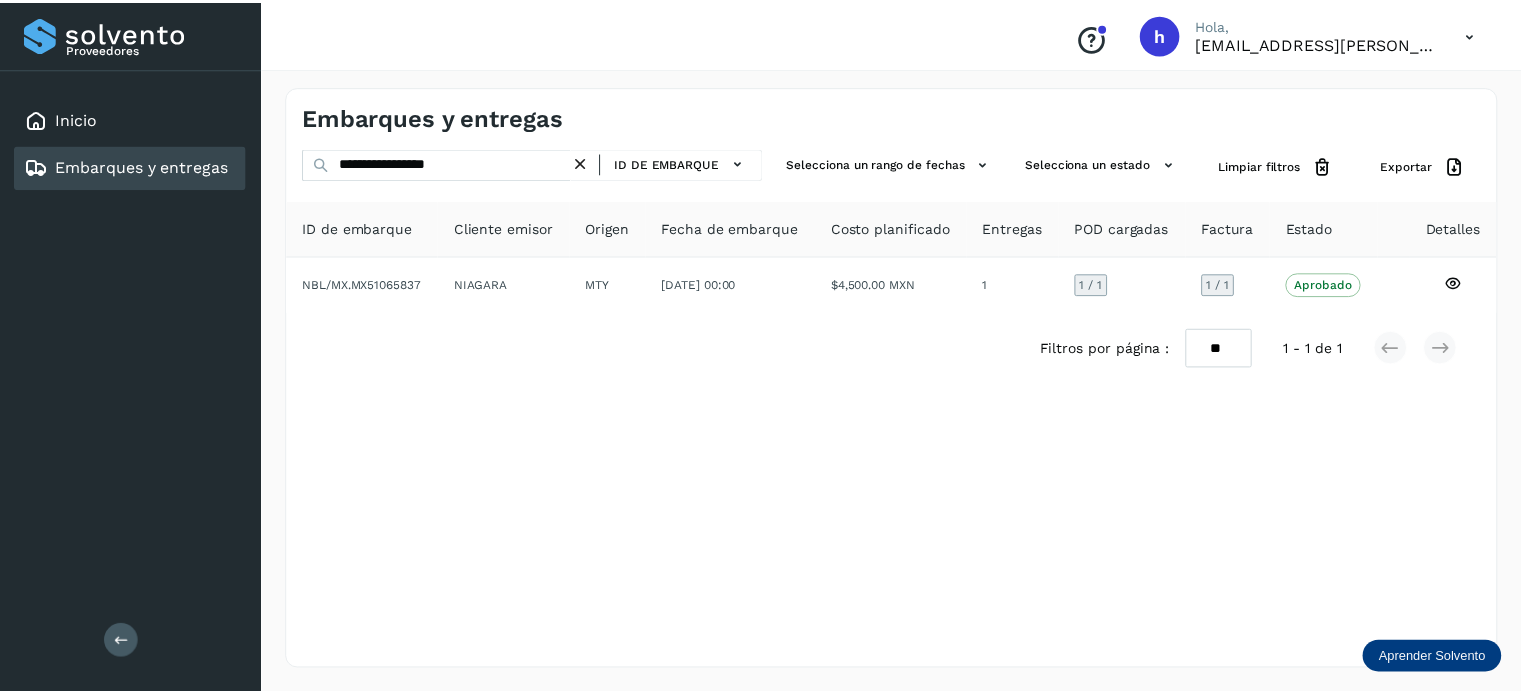 scroll, scrollTop: 0, scrollLeft: 0, axis: both 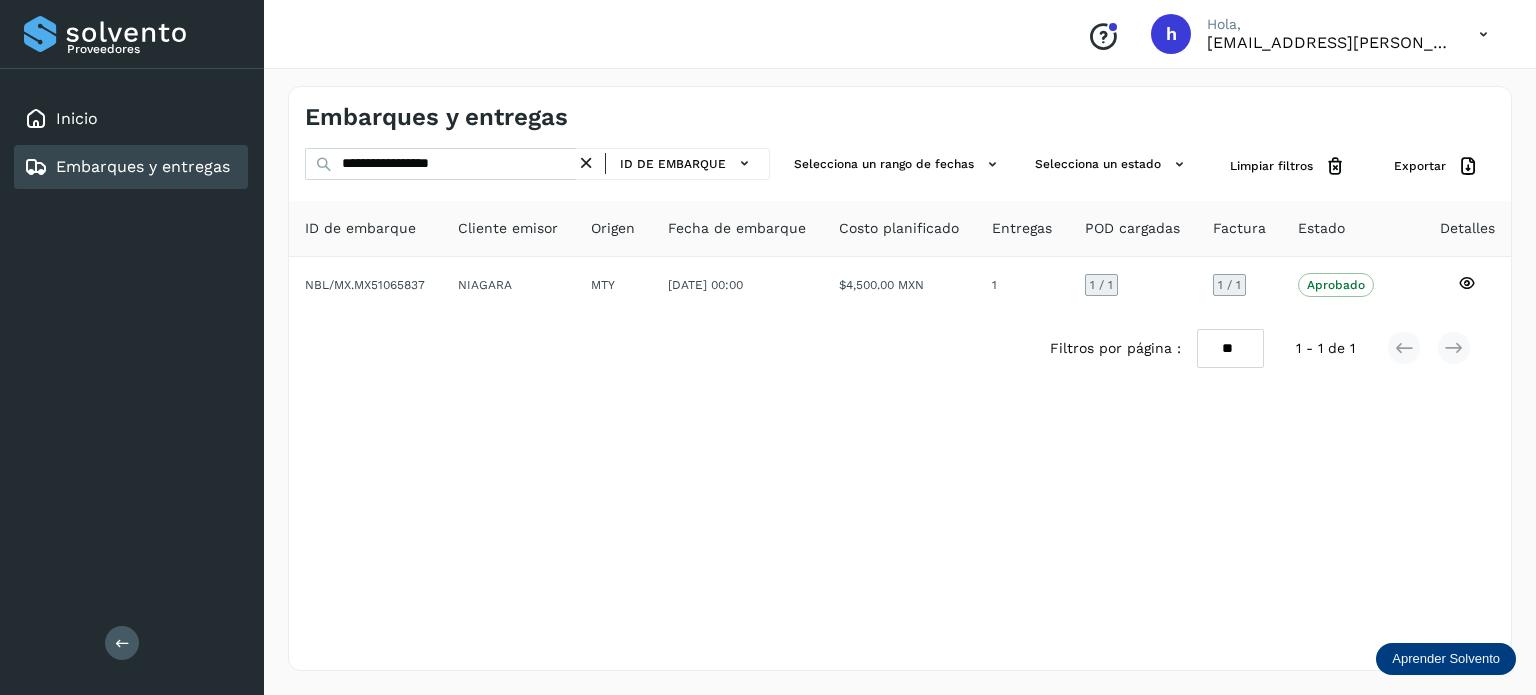 click on "Embarques y entregas" at bounding box center (143, 166) 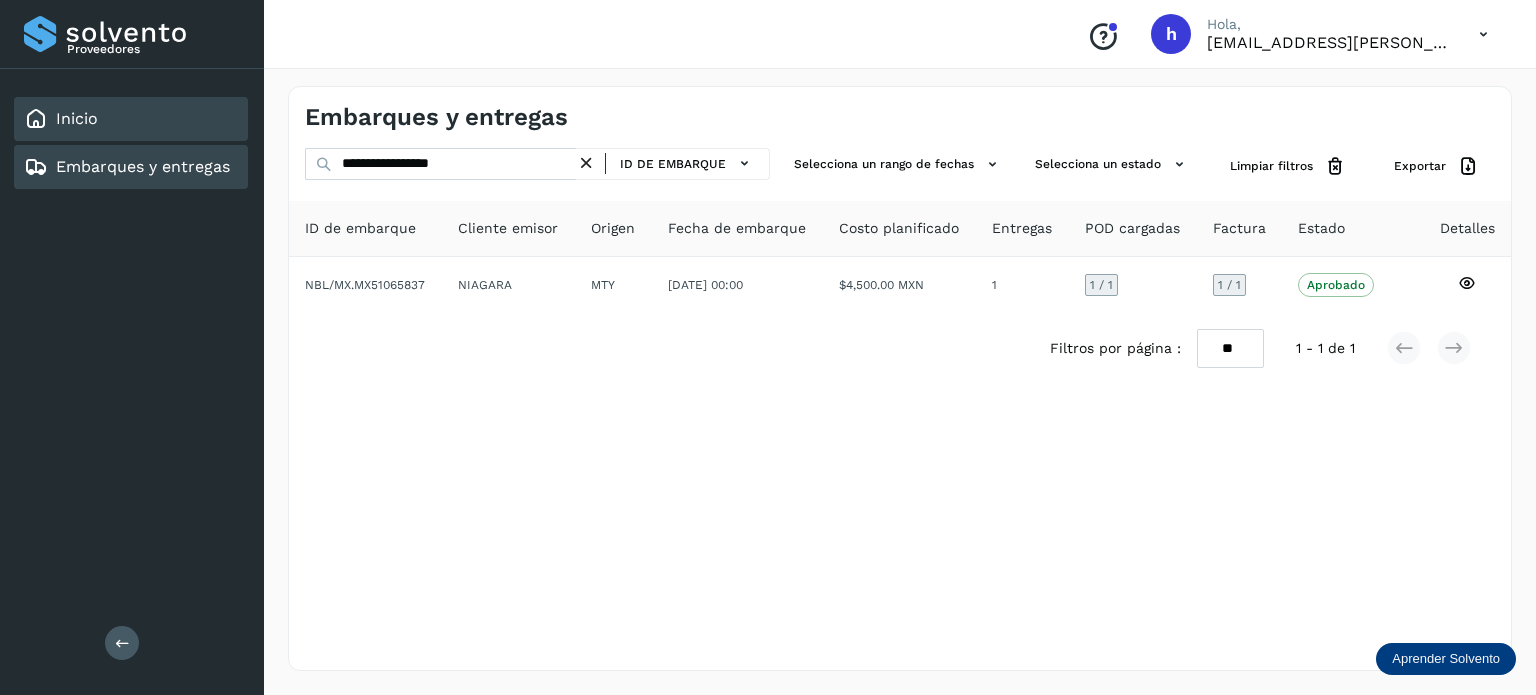click on "Inicio" 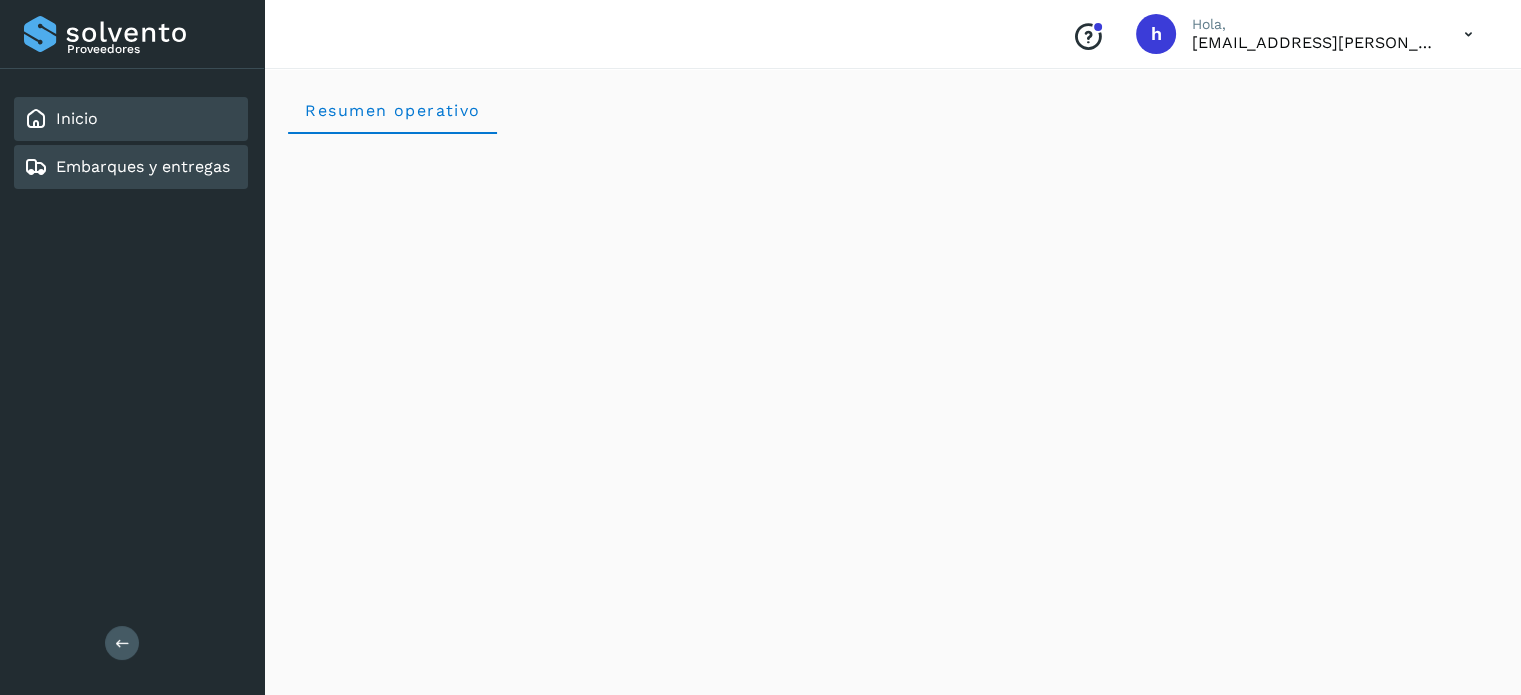 click on "Embarques y entregas" at bounding box center (143, 166) 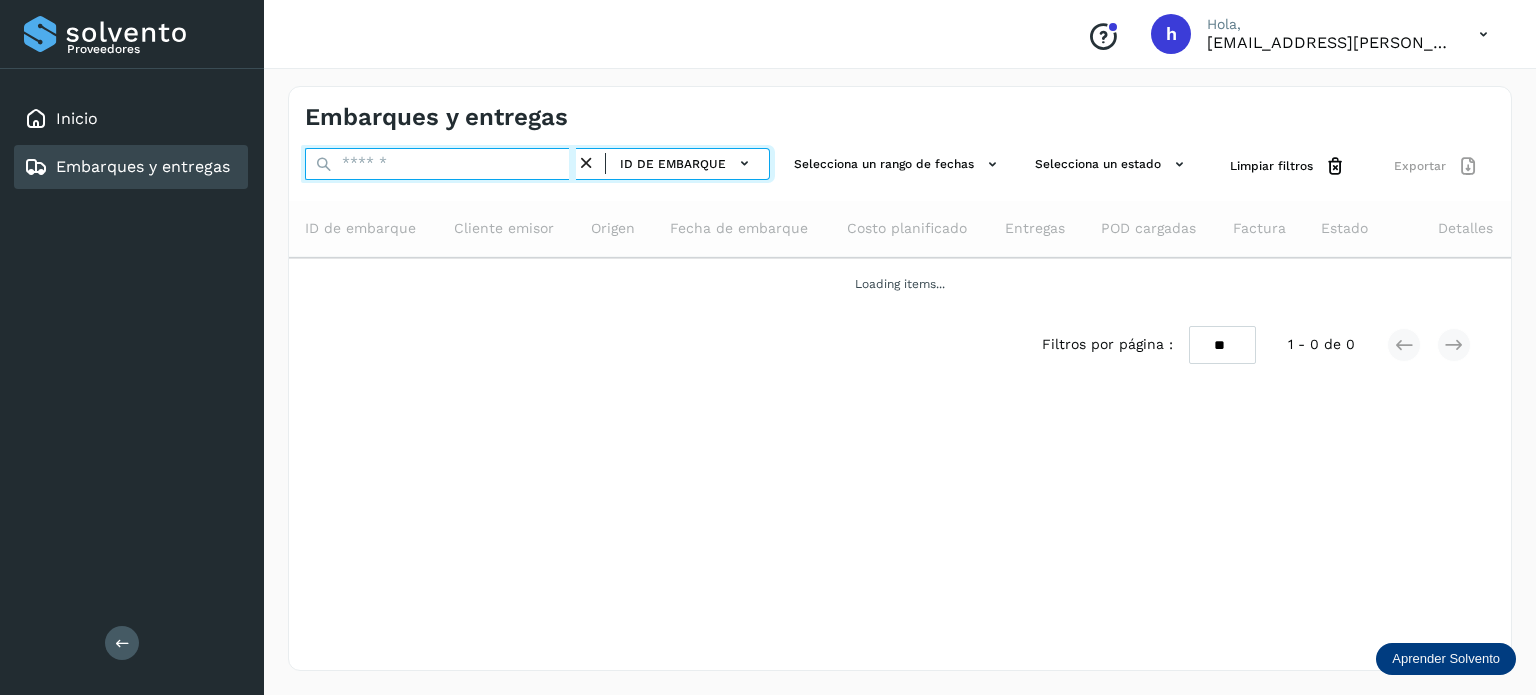 click at bounding box center [440, 164] 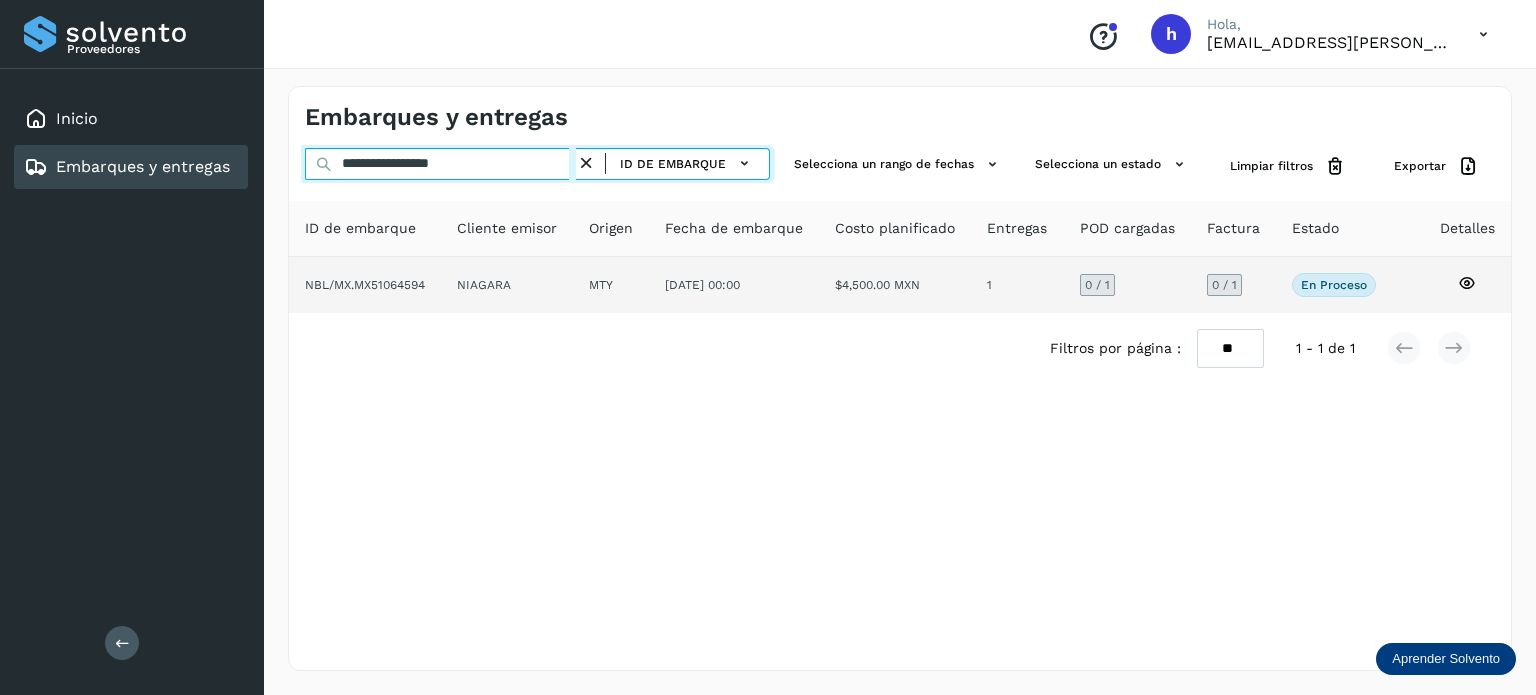 type on "**********" 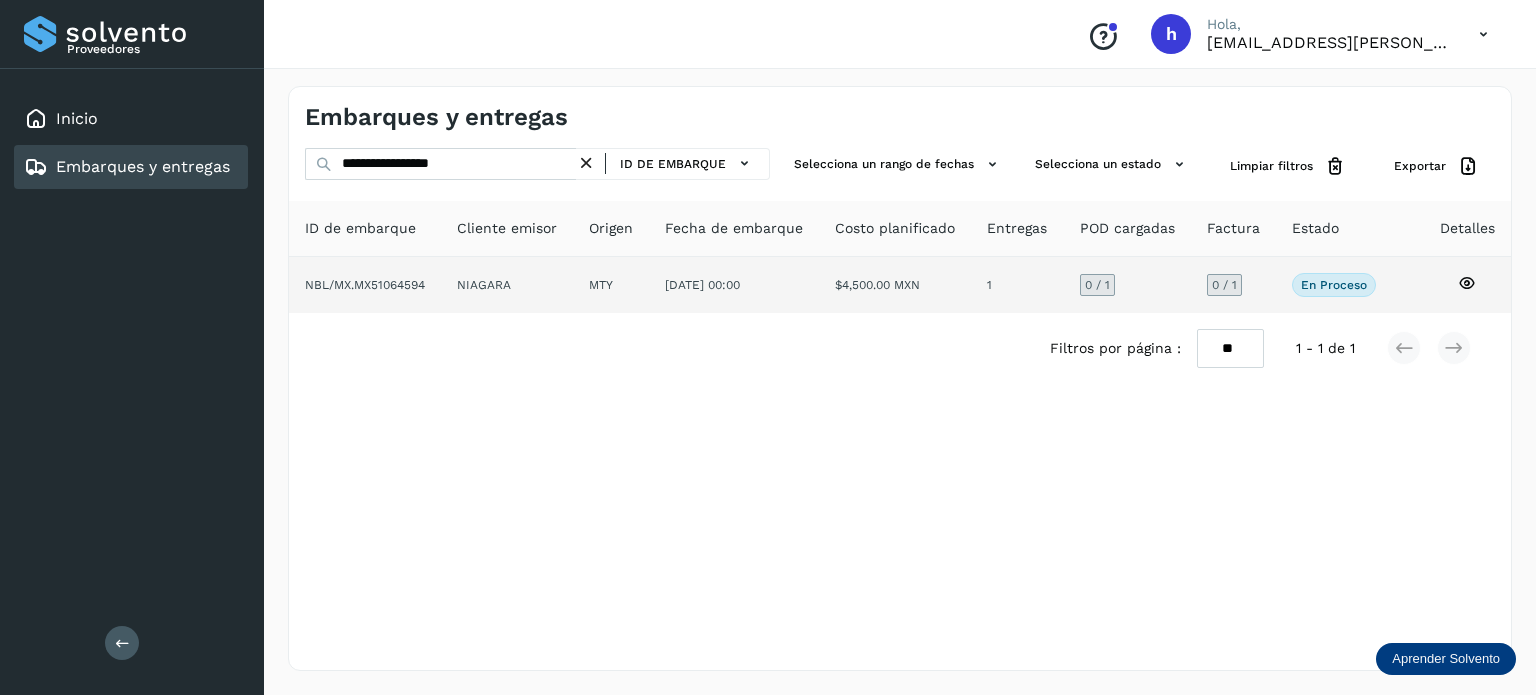 click on "NBL/MX.MX51064594" 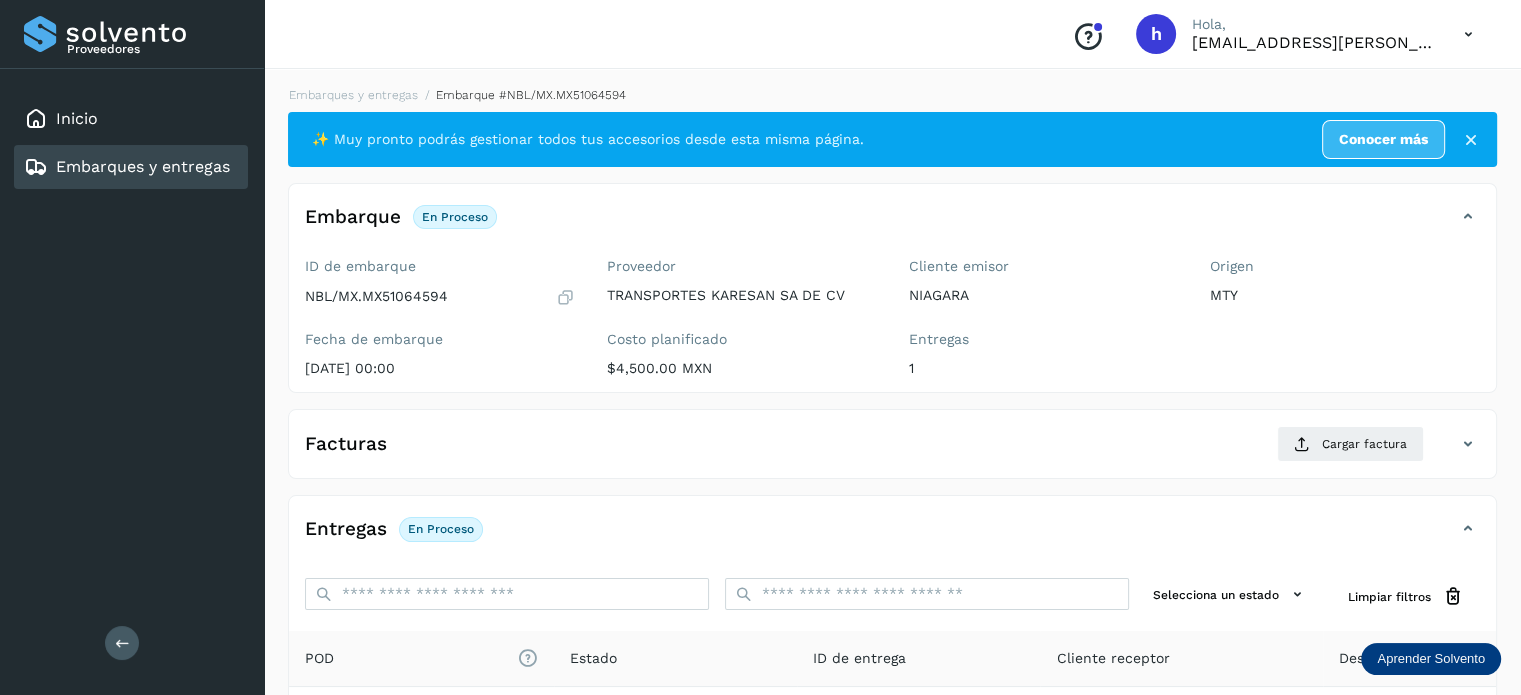 click on "✨ Muy pronto podrás gestionar todos tus accesorios desde esta misma página. Conocer más Embarque En proceso
Verifica el estado de la factura o entregas asociadas a este embarque
ID de embarque NBL/MX.MX51064594 Fecha de embarque [DATE] 00:00 Proveedor TRANSPORTES [PERSON_NAME] SA DE CV Costo planificado  $4,500.00 MXN  Cliente emisor NIAGARA Entregas 1 Origen MTY Facturas Cargar factura Aún no has subido ninguna factura Entregas En proceso Selecciona un estado Limpiar filtros POD
El tamaño máximo de archivo es de 20 Mb.
Estado ID de entrega Cliente receptor Destino Subir POD En proceso 7351153640  SAMS APODACA SAMS 7351153640 POD Destino: APODACA En proceso Filtros por página : ** ** ** 1 - 1 de 1" at bounding box center (892, 518) 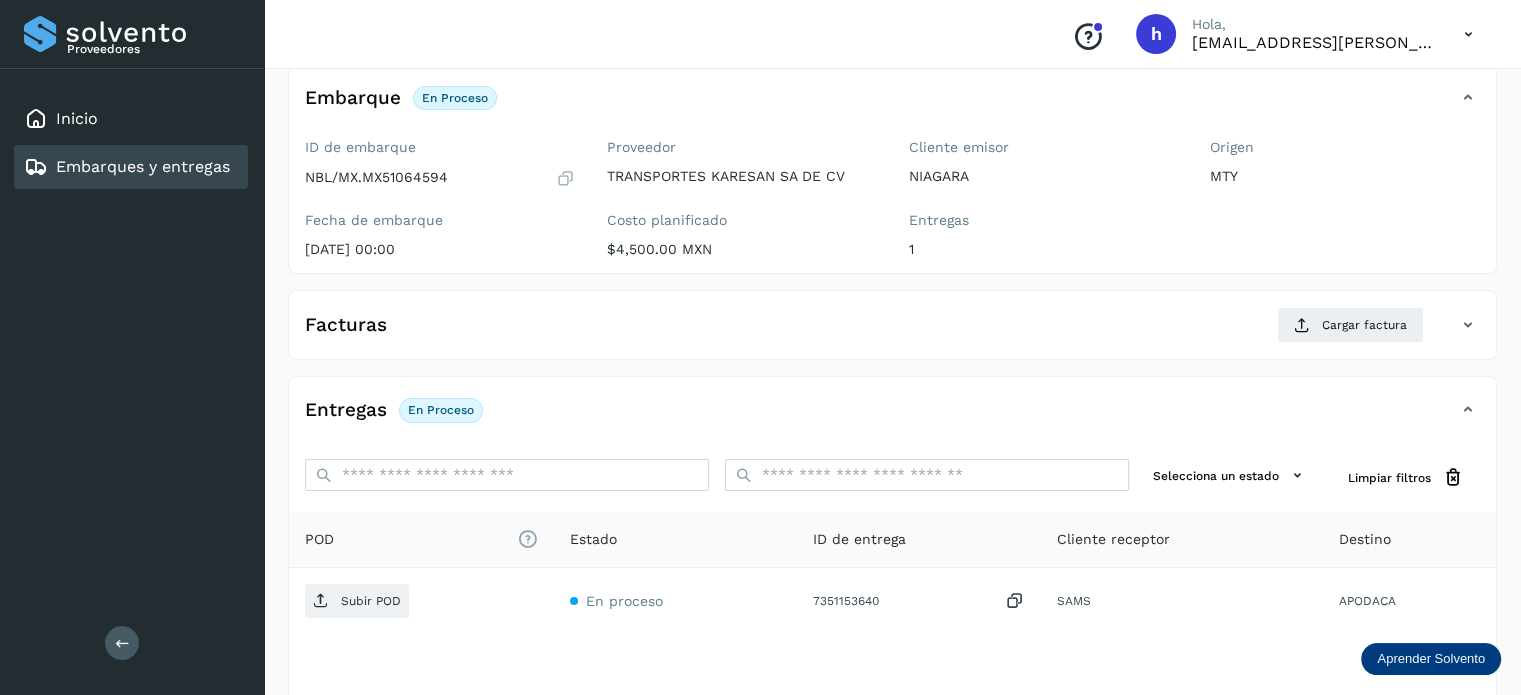 scroll, scrollTop: 120, scrollLeft: 0, axis: vertical 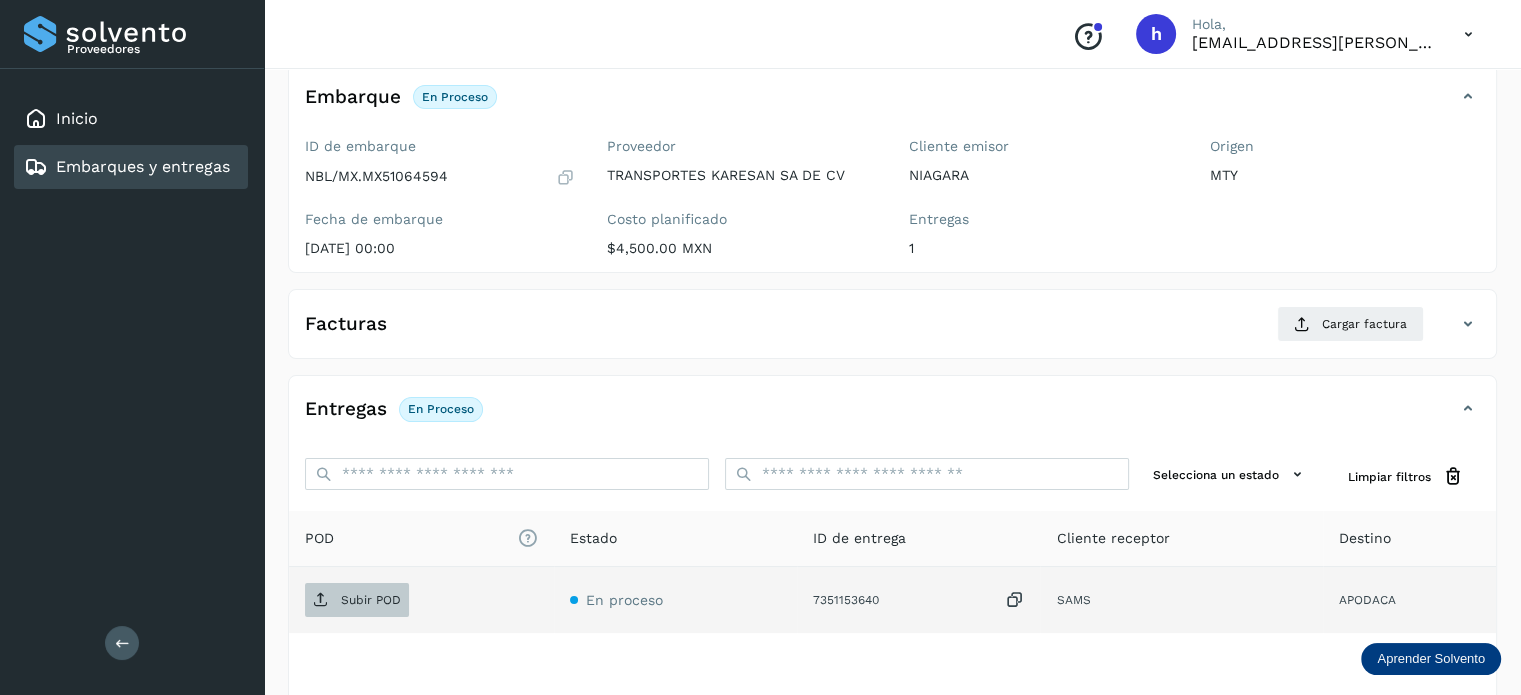 click on "Subir POD" at bounding box center (371, 600) 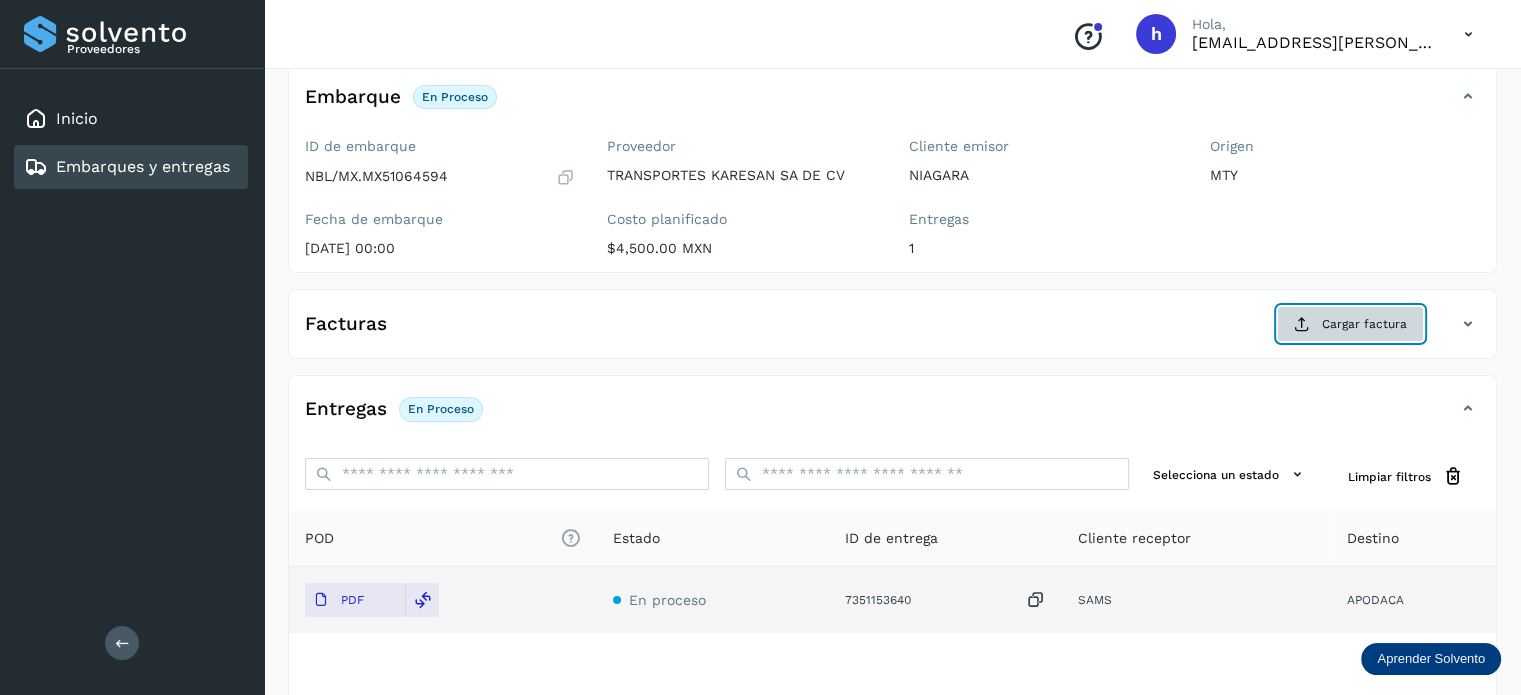 click on "Cargar factura" 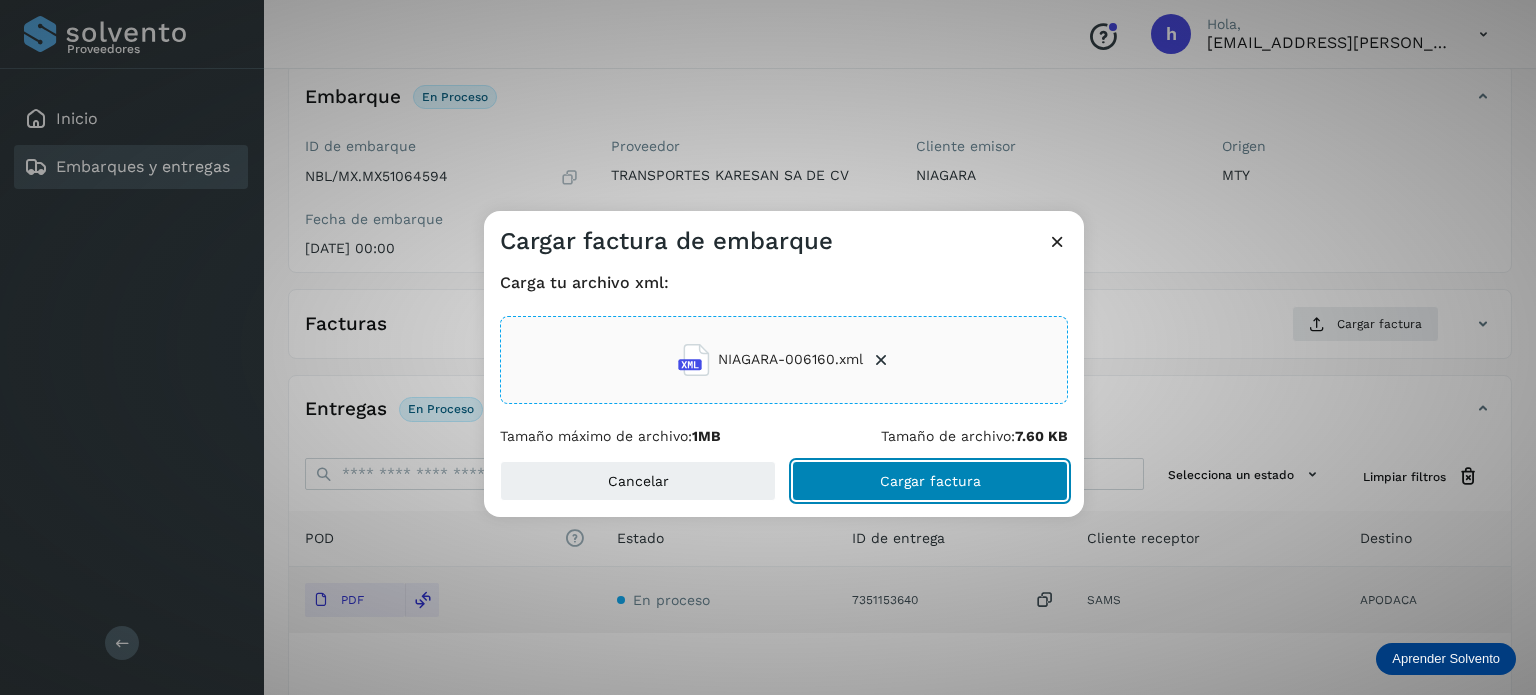 click on "Cargar factura" 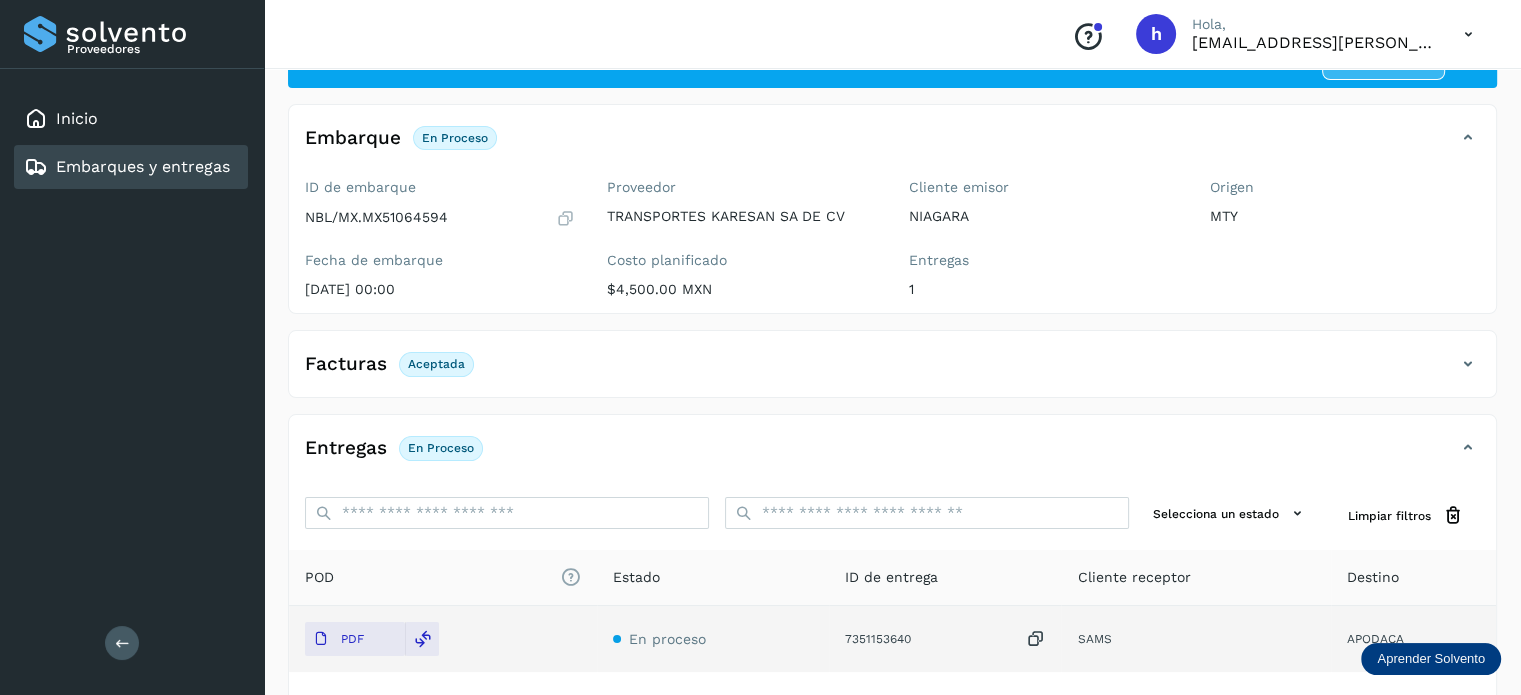 scroll, scrollTop: 0, scrollLeft: 0, axis: both 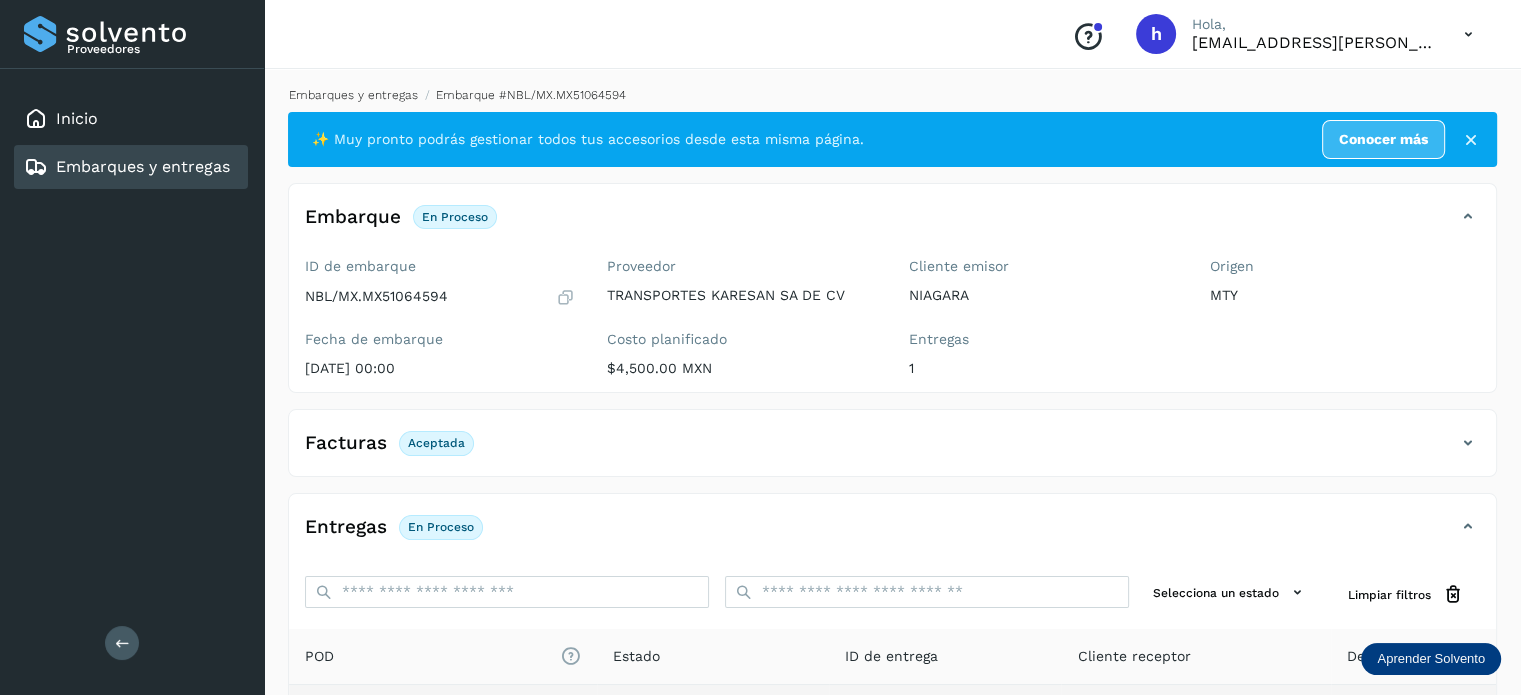 click on "Embarques y entregas" at bounding box center [353, 95] 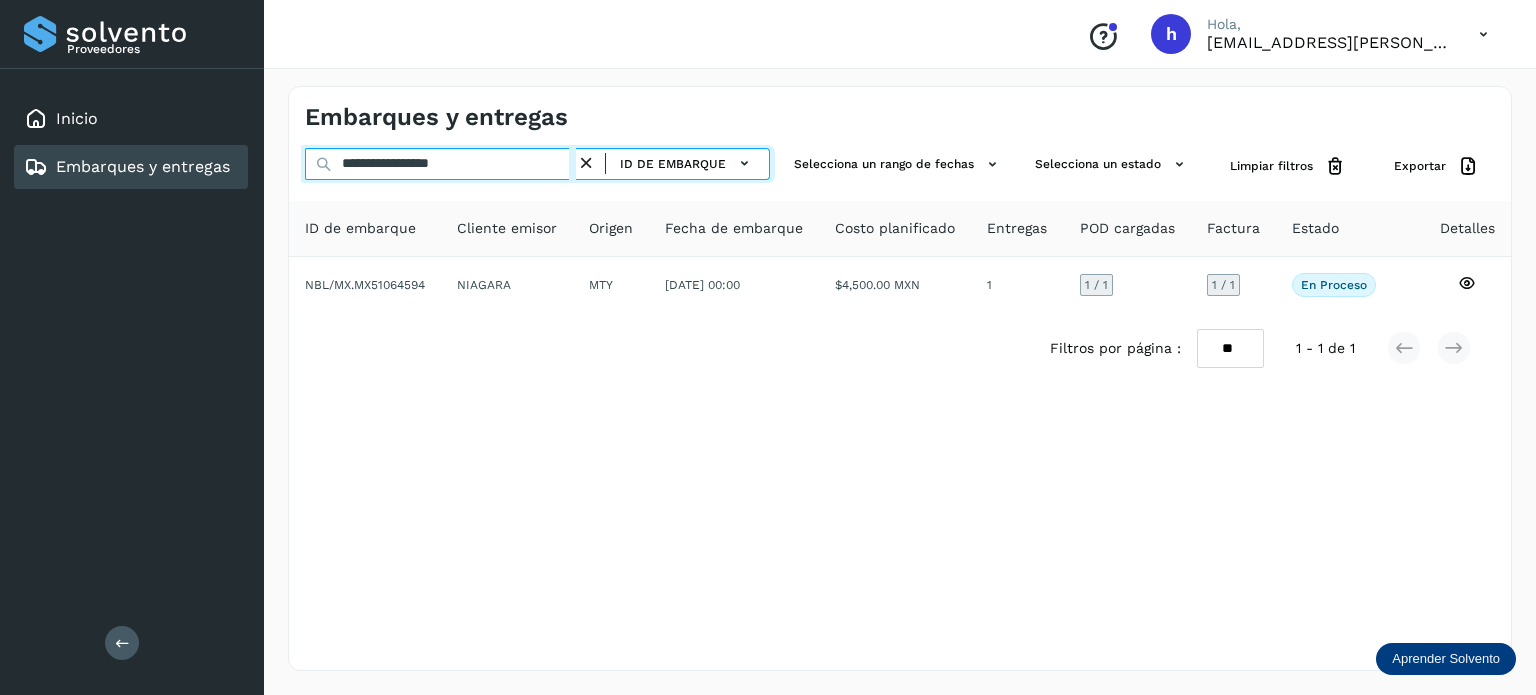 drag, startPoint x: 512, startPoint y: 170, endPoint x: 80, endPoint y: 203, distance: 433.25858 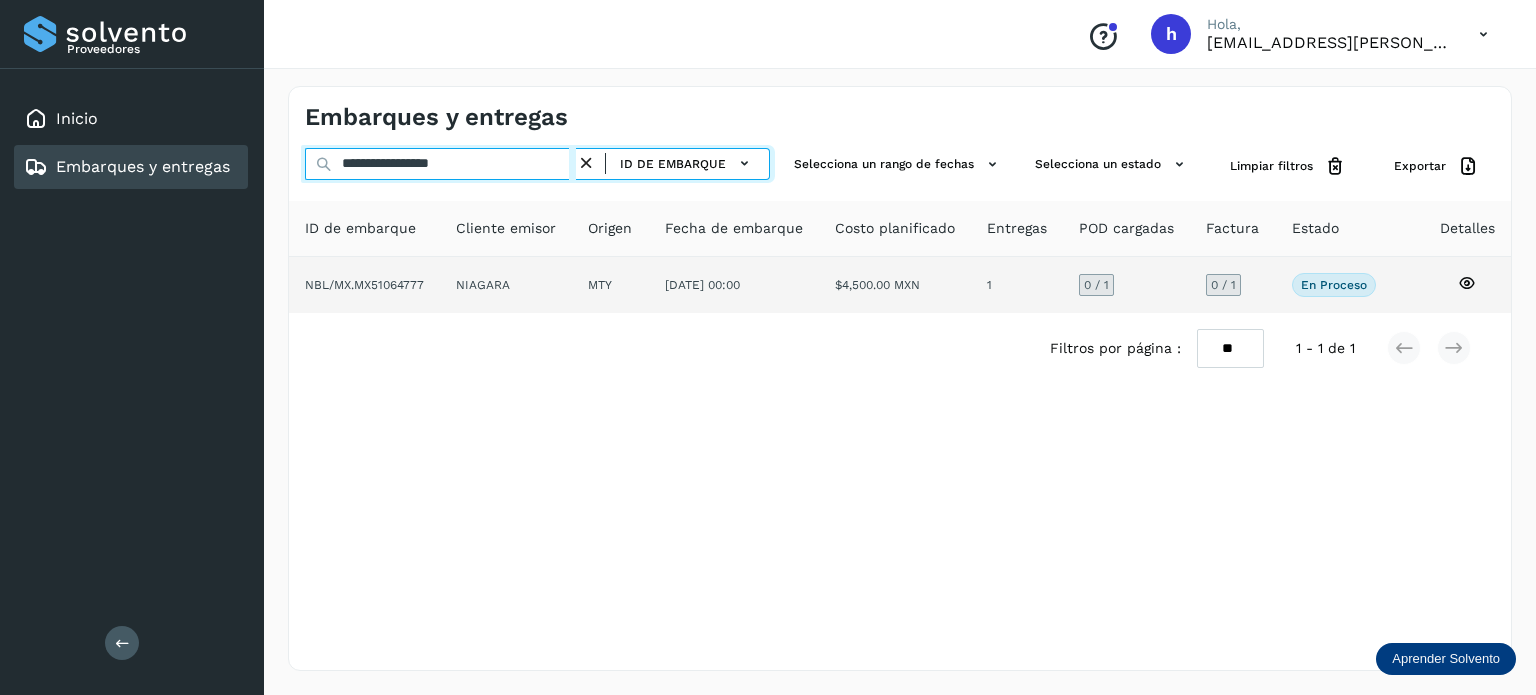 type on "**********" 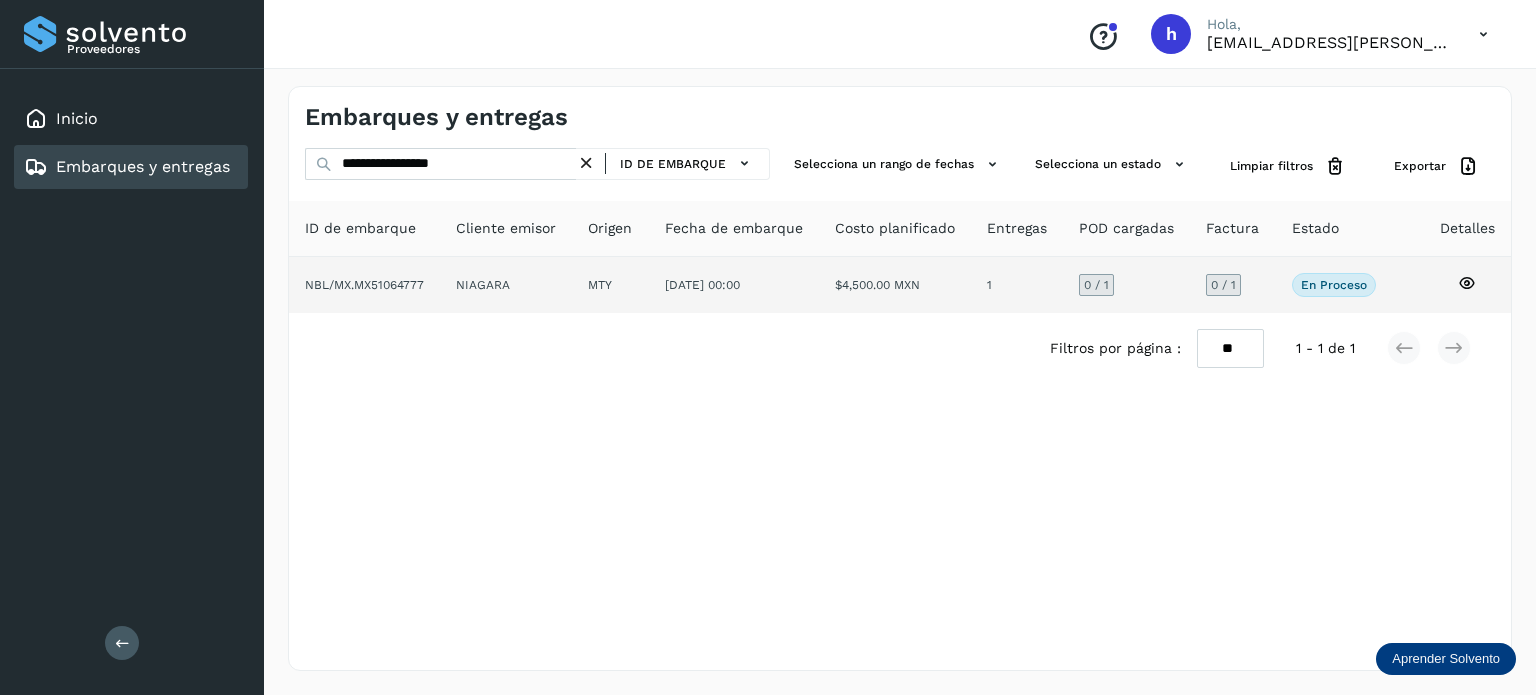 click on "NIAGARA" 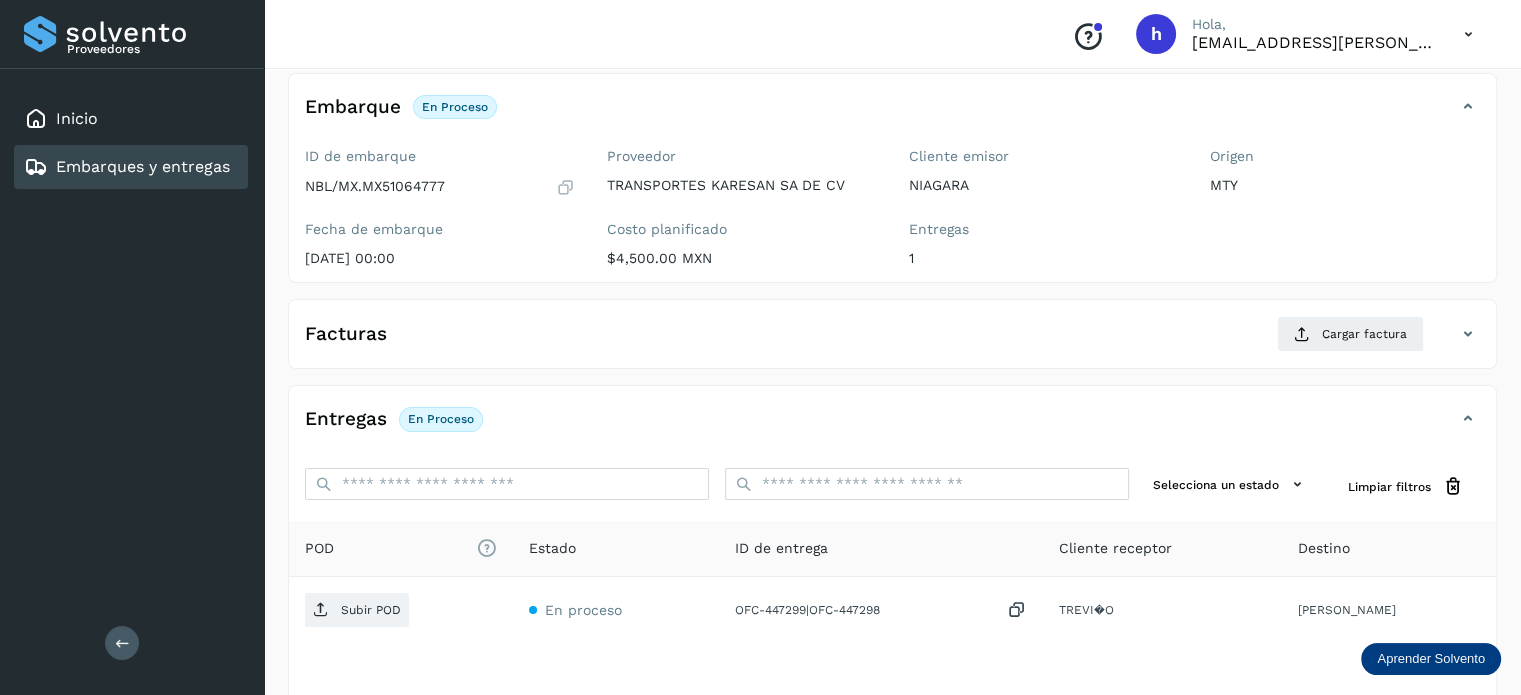 scroll, scrollTop: 119, scrollLeft: 0, axis: vertical 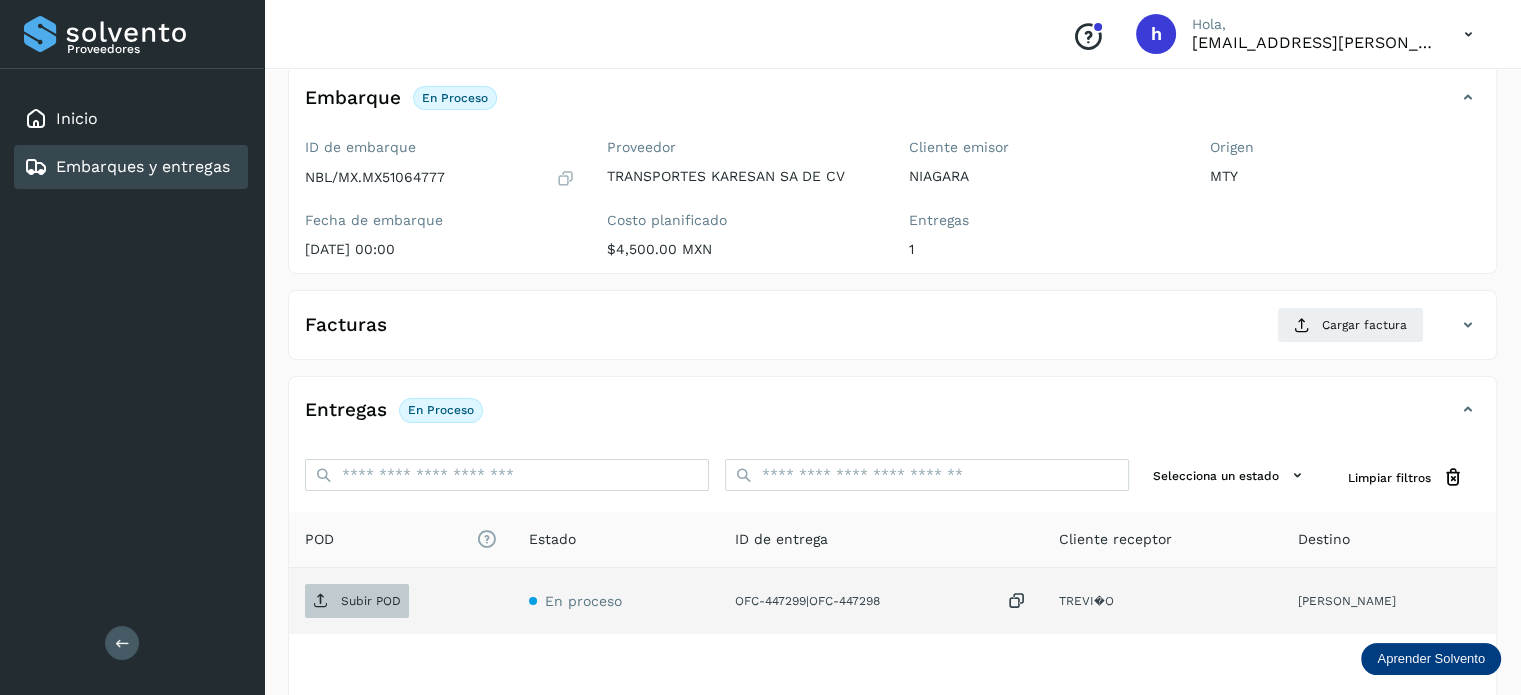 click on "Subir POD" at bounding box center (371, 601) 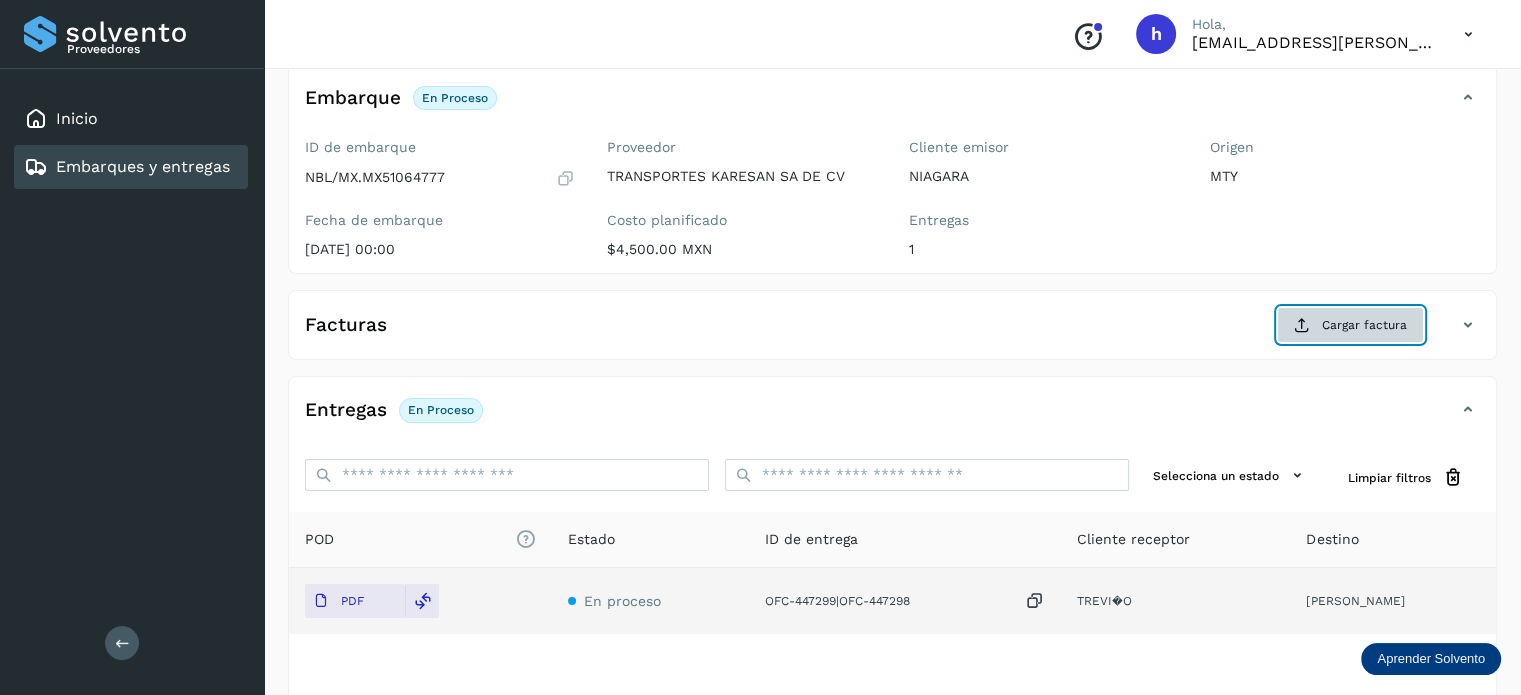 click on "Cargar factura" 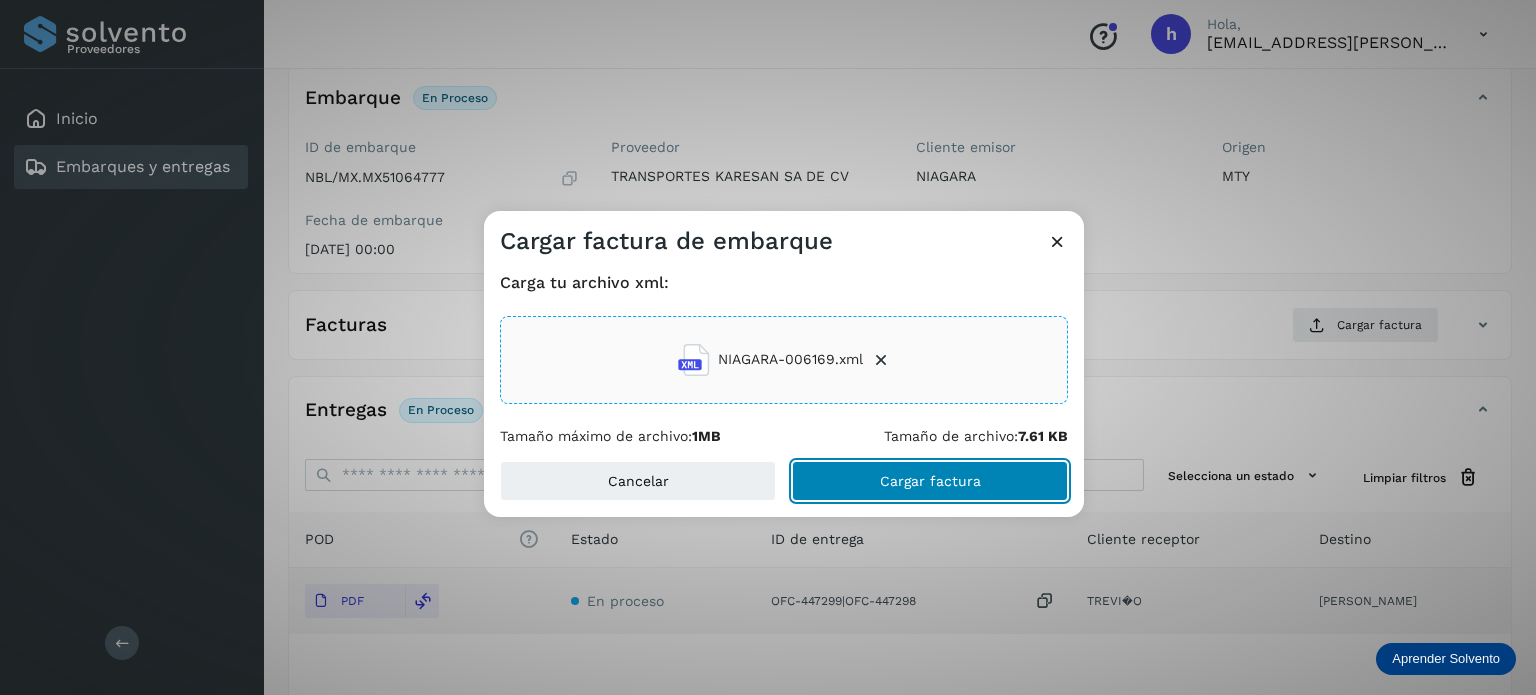 click on "Cargar factura" 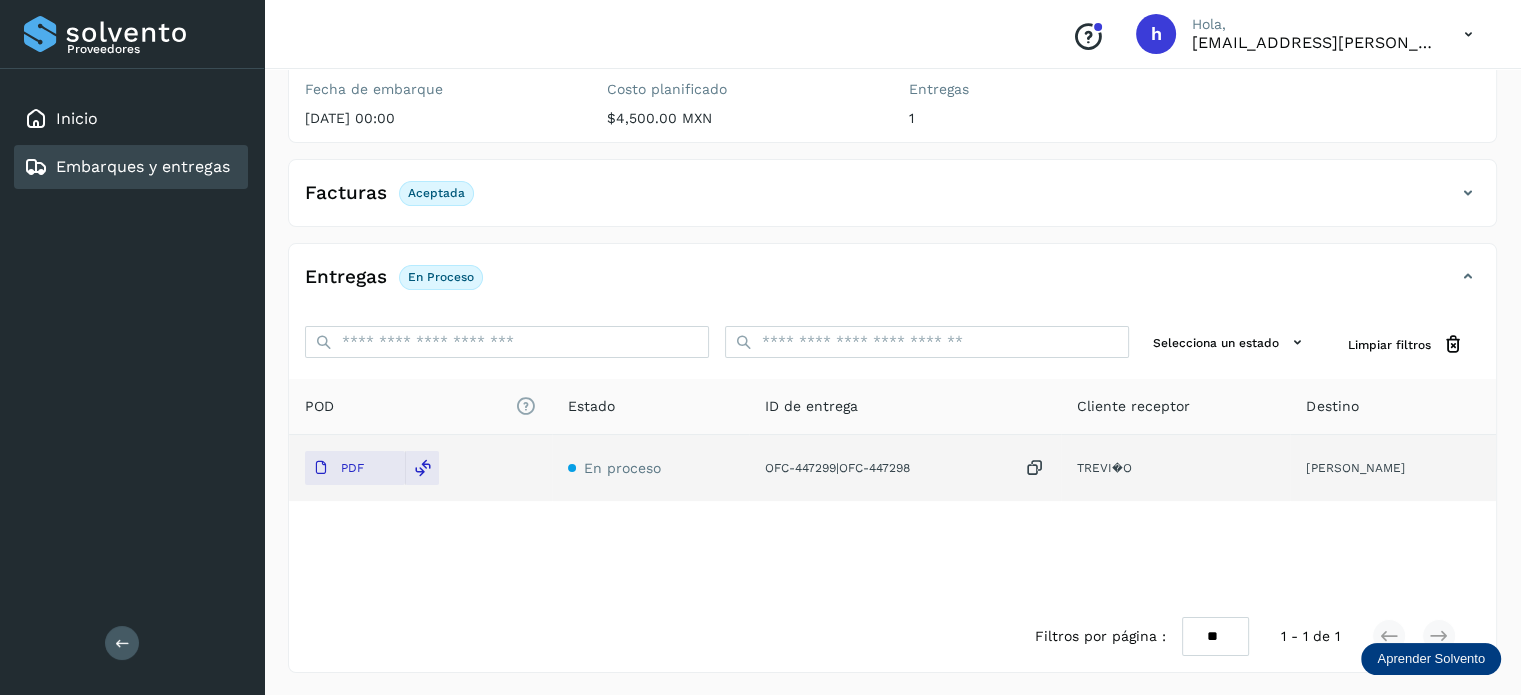 scroll, scrollTop: 0, scrollLeft: 0, axis: both 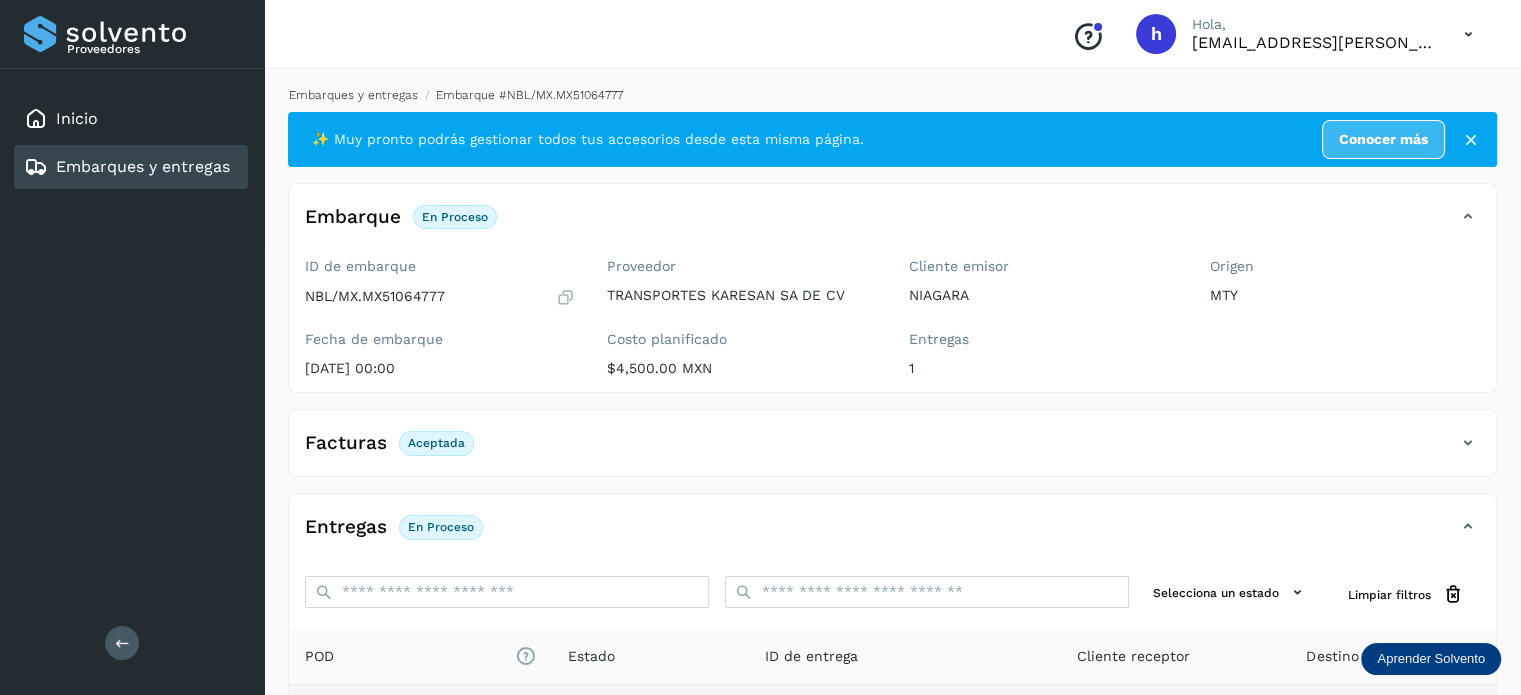 click on "Embarques y entregas" at bounding box center (353, 95) 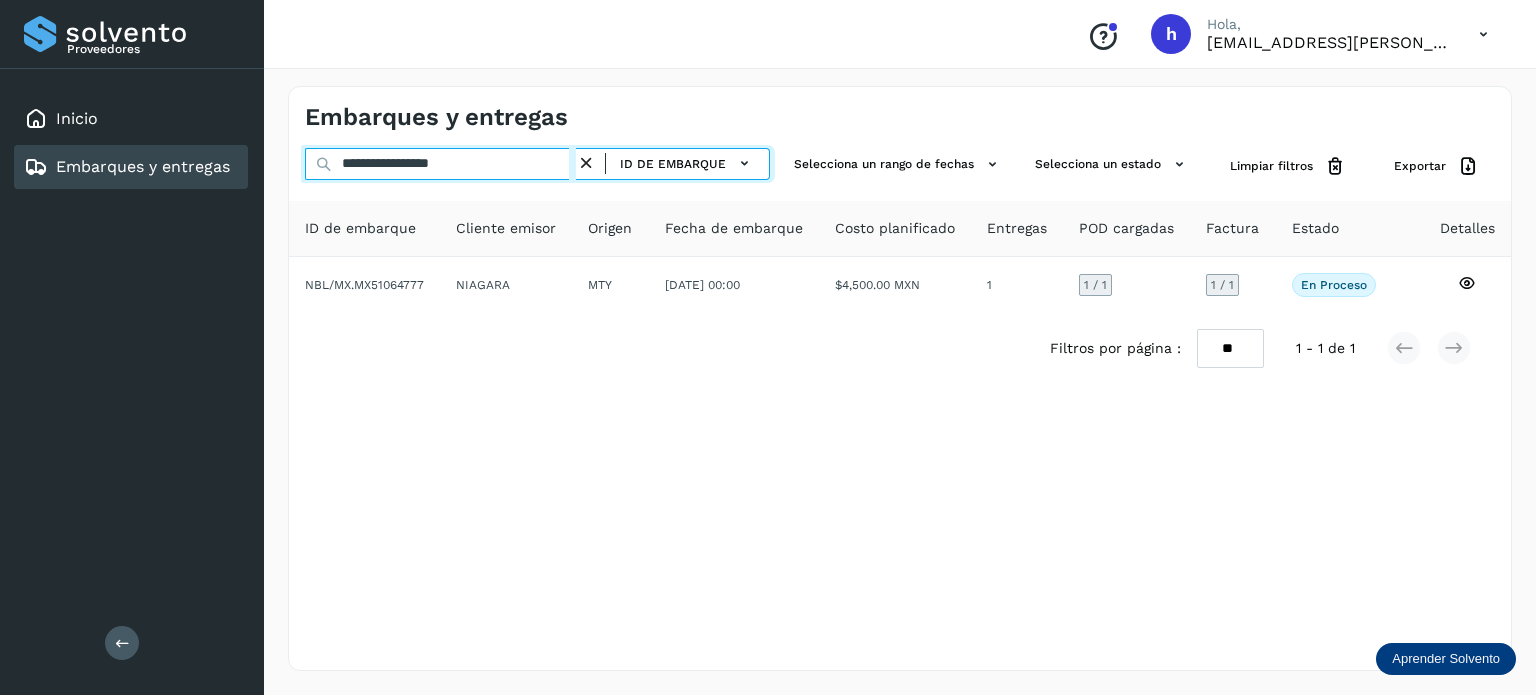 drag, startPoint x: 512, startPoint y: 172, endPoint x: 0, endPoint y: 235, distance: 515.8614 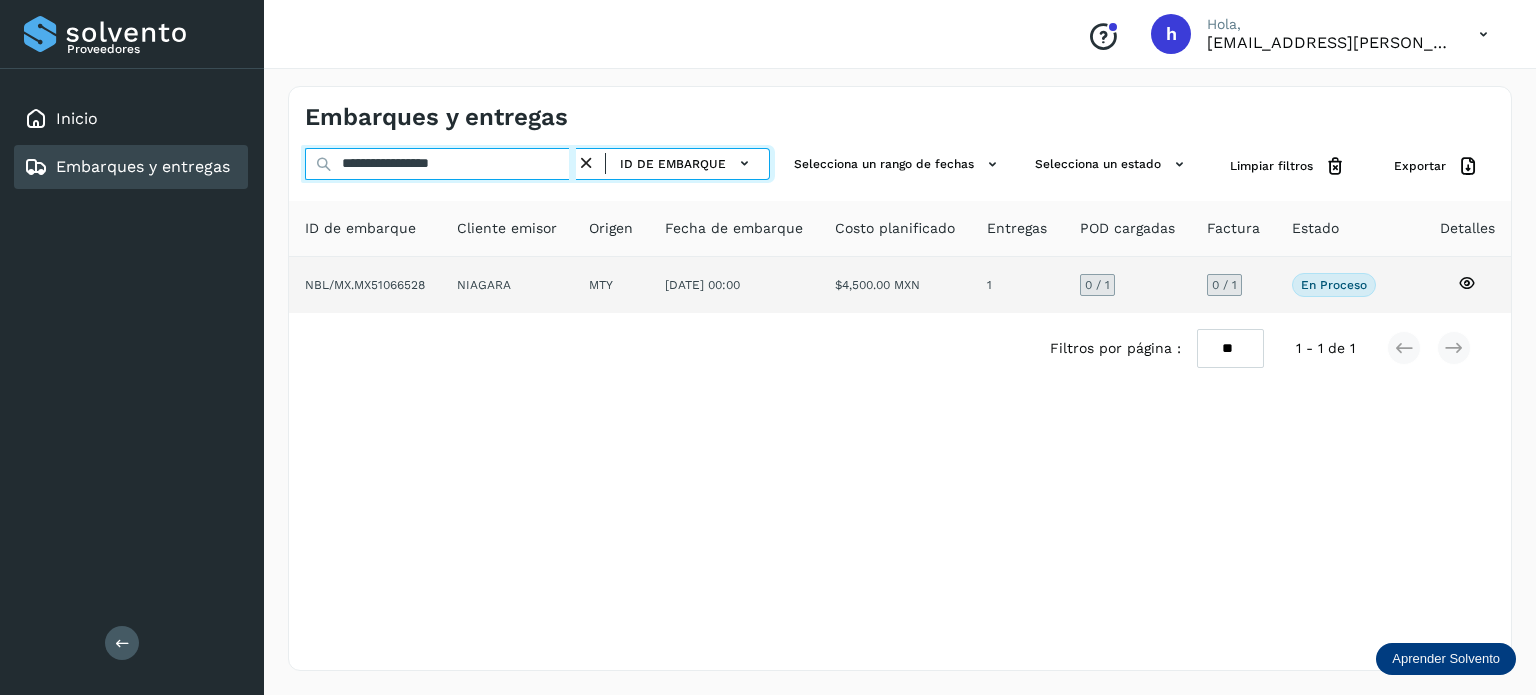 type on "**********" 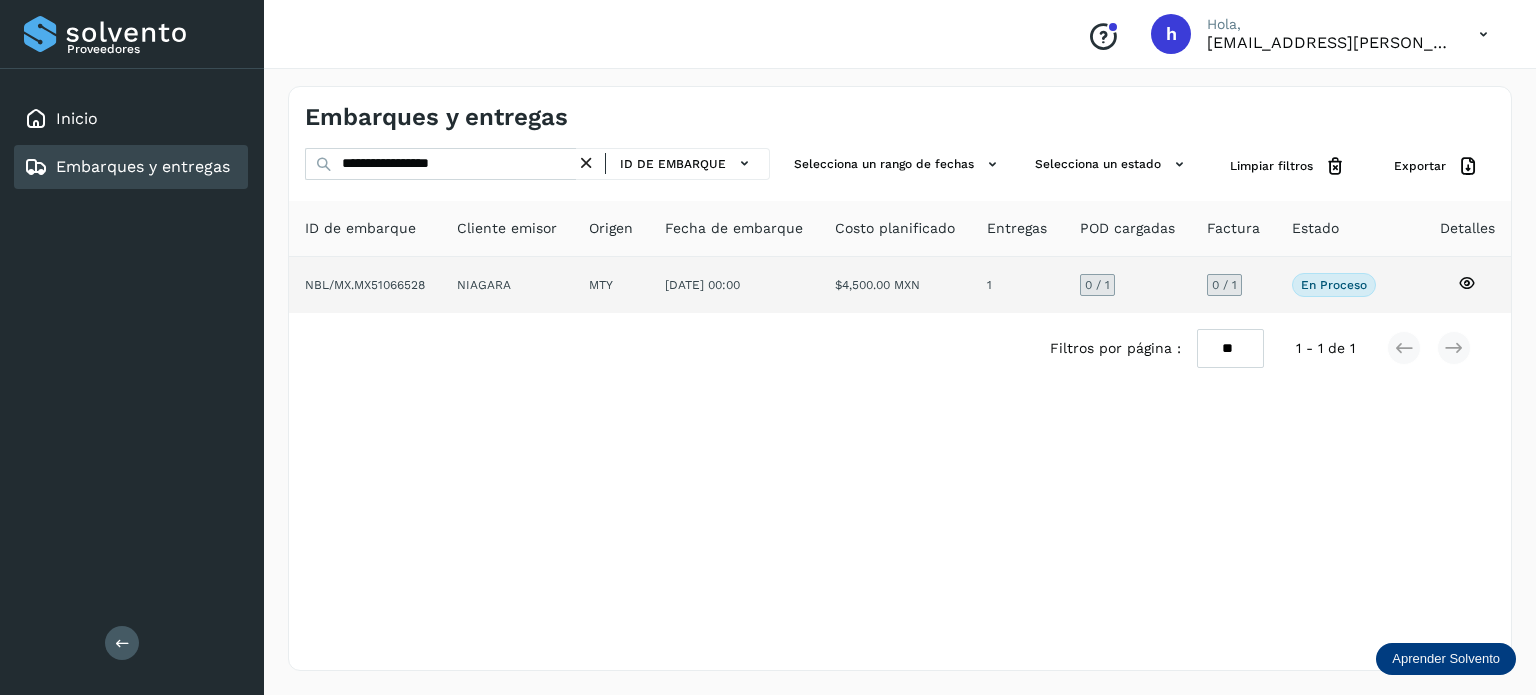 click on "NBL/MX.MX51066528" 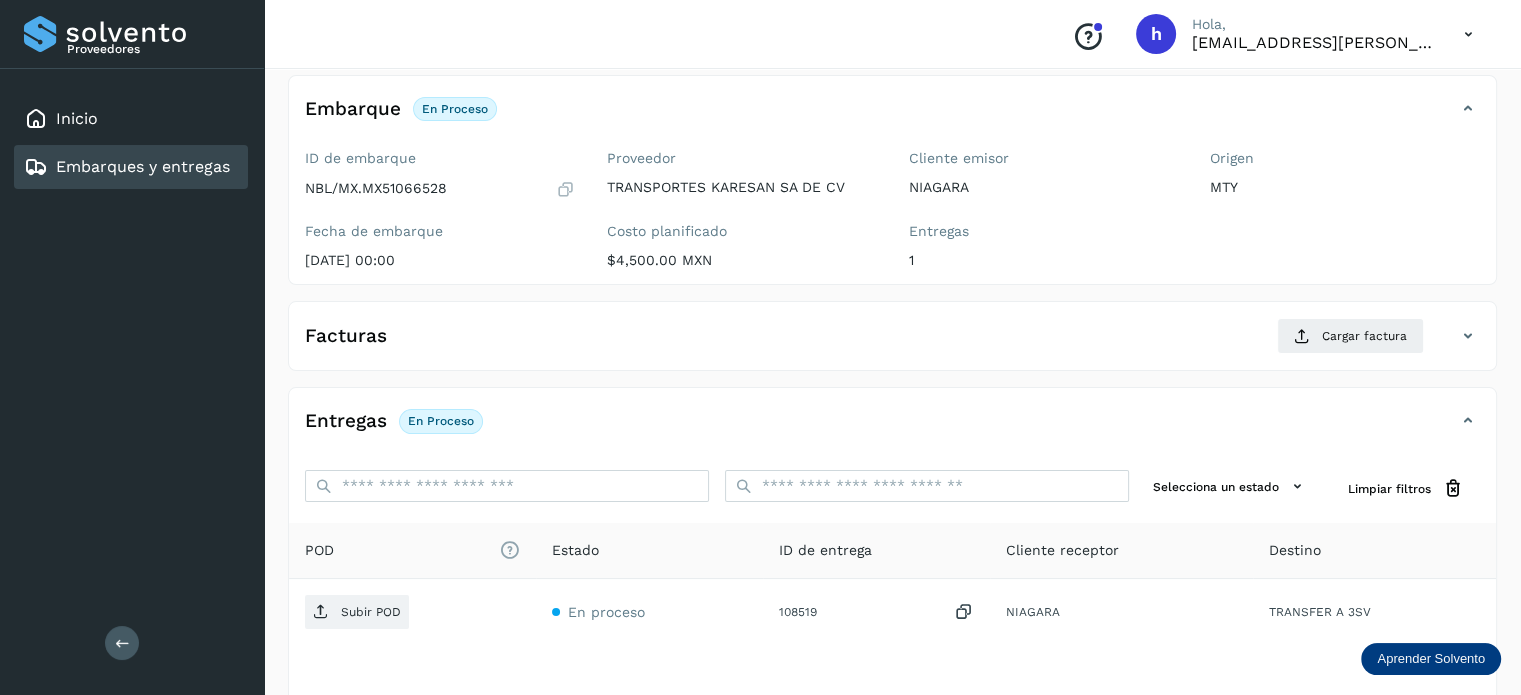 scroll, scrollTop: 112, scrollLeft: 0, axis: vertical 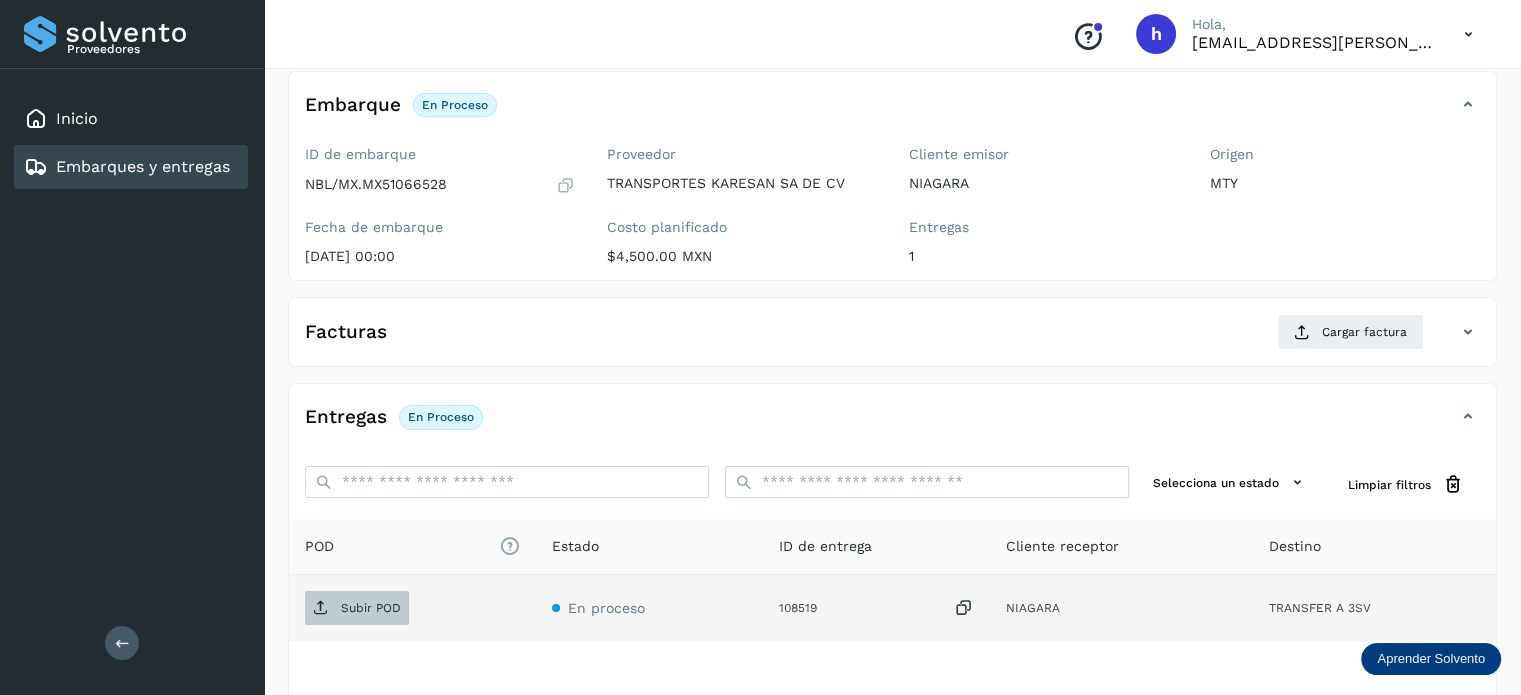 click on "Subir POD" at bounding box center (371, 608) 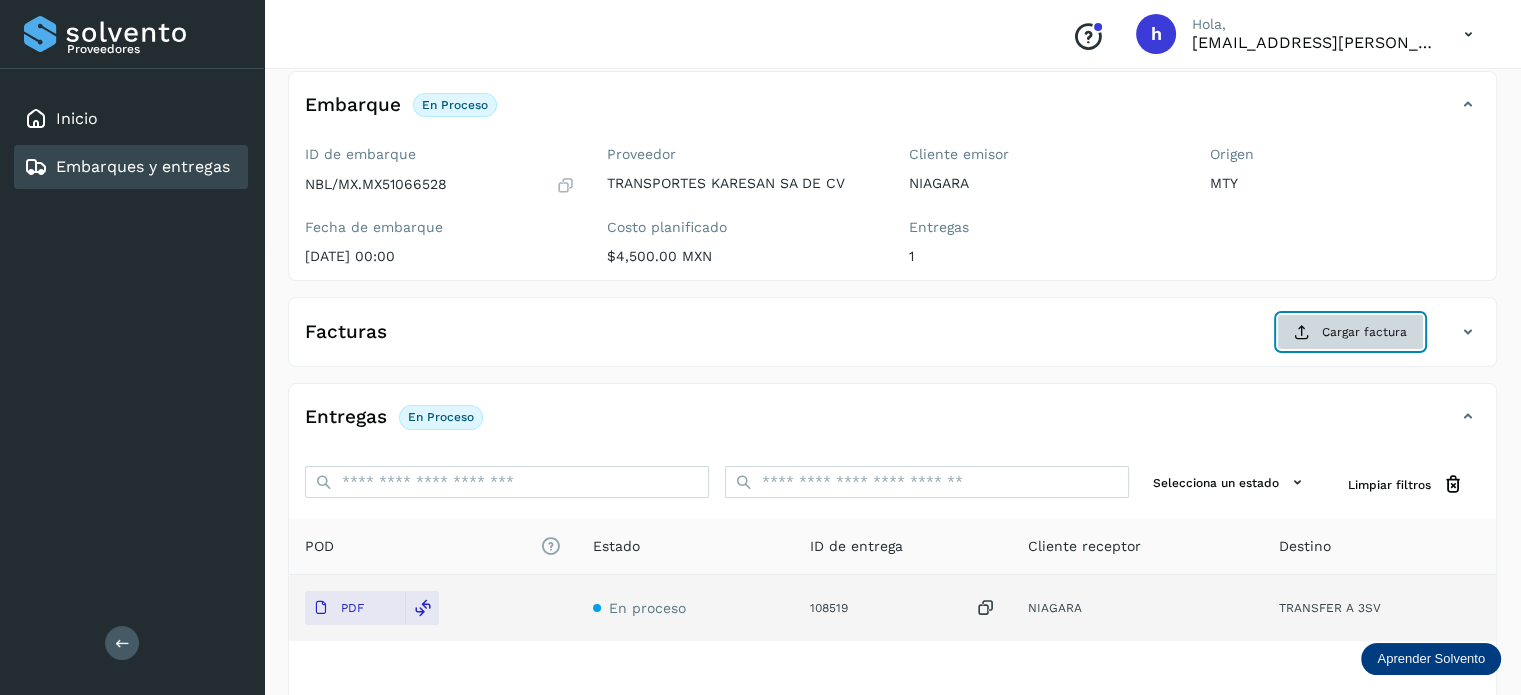 click on "Cargar factura" 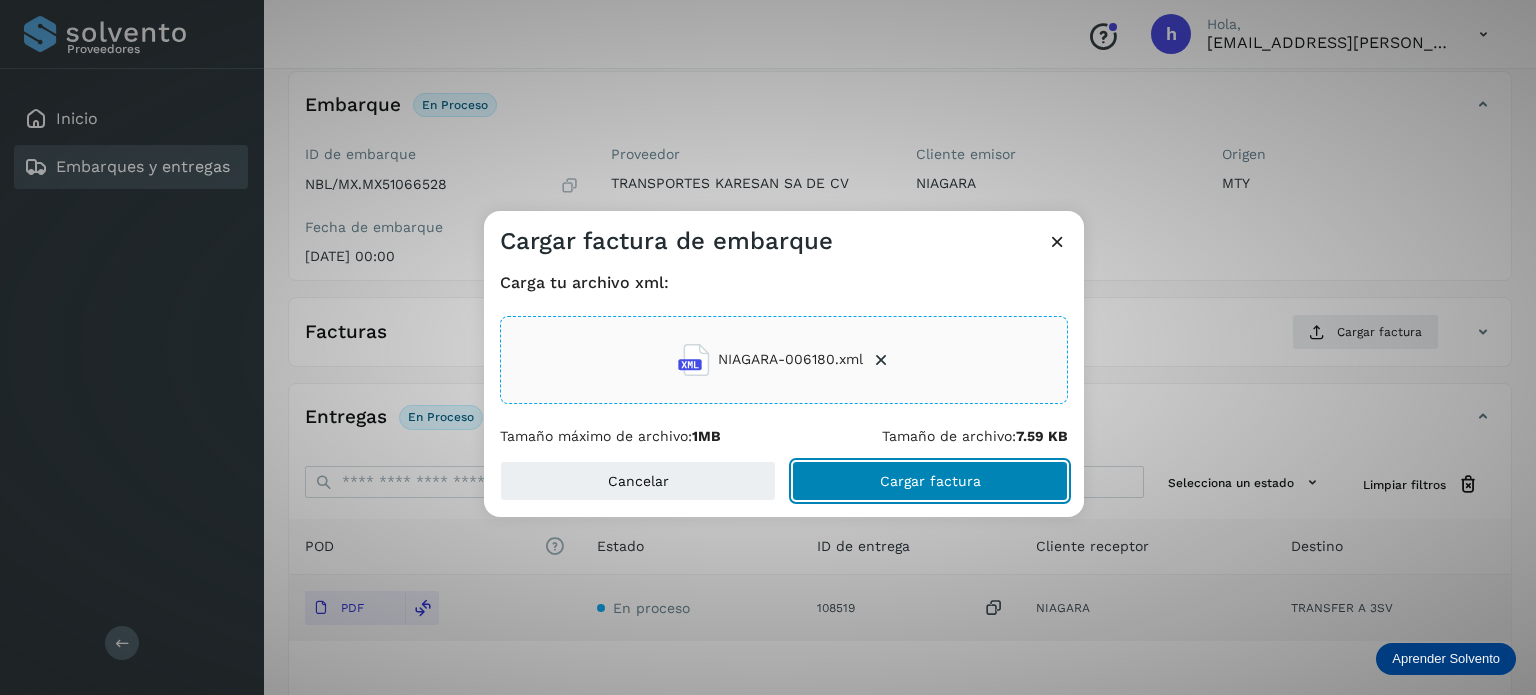 click on "Cargar factura" 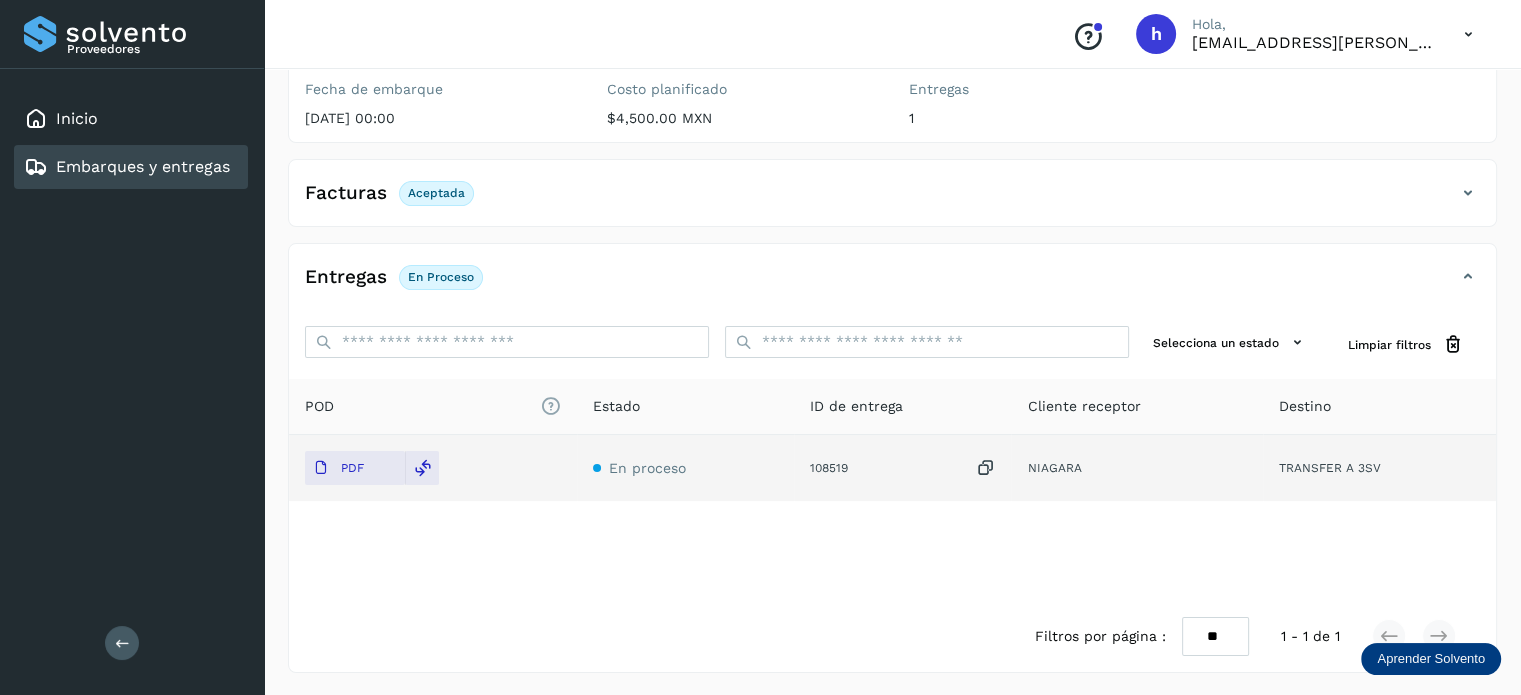 scroll, scrollTop: 0, scrollLeft: 0, axis: both 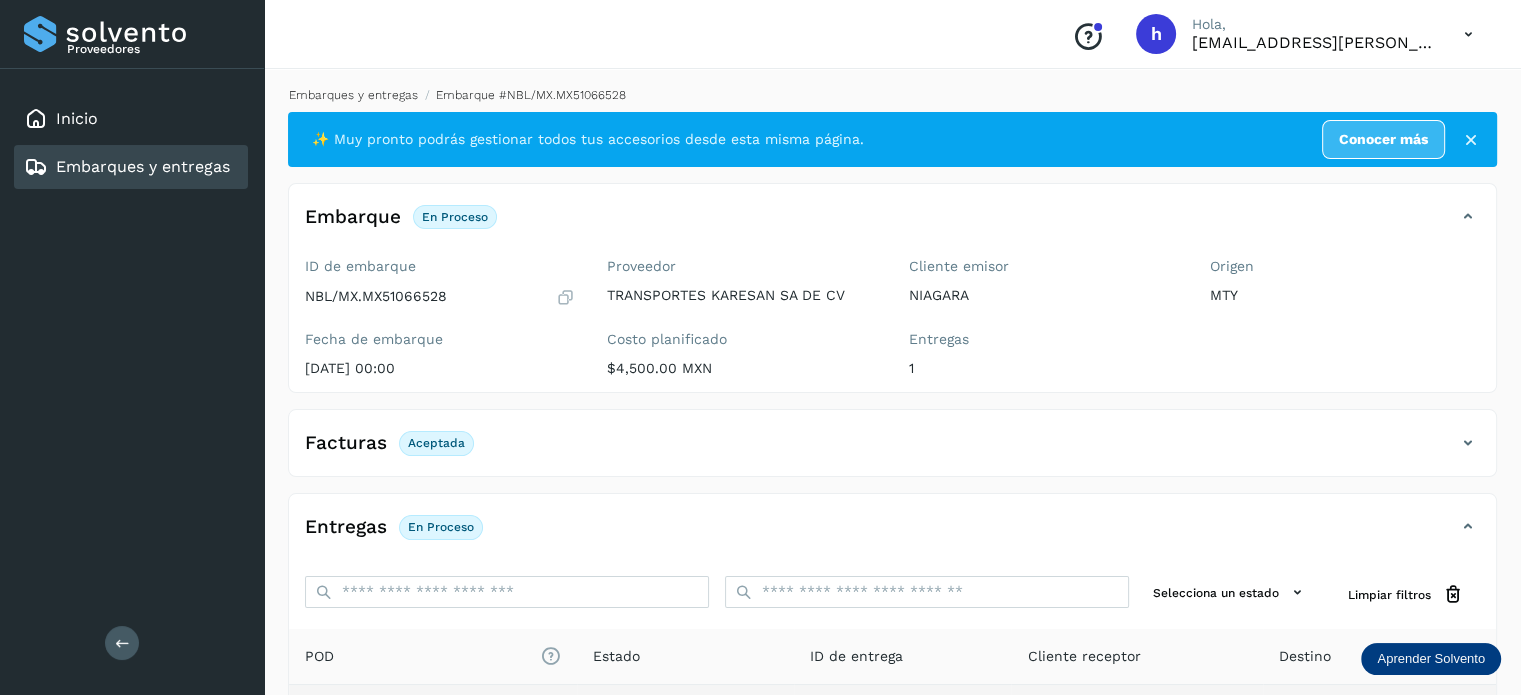 click on "Embarques y entregas" at bounding box center [353, 95] 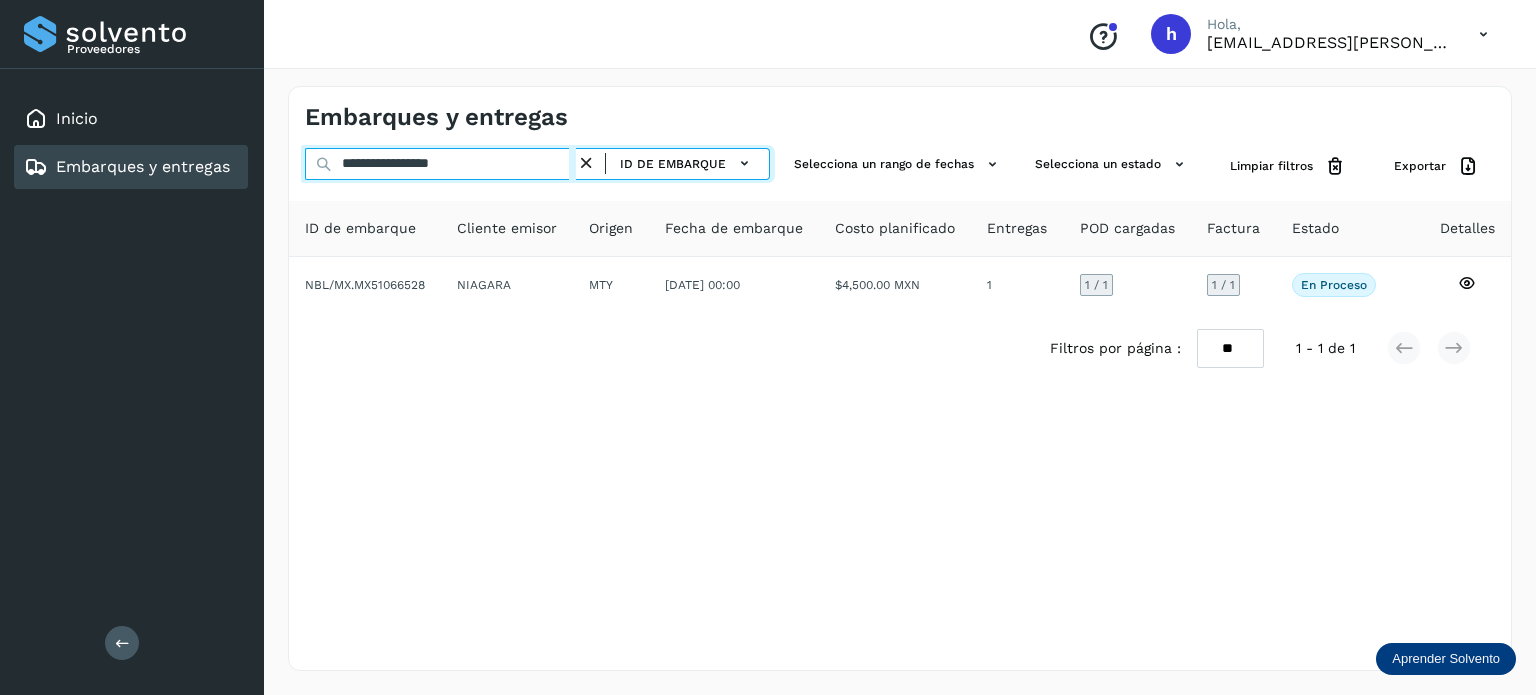 drag, startPoint x: 527, startPoint y: 162, endPoint x: 0, endPoint y: 167, distance: 527.02374 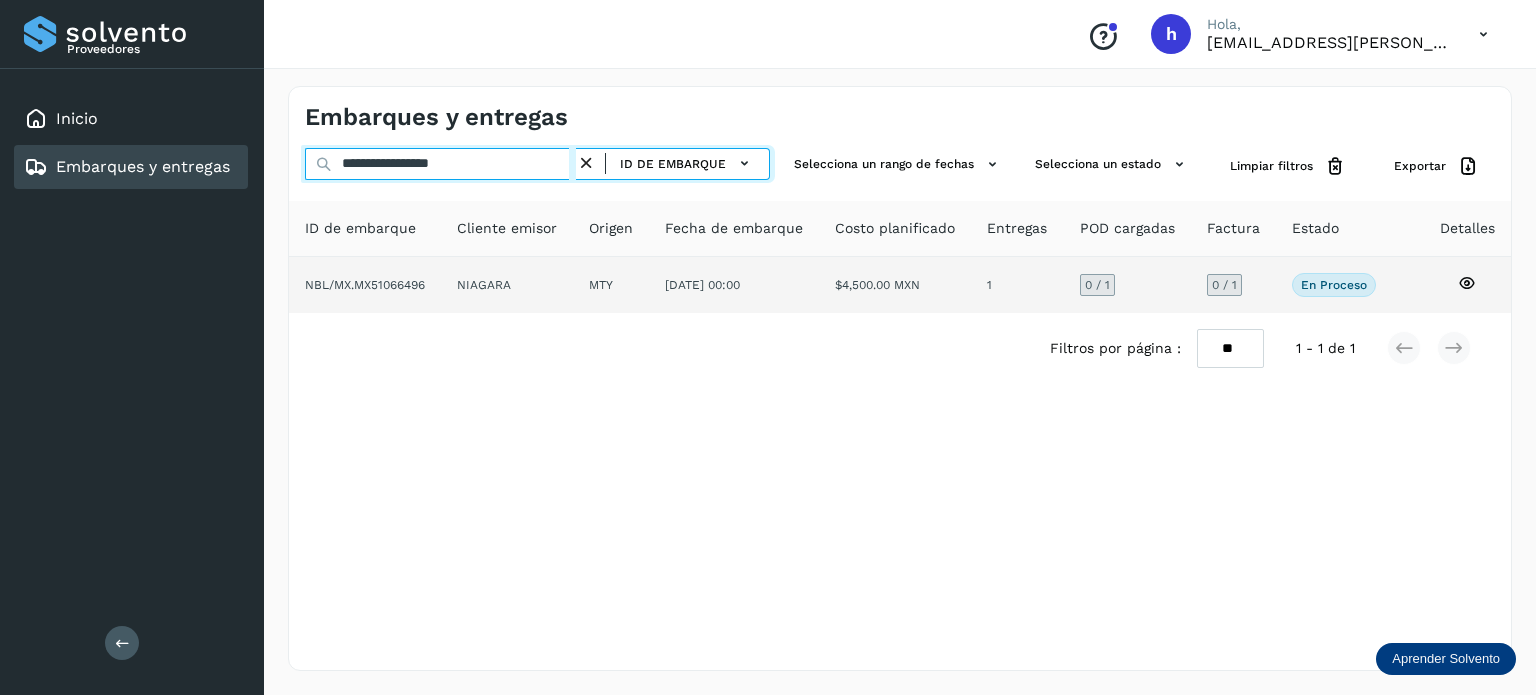type on "**********" 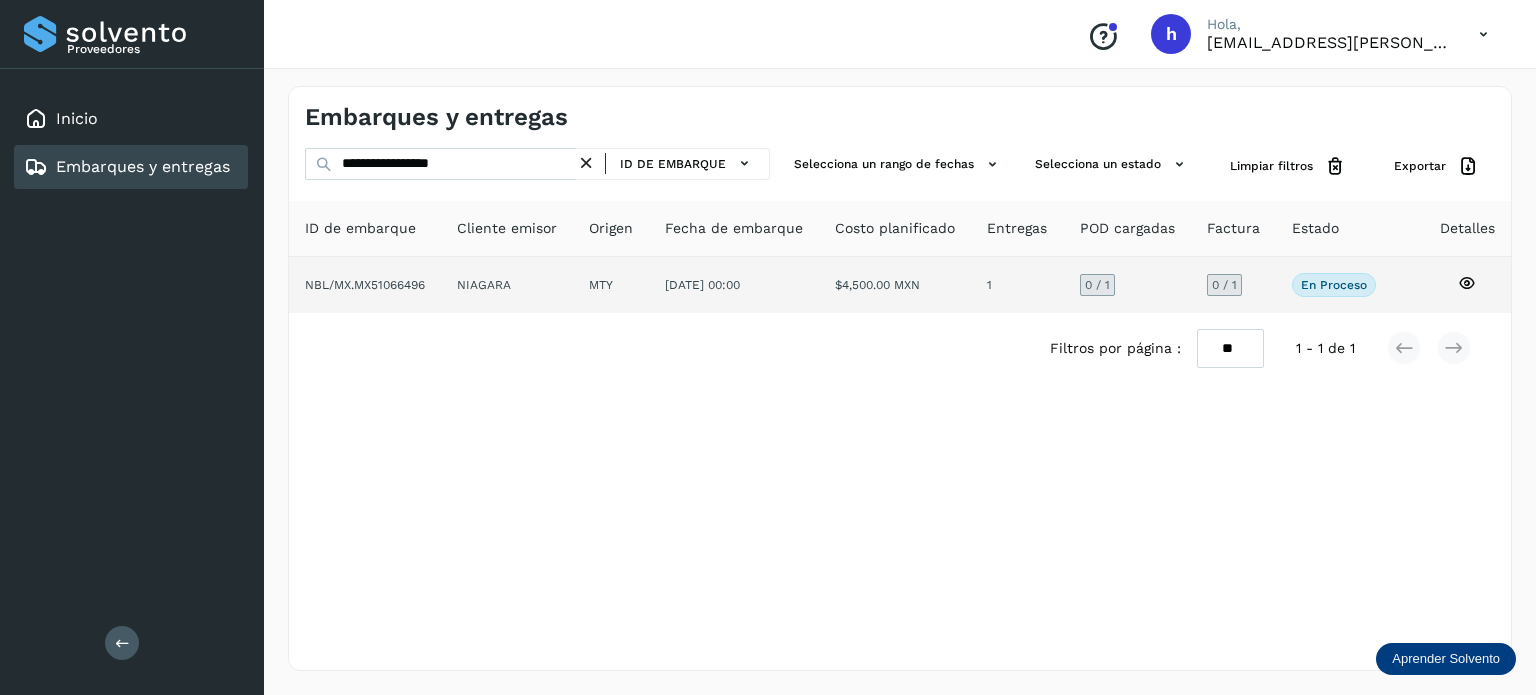 click on "NBL/MX.MX51066496" 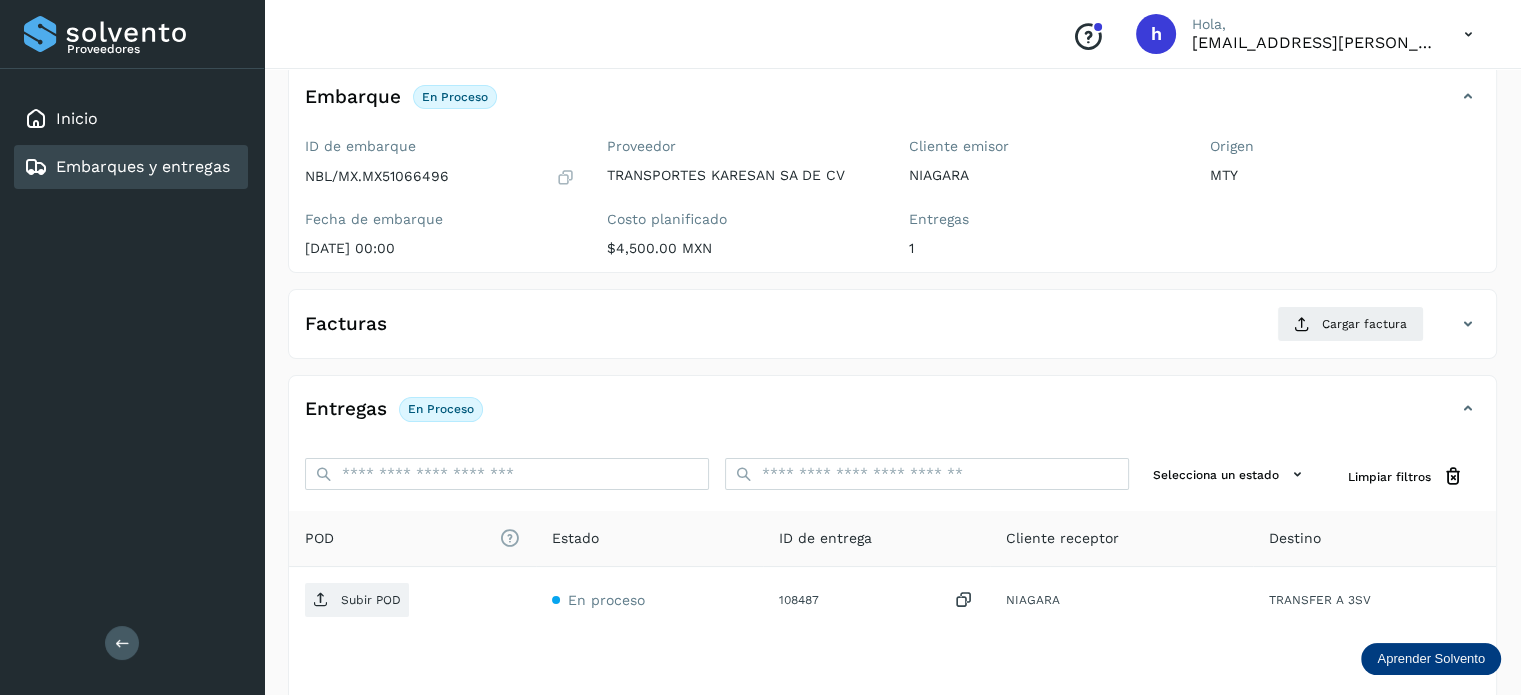 scroll, scrollTop: 125, scrollLeft: 0, axis: vertical 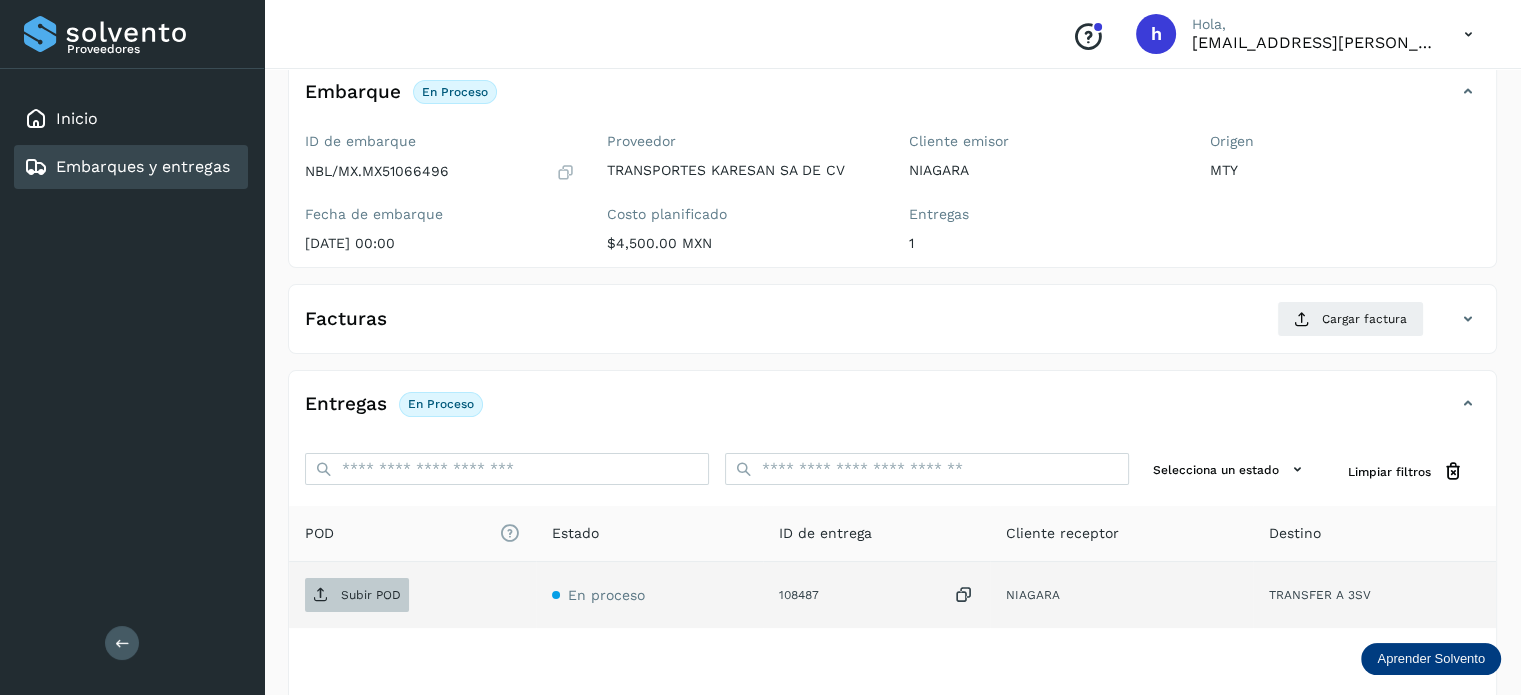 click on "Subir POD" at bounding box center (371, 595) 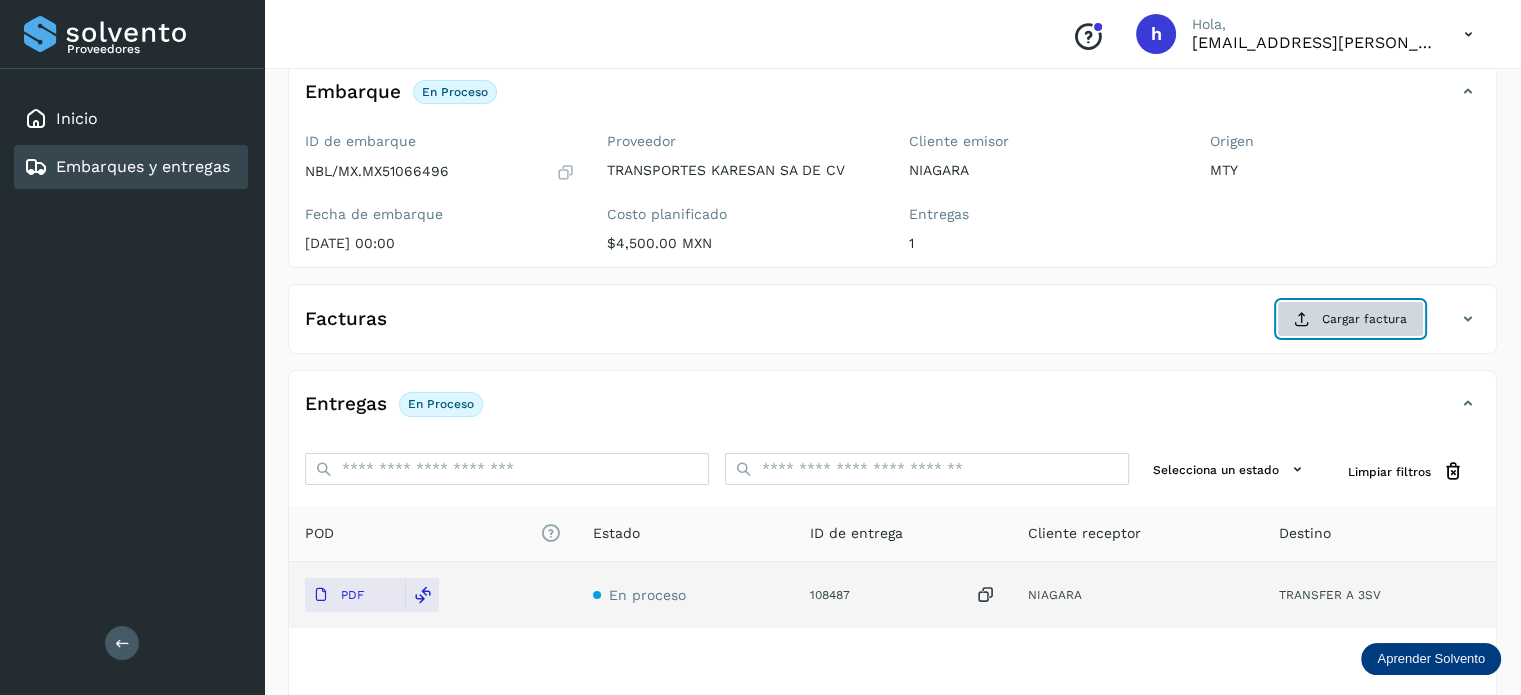 click on "Cargar factura" 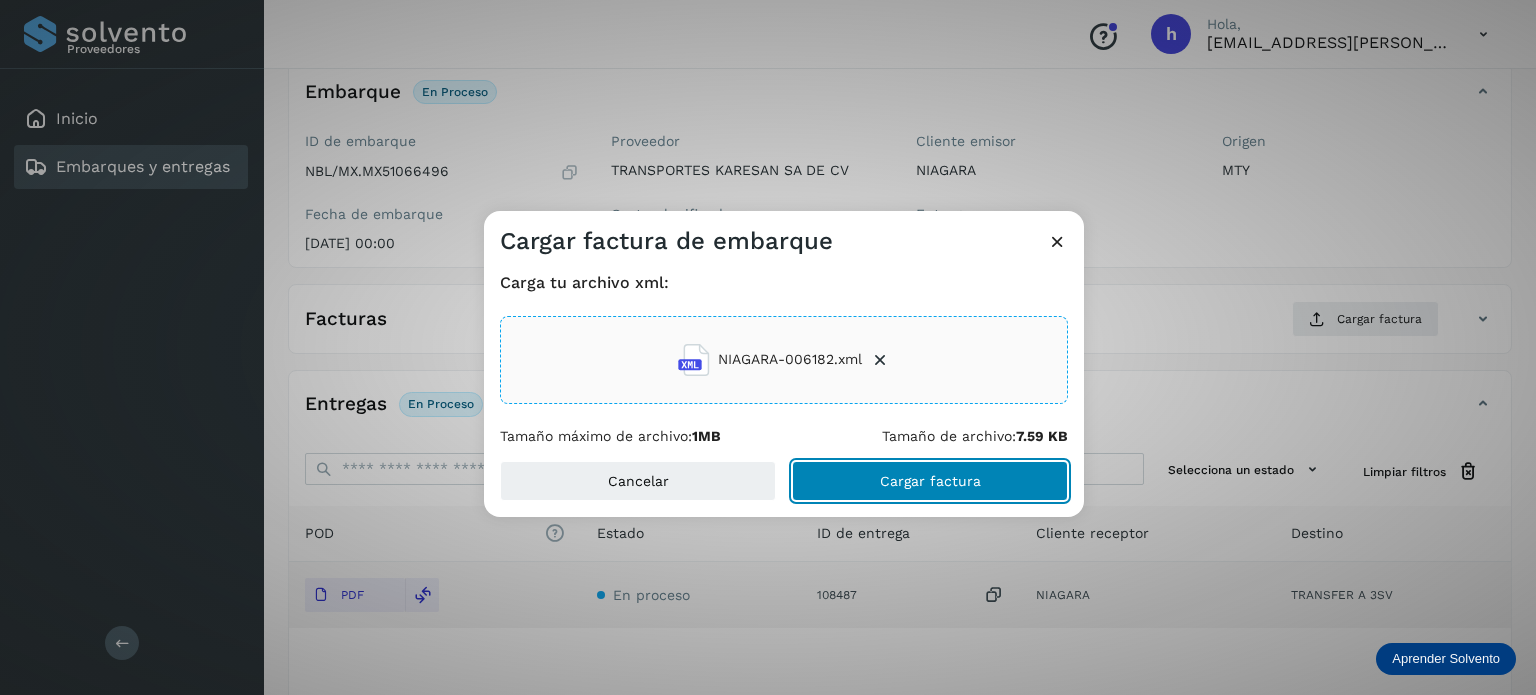 click on "Cargar factura" 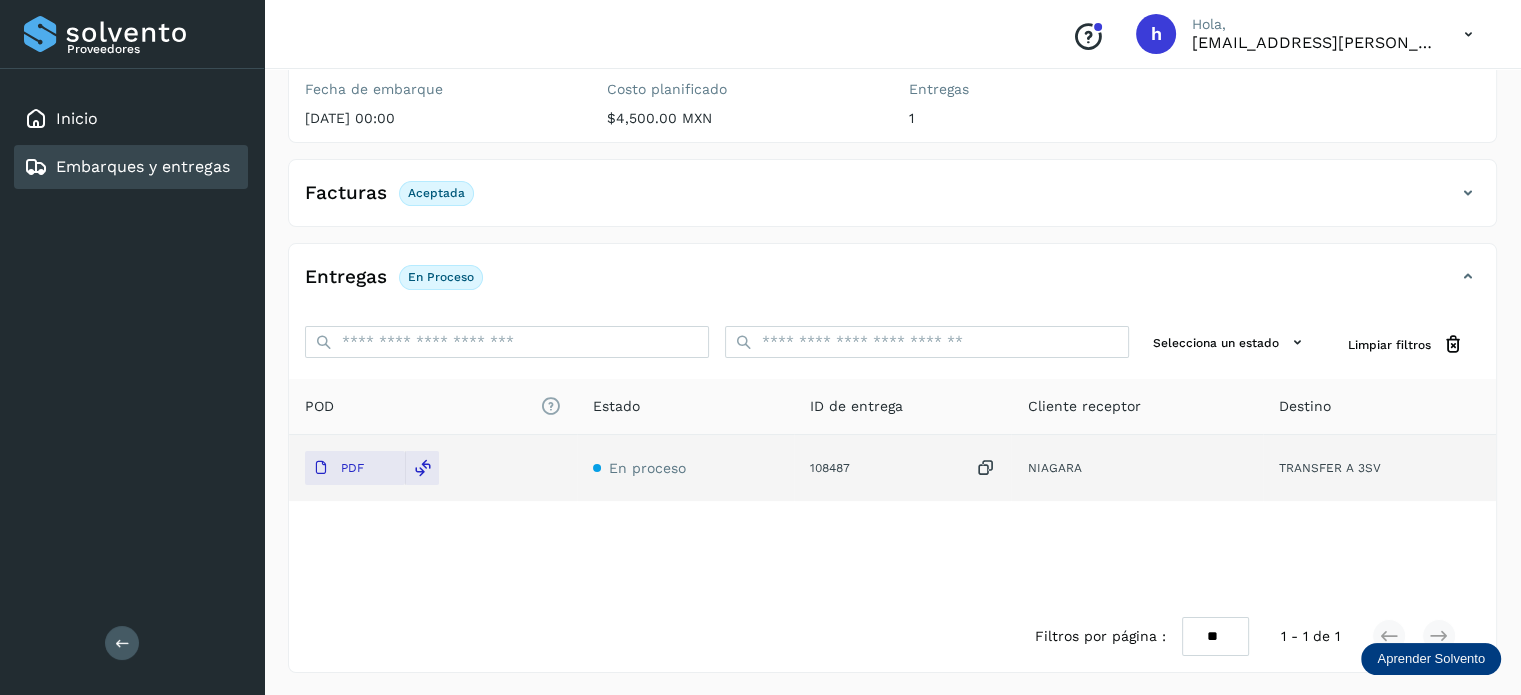 scroll, scrollTop: 0, scrollLeft: 0, axis: both 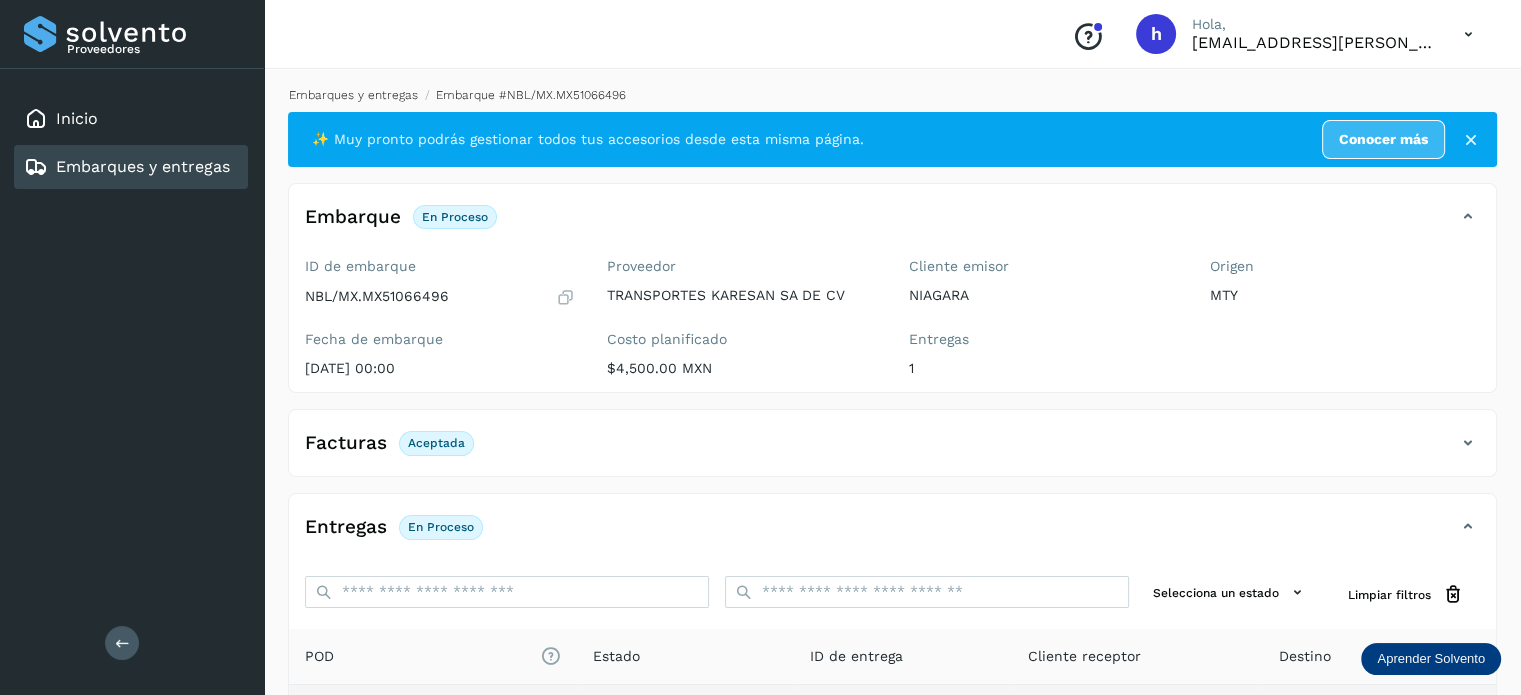 click on "Embarques y entregas" at bounding box center (353, 95) 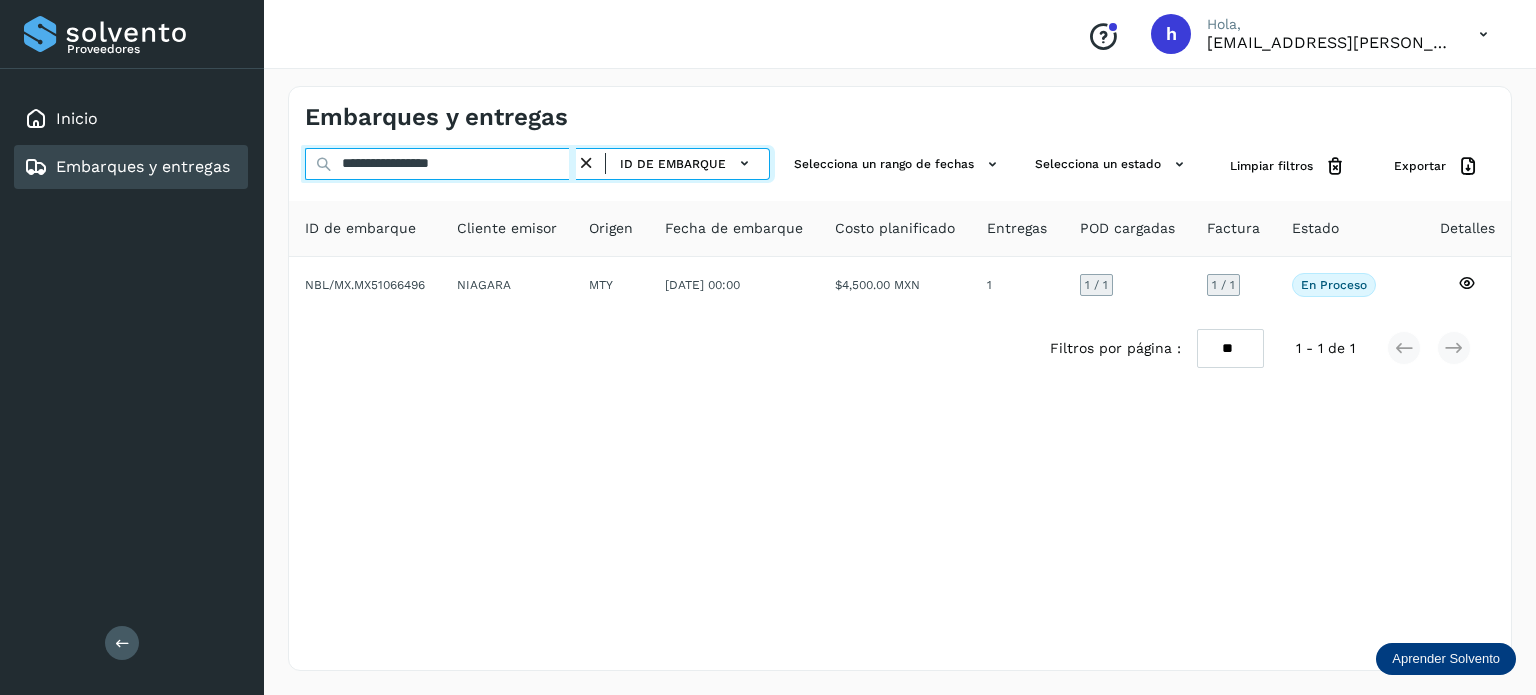 drag, startPoint x: 525, startPoint y: 173, endPoint x: 60, endPoint y: 183, distance: 465.1075 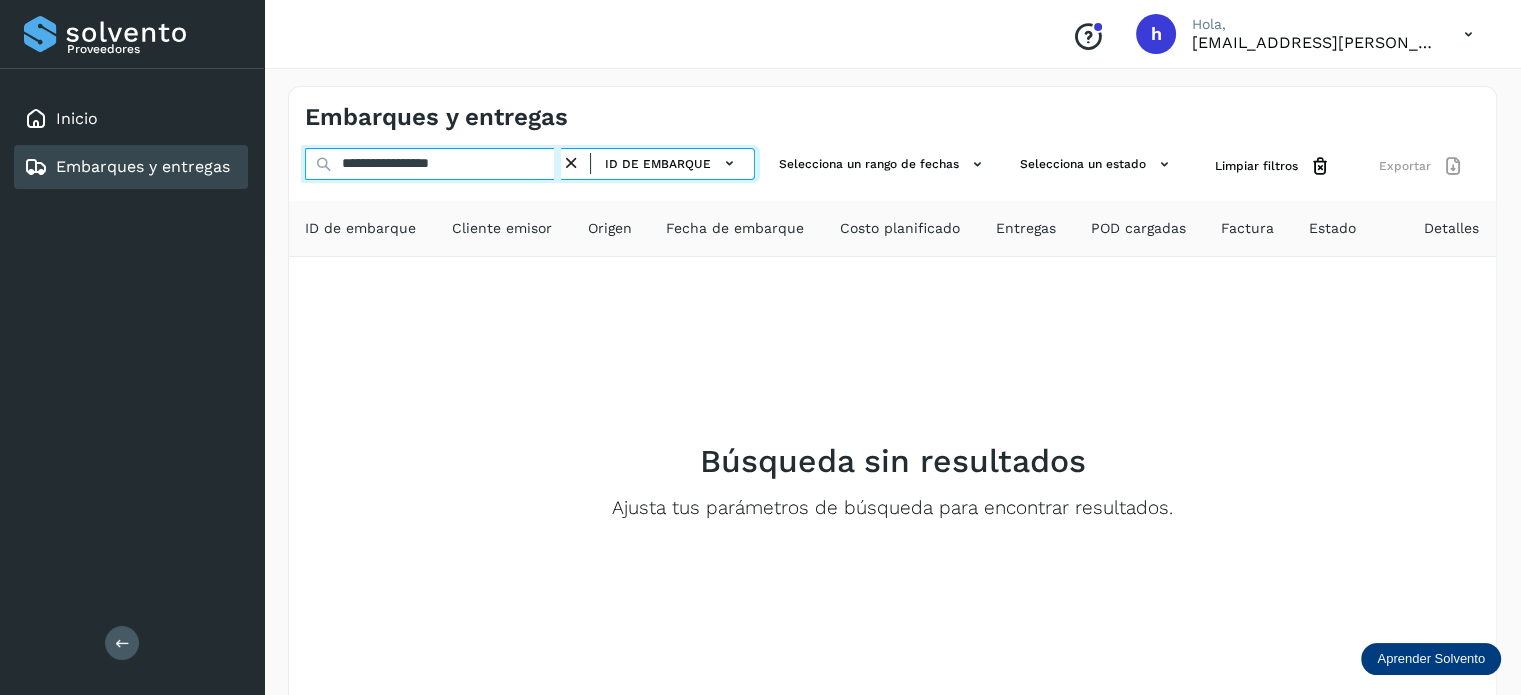 click on "**********" at bounding box center (433, 164) 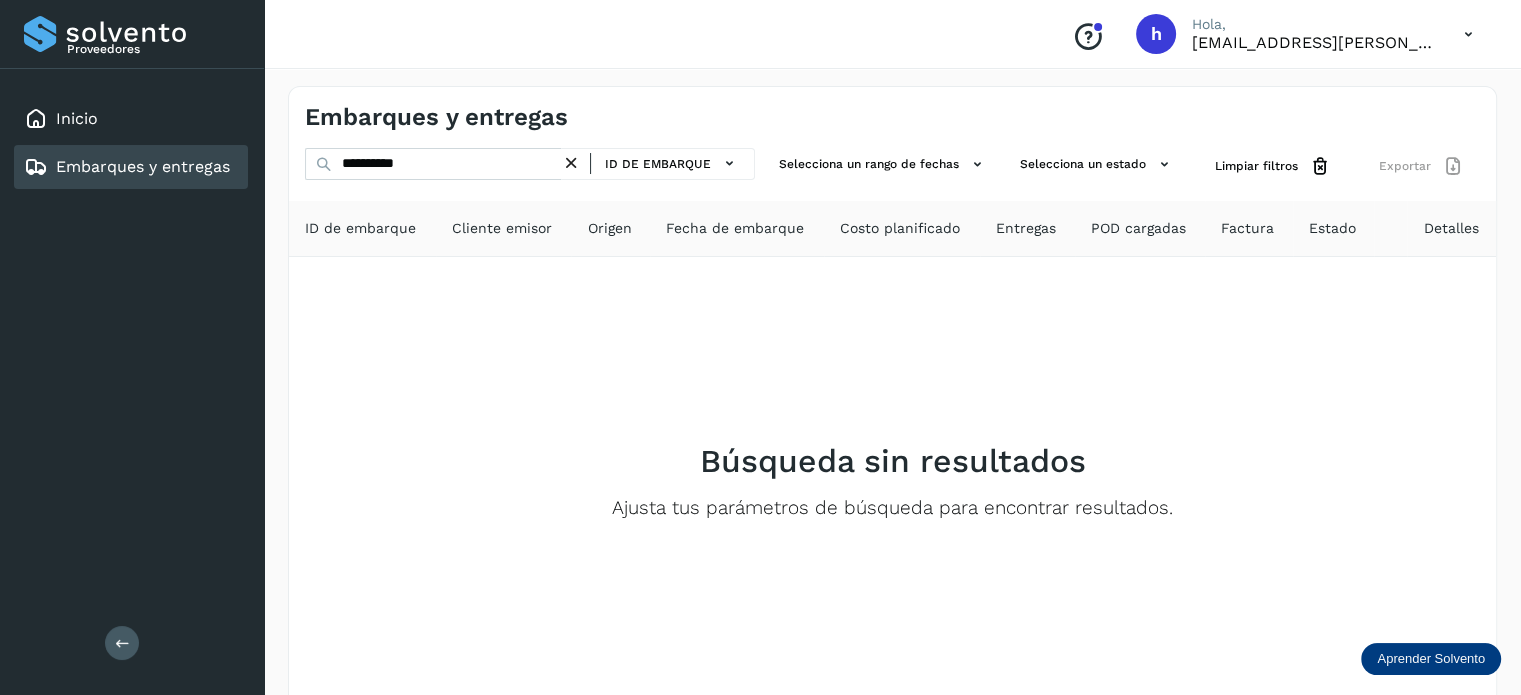 click on "Embarques y entregas" at bounding box center (892, 109) 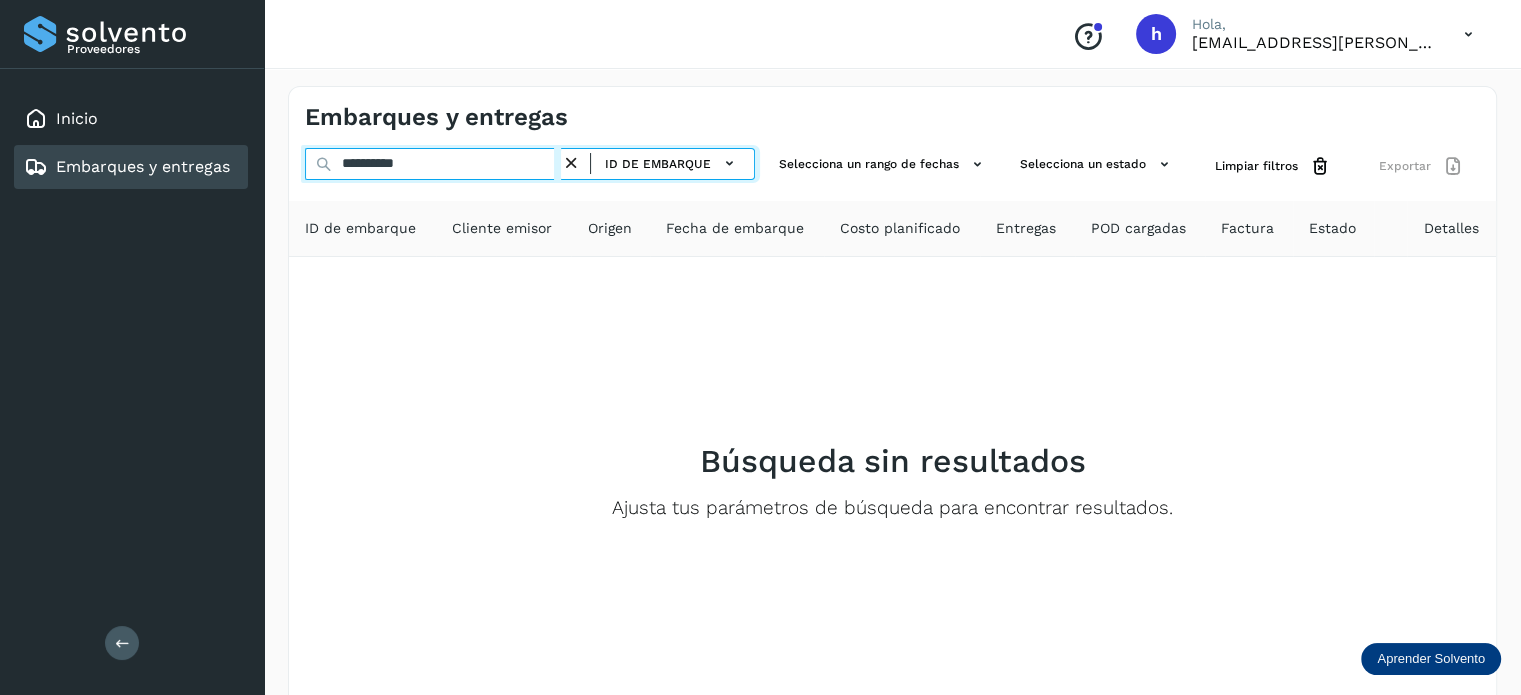 drag, startPoint x: 504, startPoint y: 164, endPoint x: 0, endPoint y: 134, distance: 504.89206 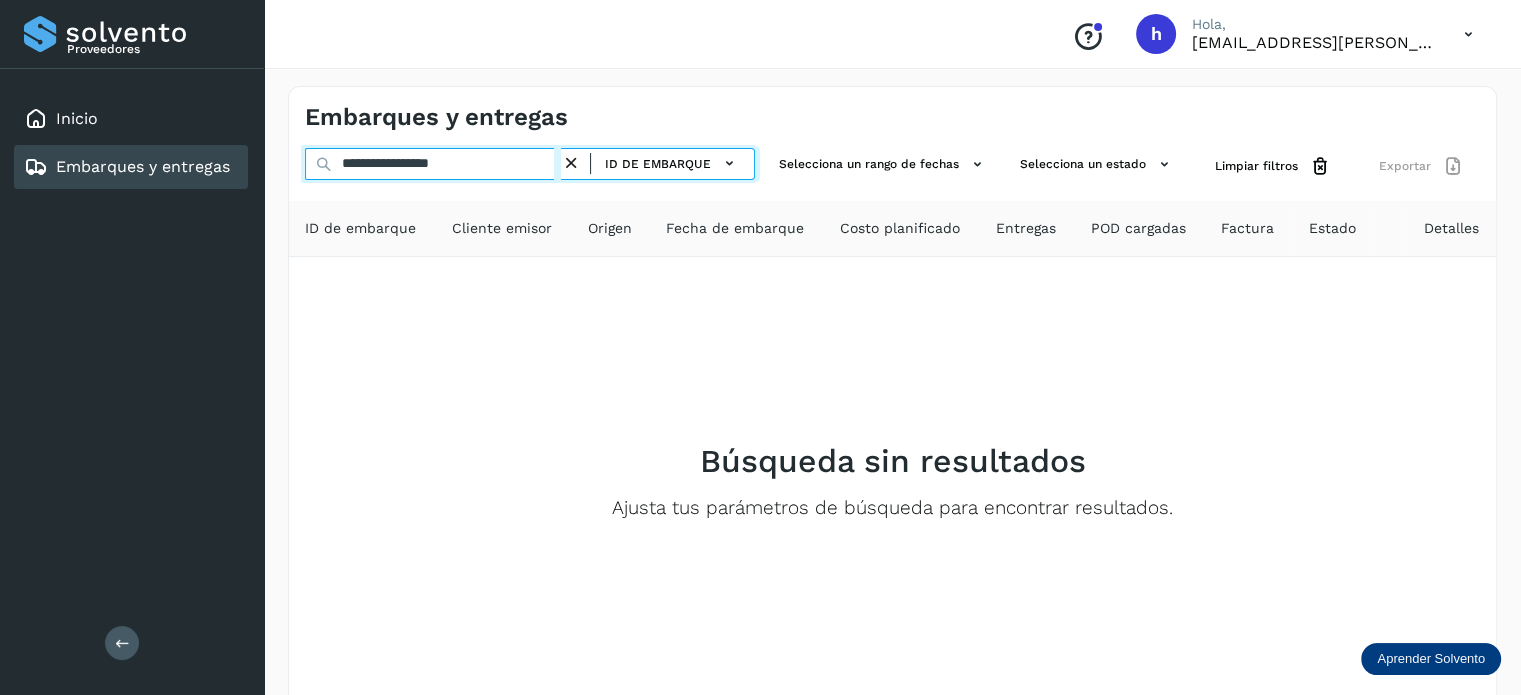 click on "**********" at bounding box center (433, 164) 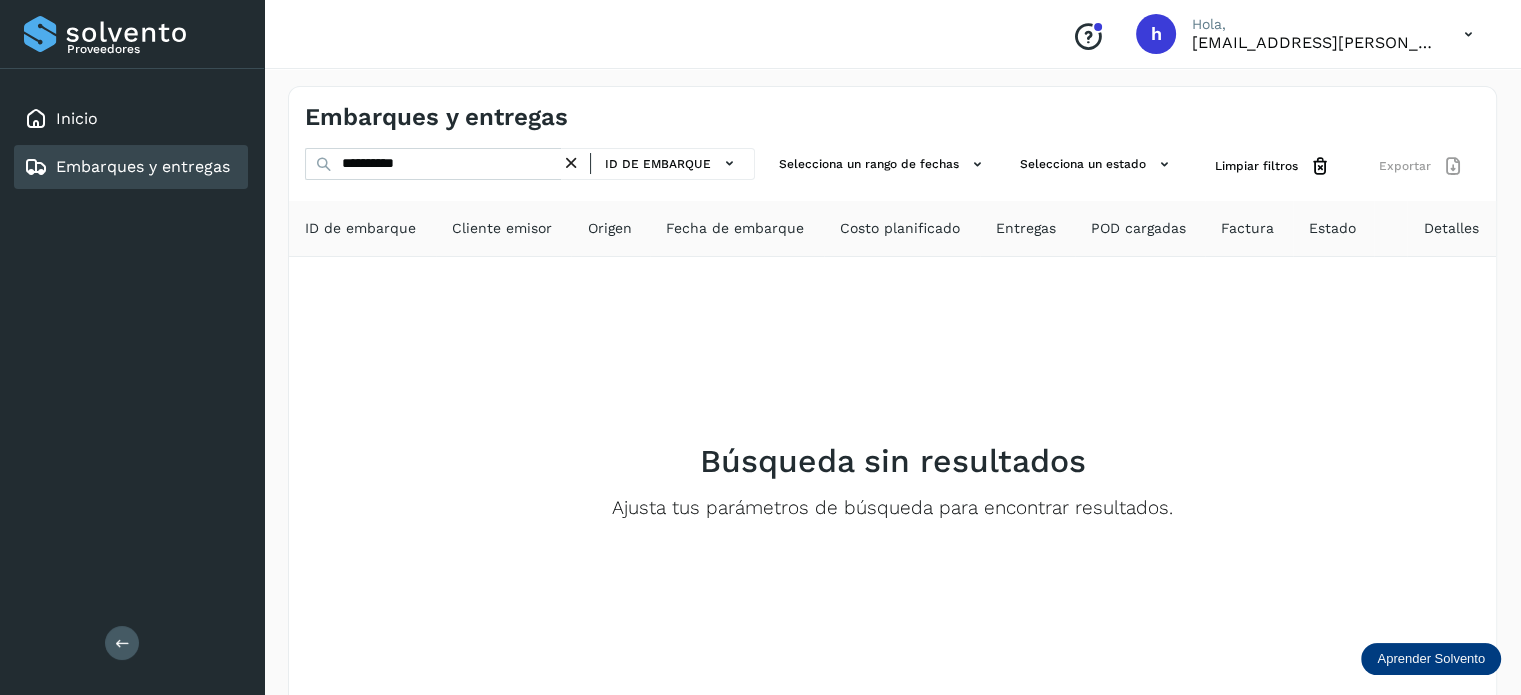 click on "Embarques y entregas" at bounding box center [892, 109] 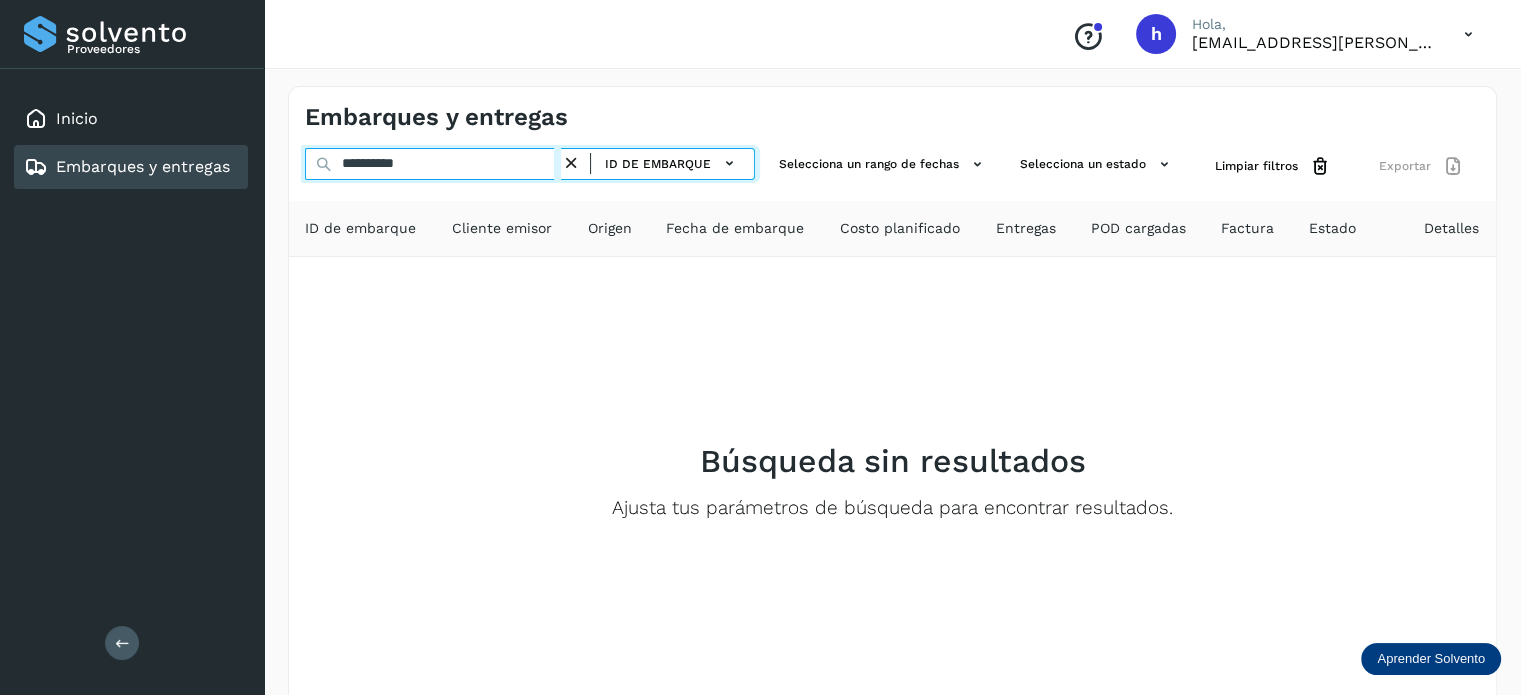 drag, startPoint x: 490, startPoint y: 173, endPoint x: 24, endPoint y: 196, distance: 466.56726 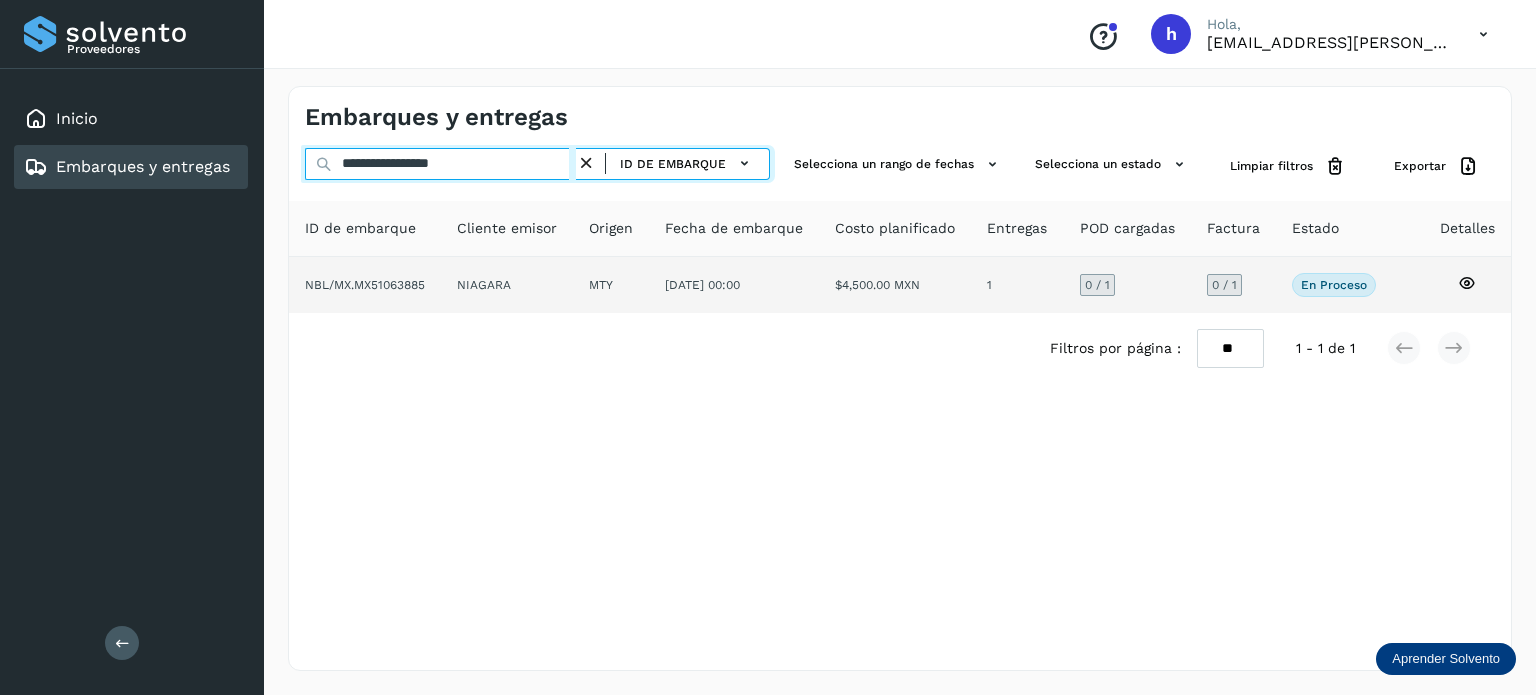 type on "**********" 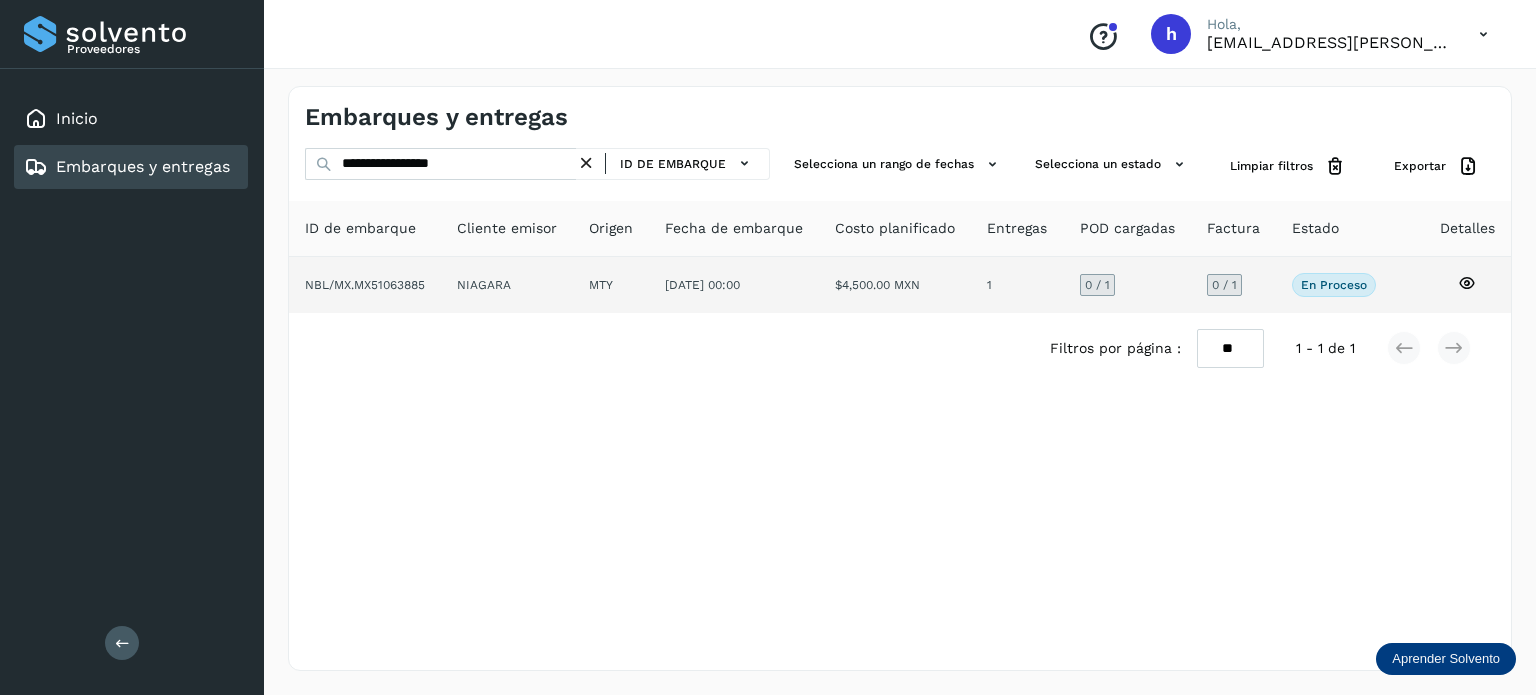 click on "NBL/MX.MX51063885" 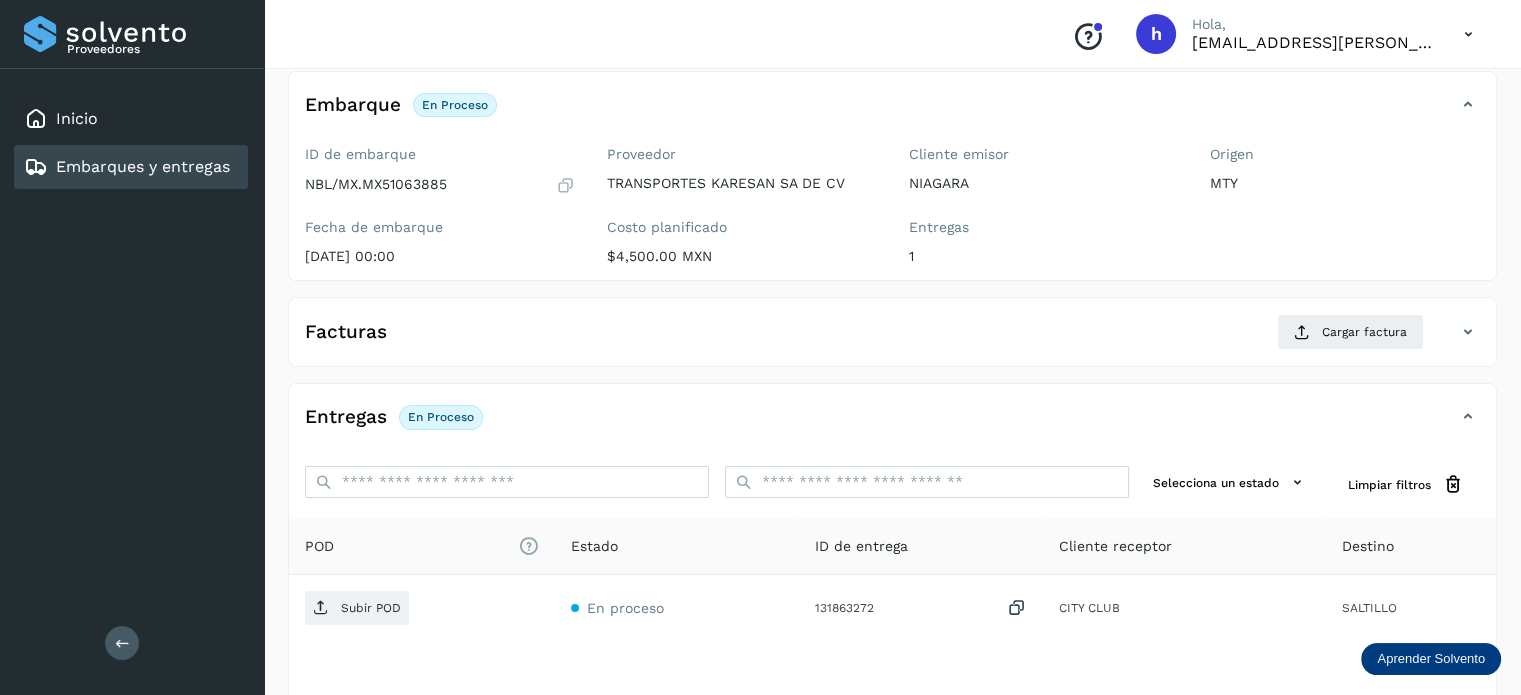 scroll, scrollTop: 119, scrollLeft: 0, axis: vertical 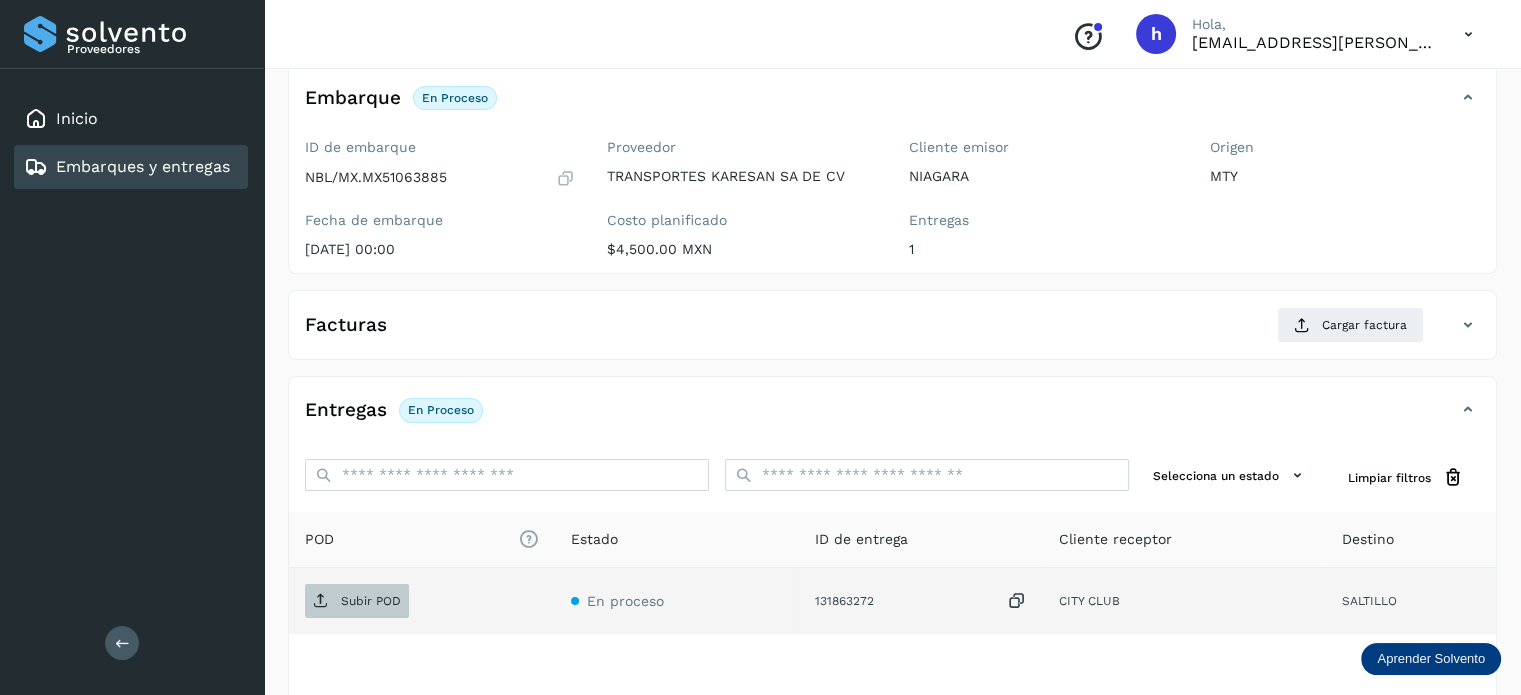 click on "Subir POD" at bounding box center [371, 601] 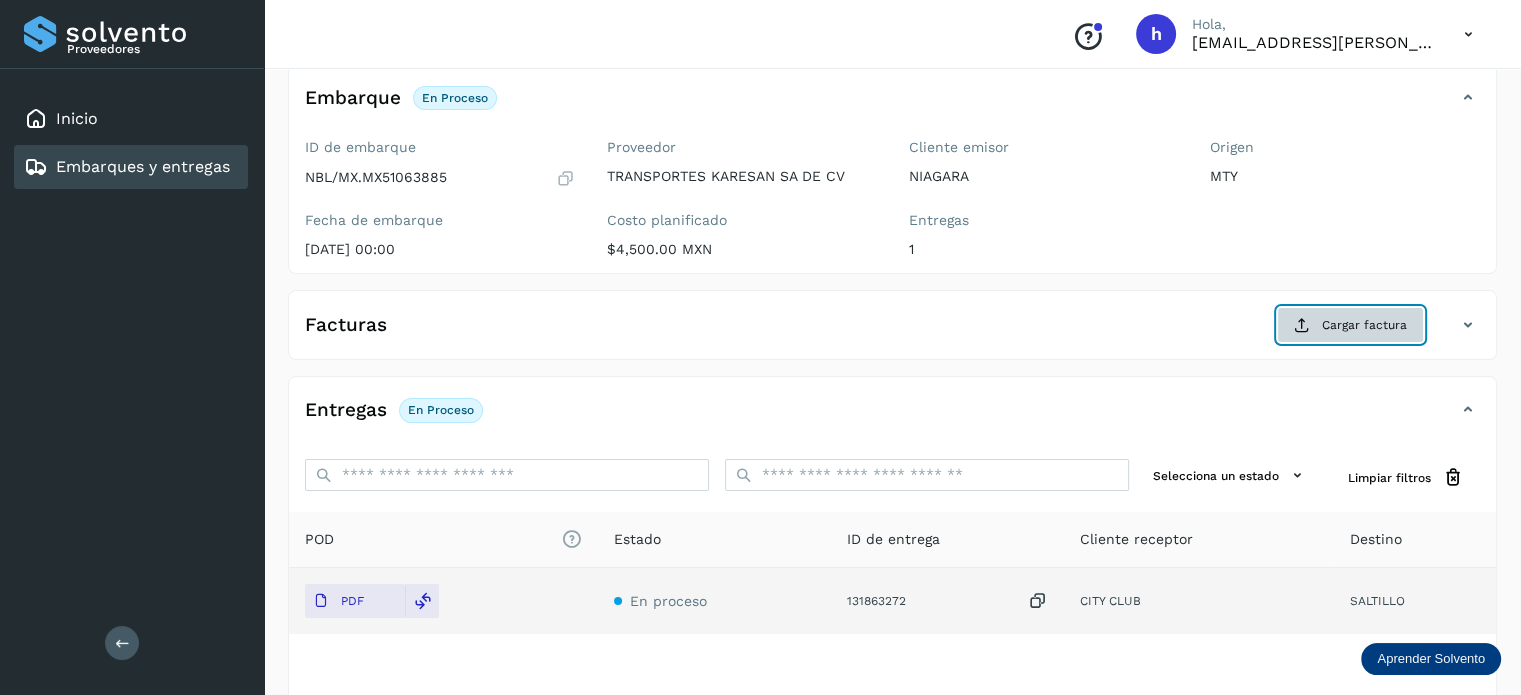 click on "Cargar factura" 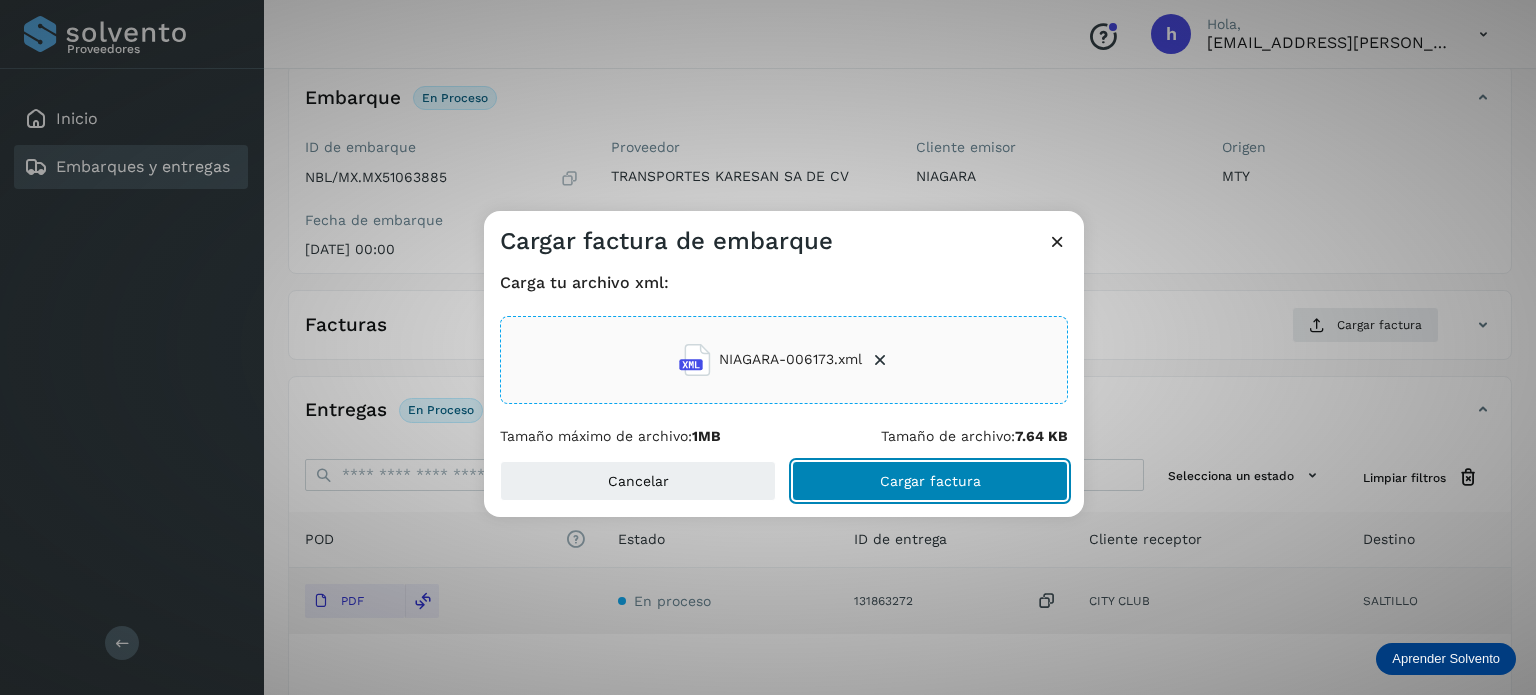 click on "Cargar factura" 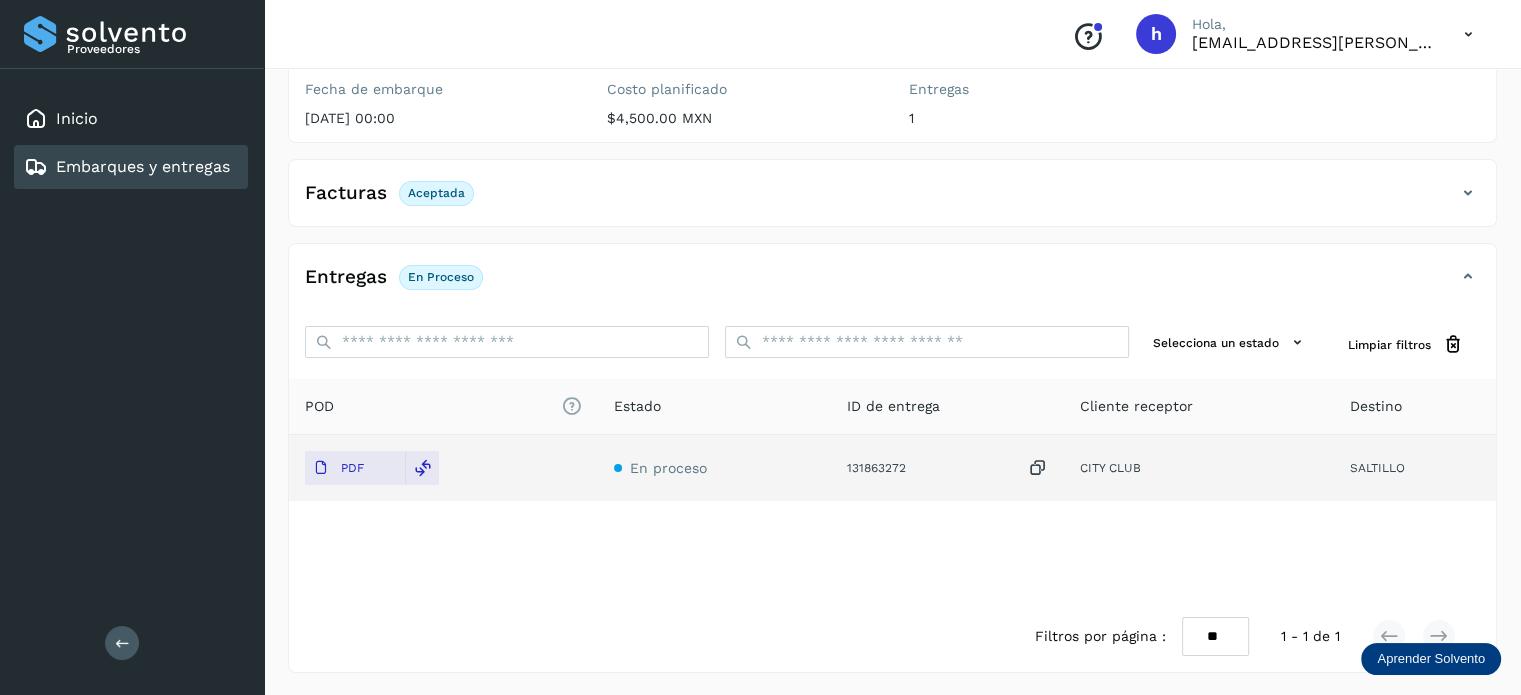 scroll, scrollTop: 0, scrollLeft: 0, axis: both 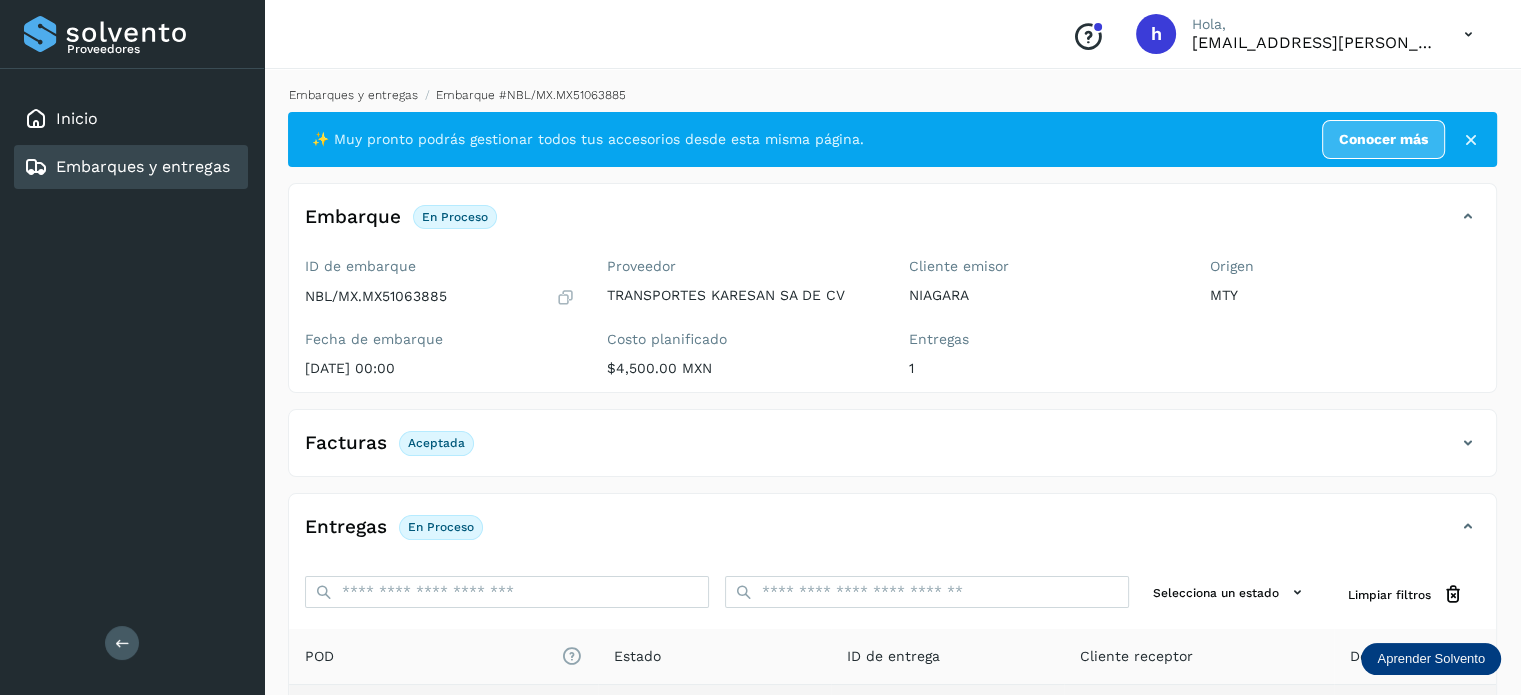 click on "Embarques y entregas" at bounding box center [353, 95] 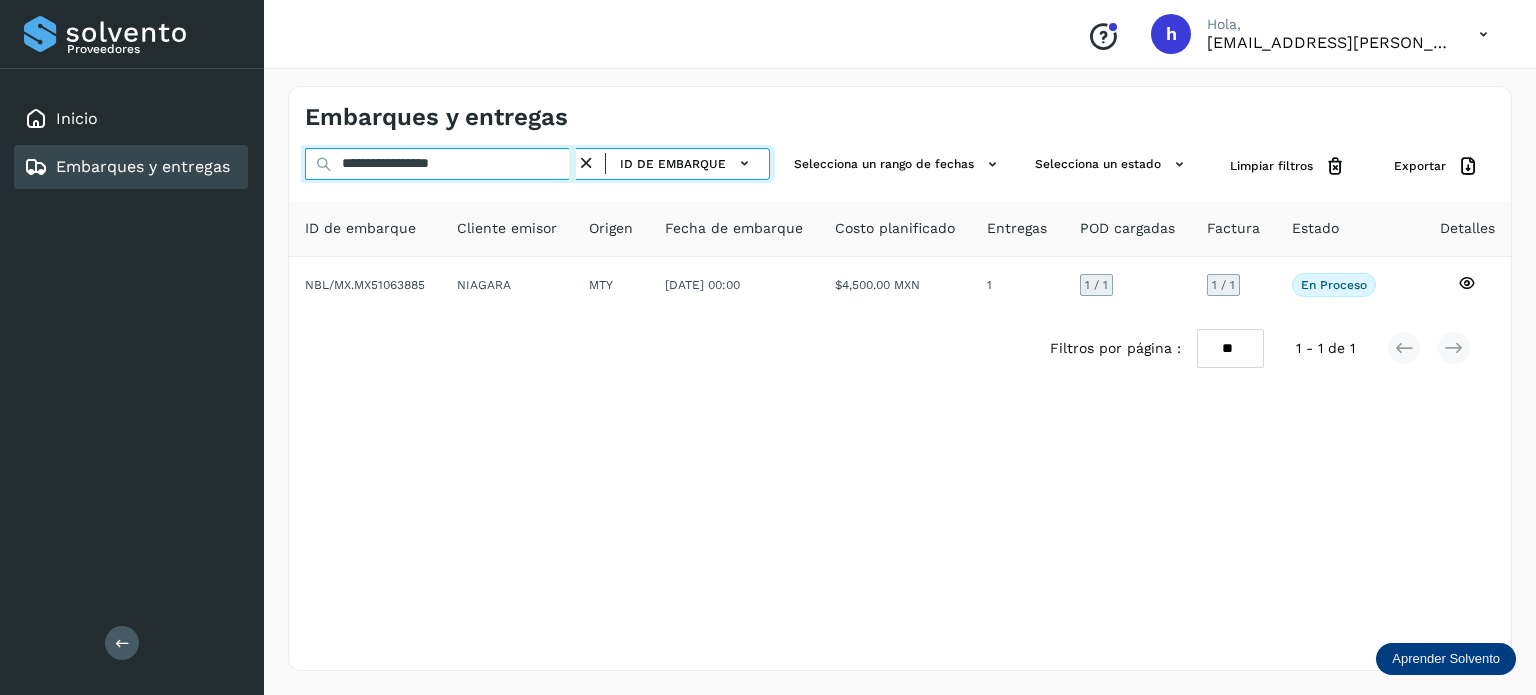 drag, startPoint x: 533, startPoint y: 175, endPoint x: 0, endPoint y: 219, distance: 534.81305 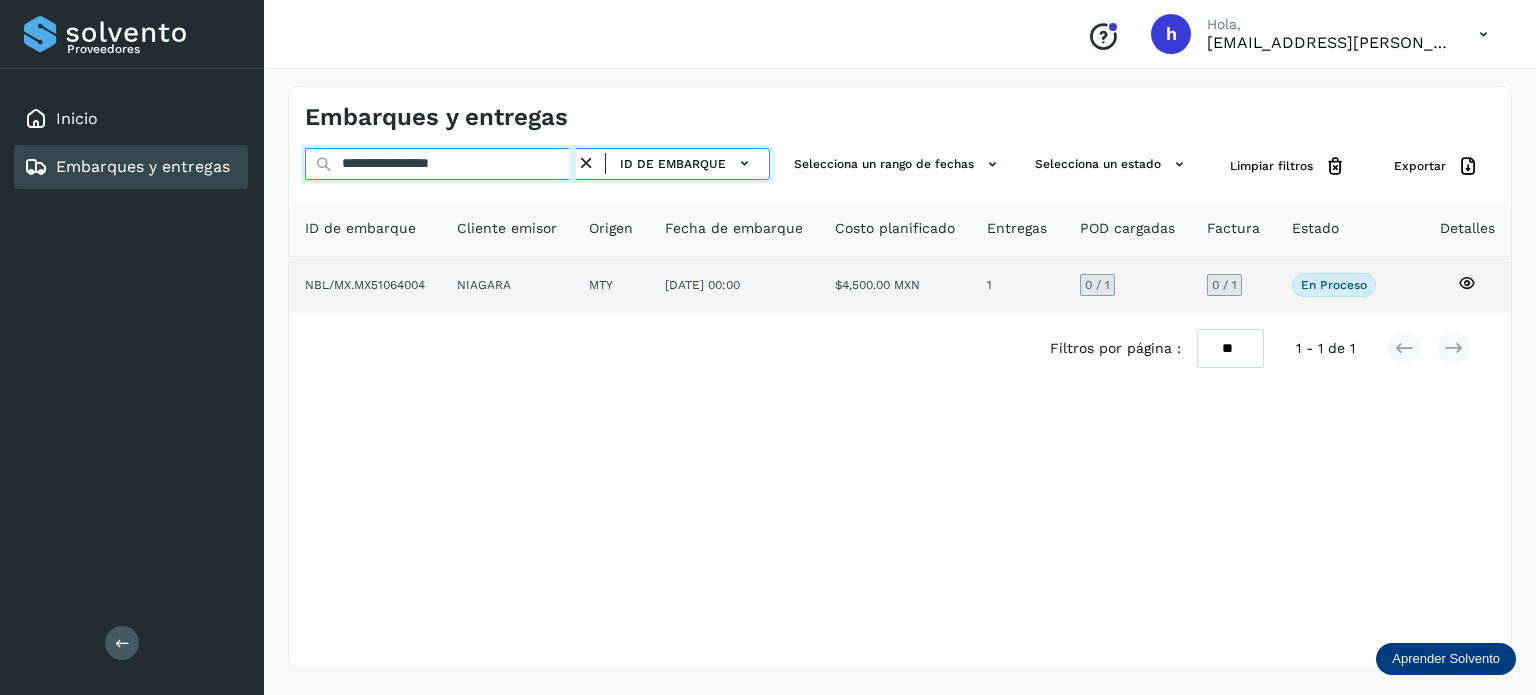 type on "**********" 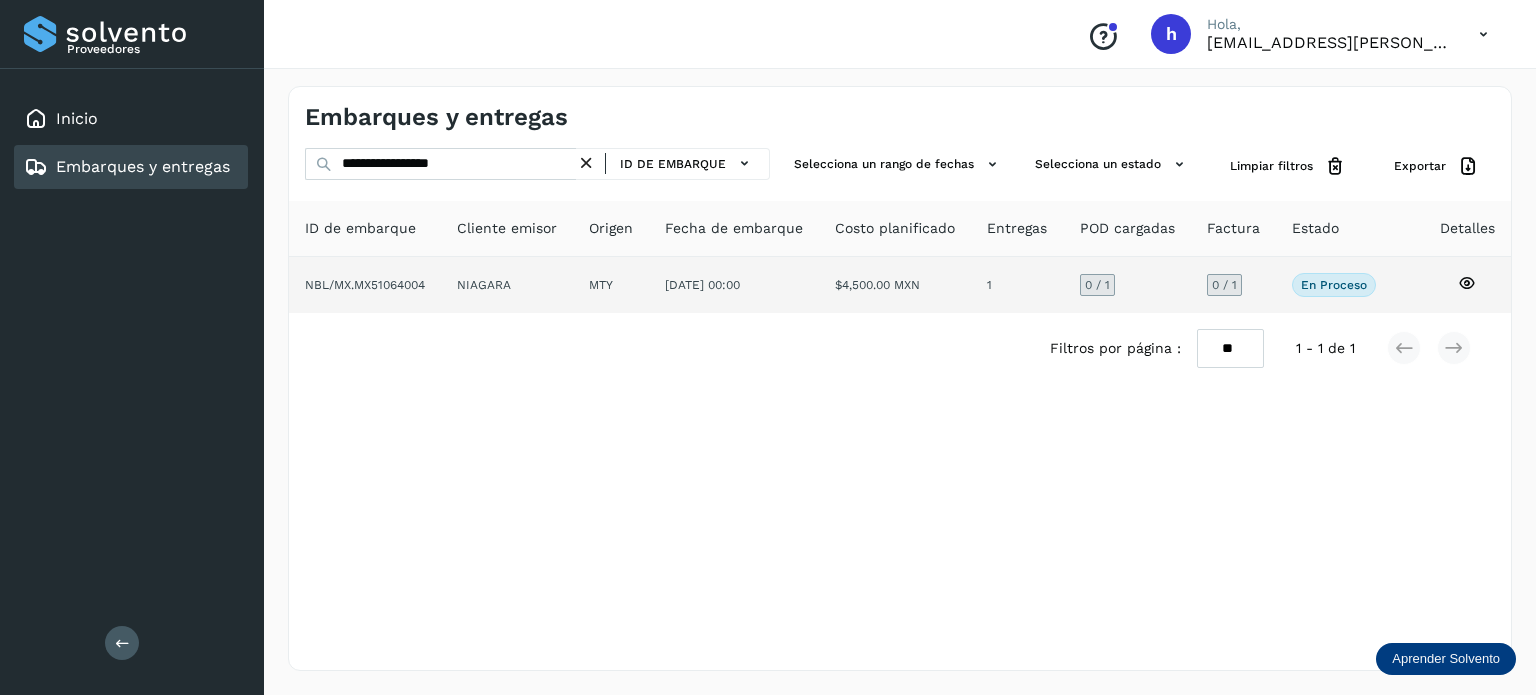 click on "NBL/MX.MX51064004" 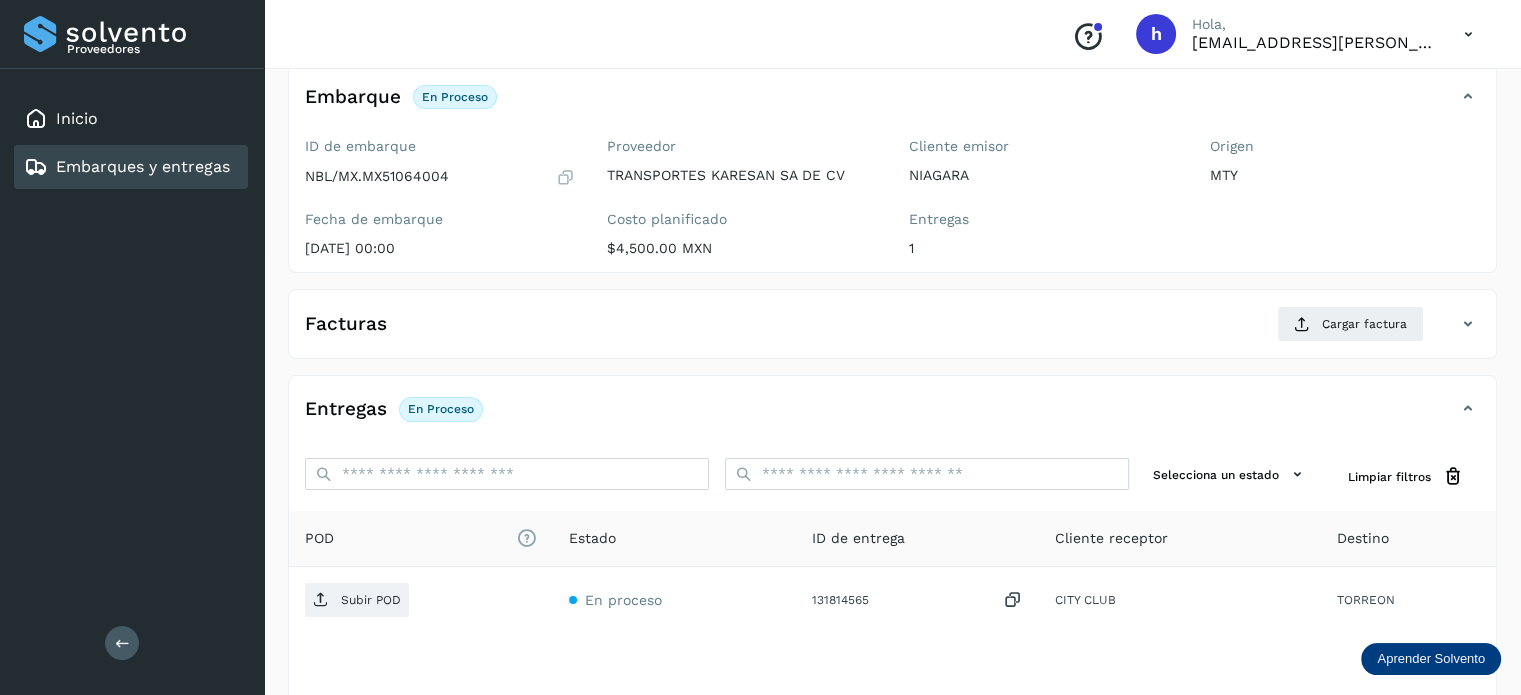 scroll, scrollTop: 122, scrollLeft: 0, axis: vertical 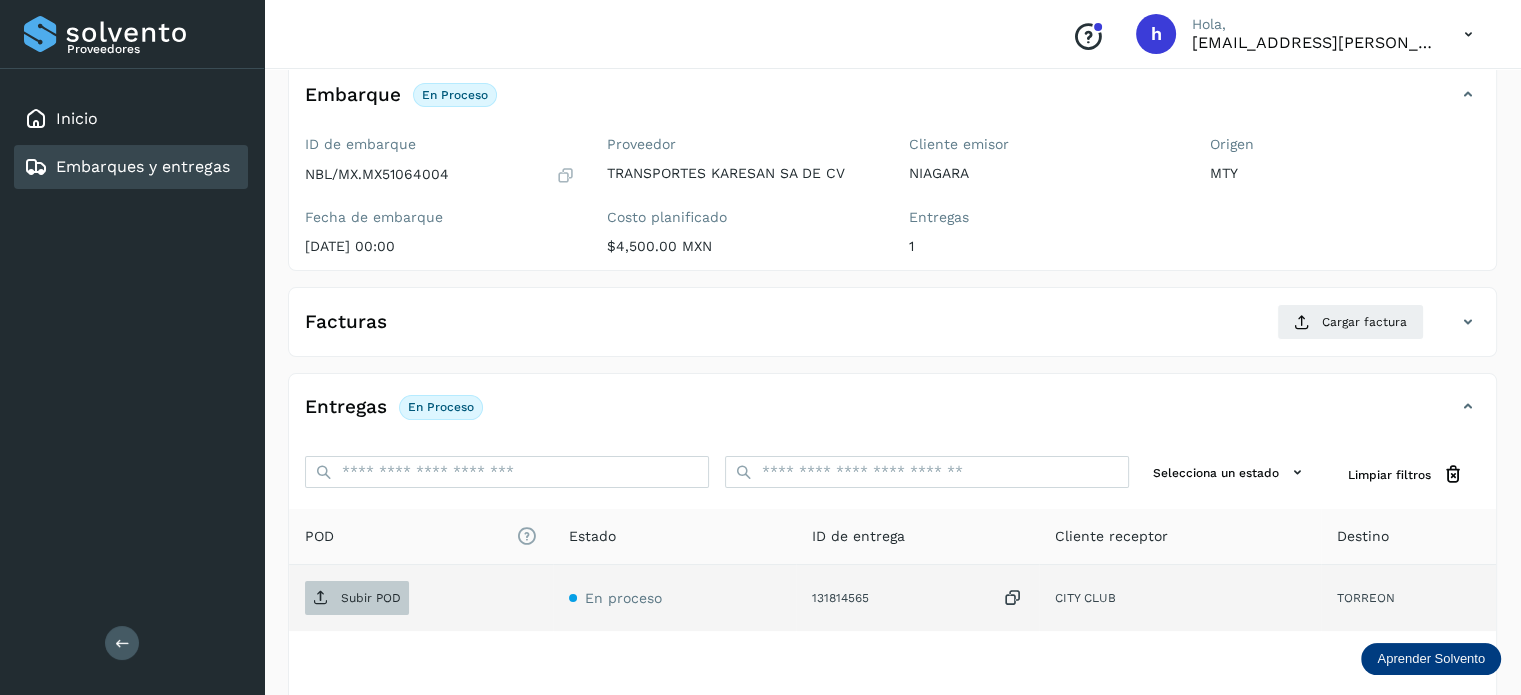 click on "Subir POD" at bounding box center [371, 598] 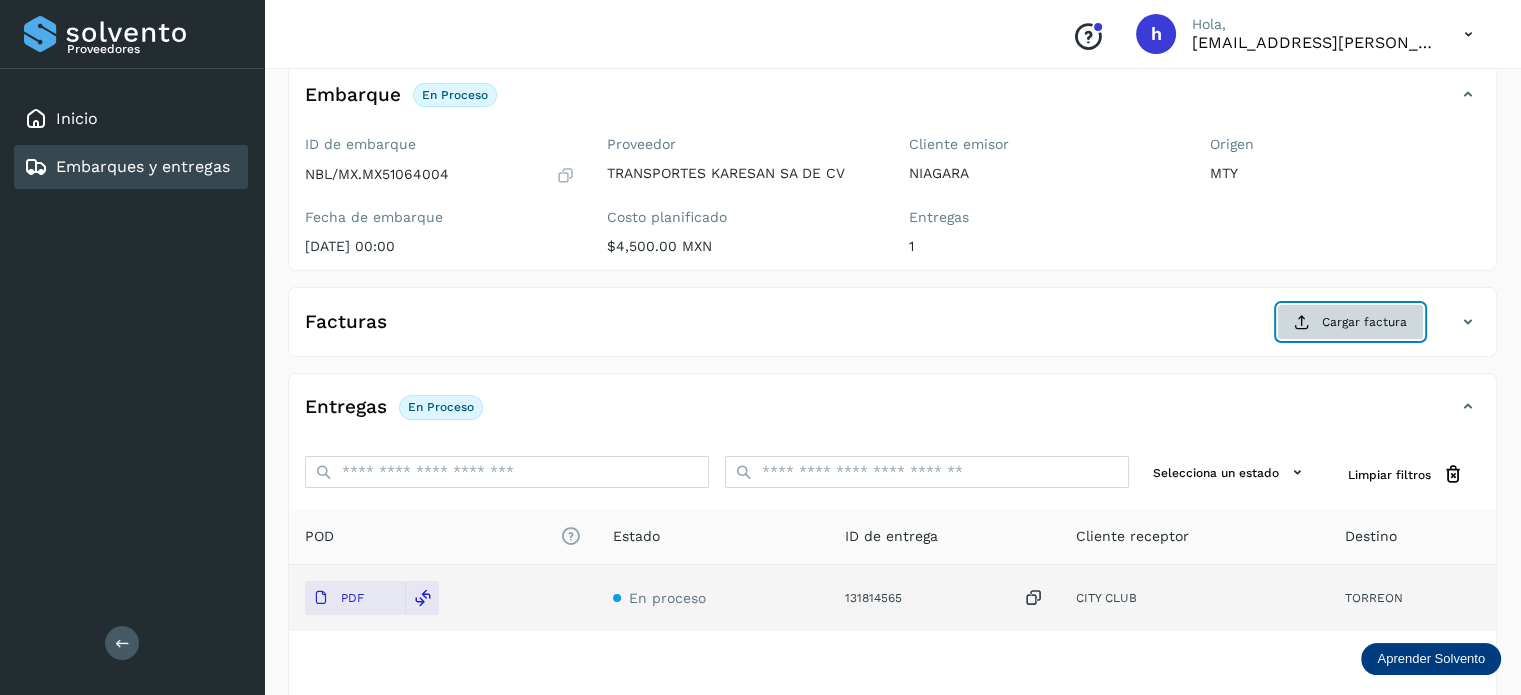 click on "Cargar factura" 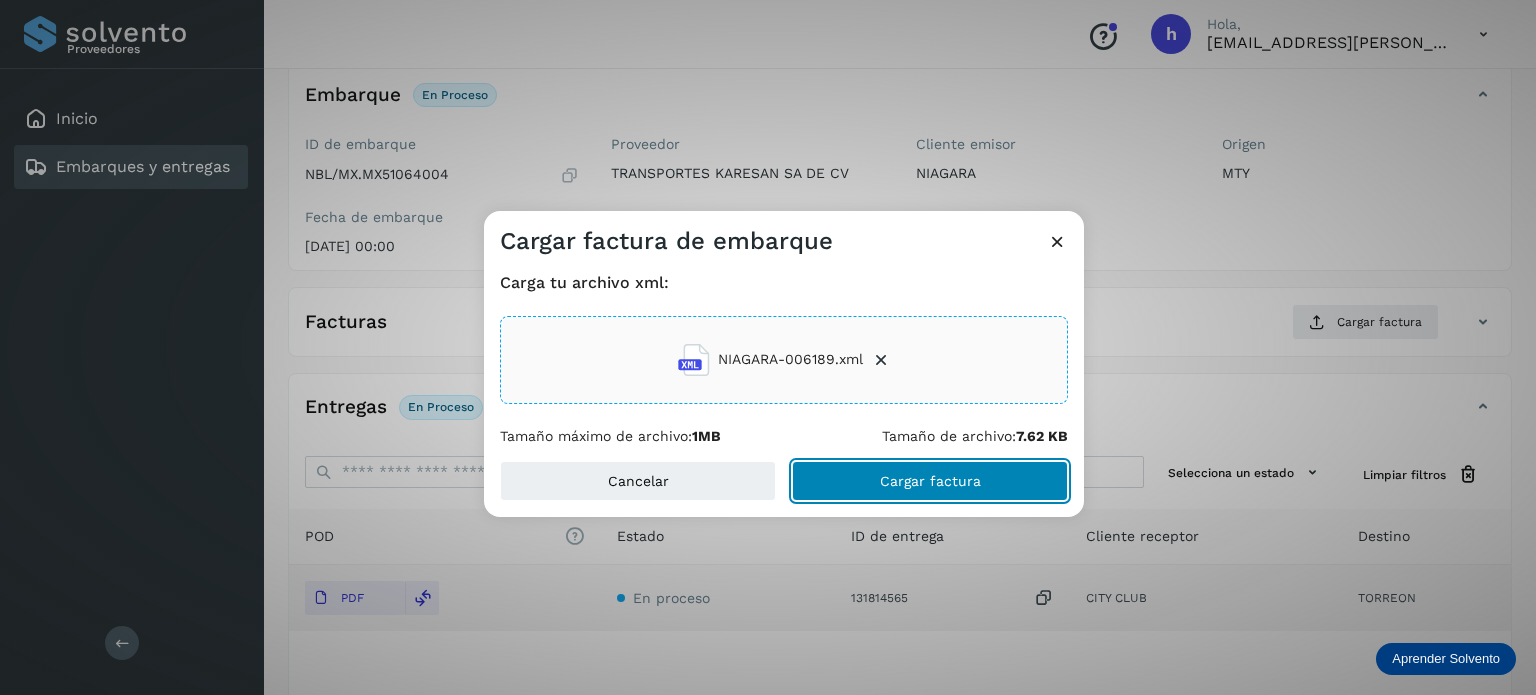click on "Cargar factura" 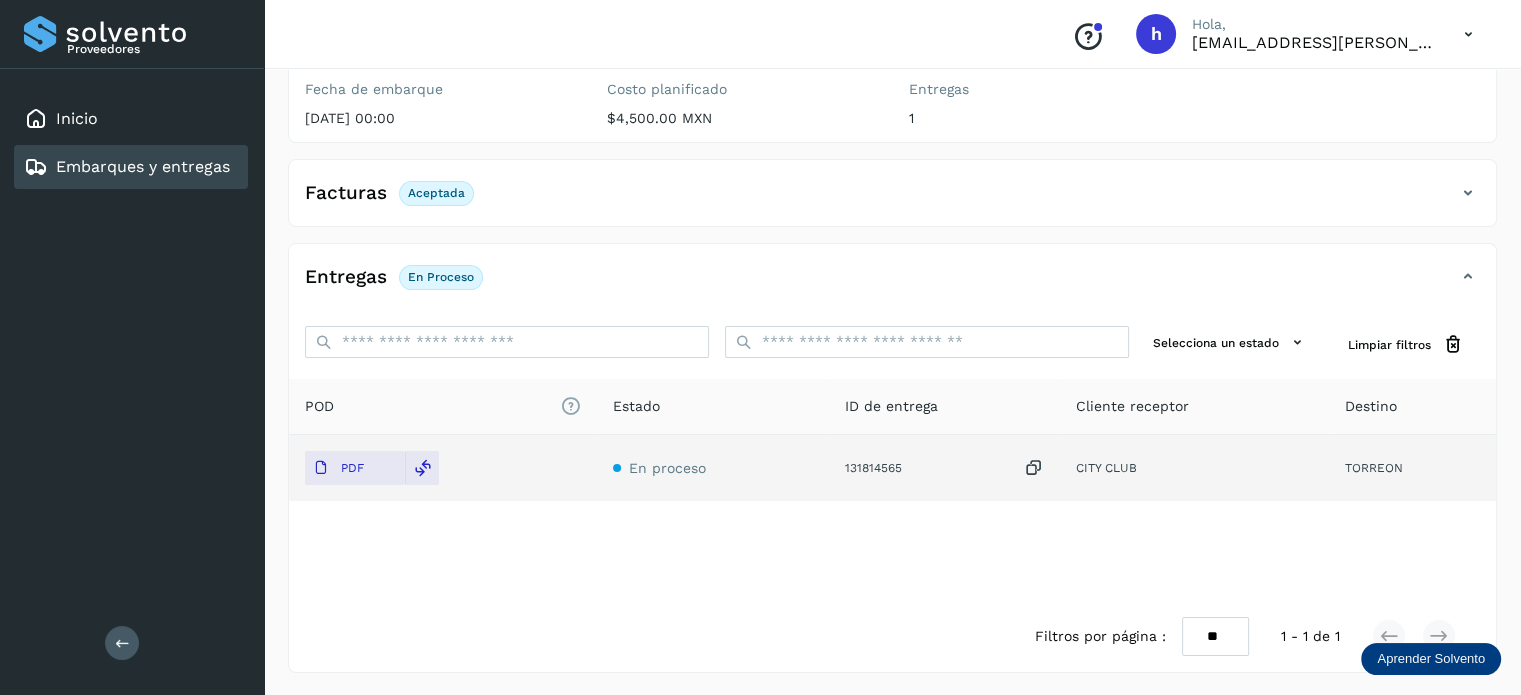 scroll, scrollTop: 0, scrollLeft: 0, axis: both 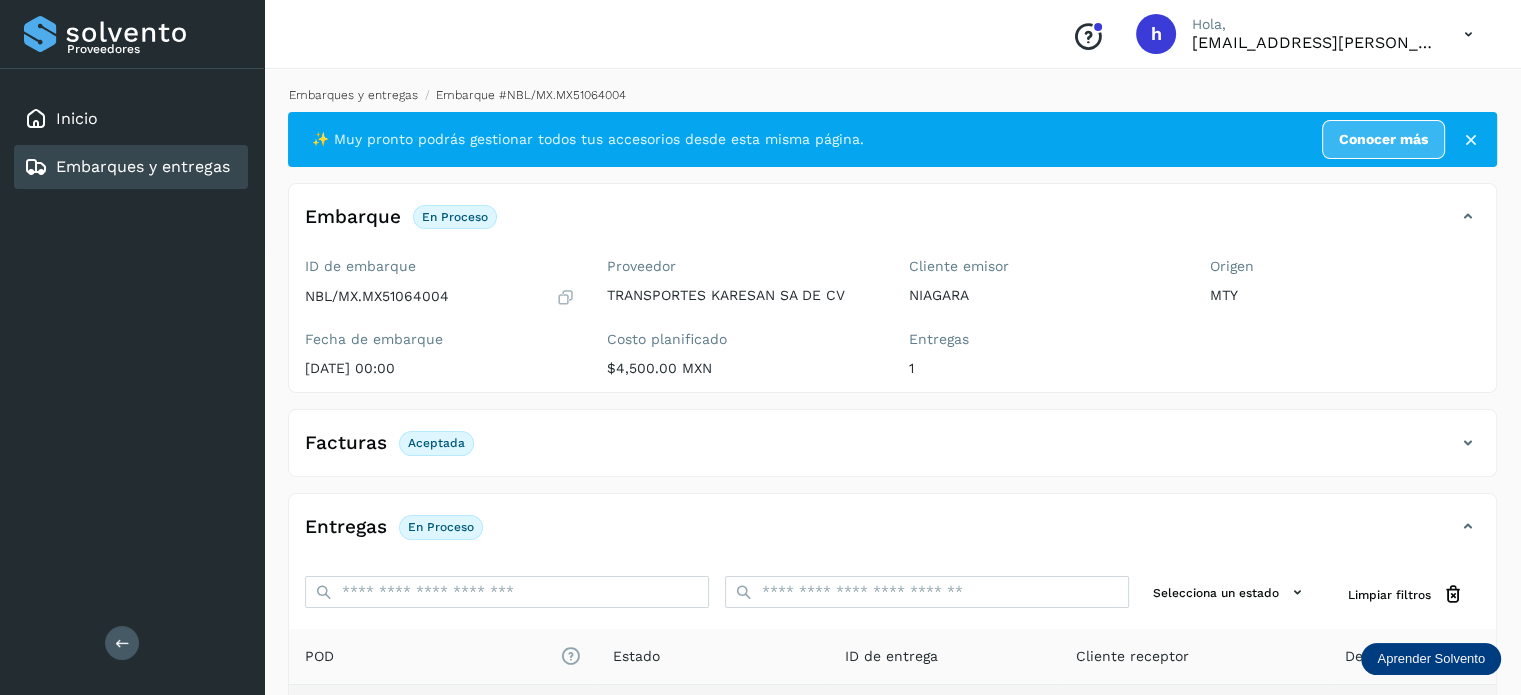 click on "Embarques y entregas" at bounding box center [353, 95] 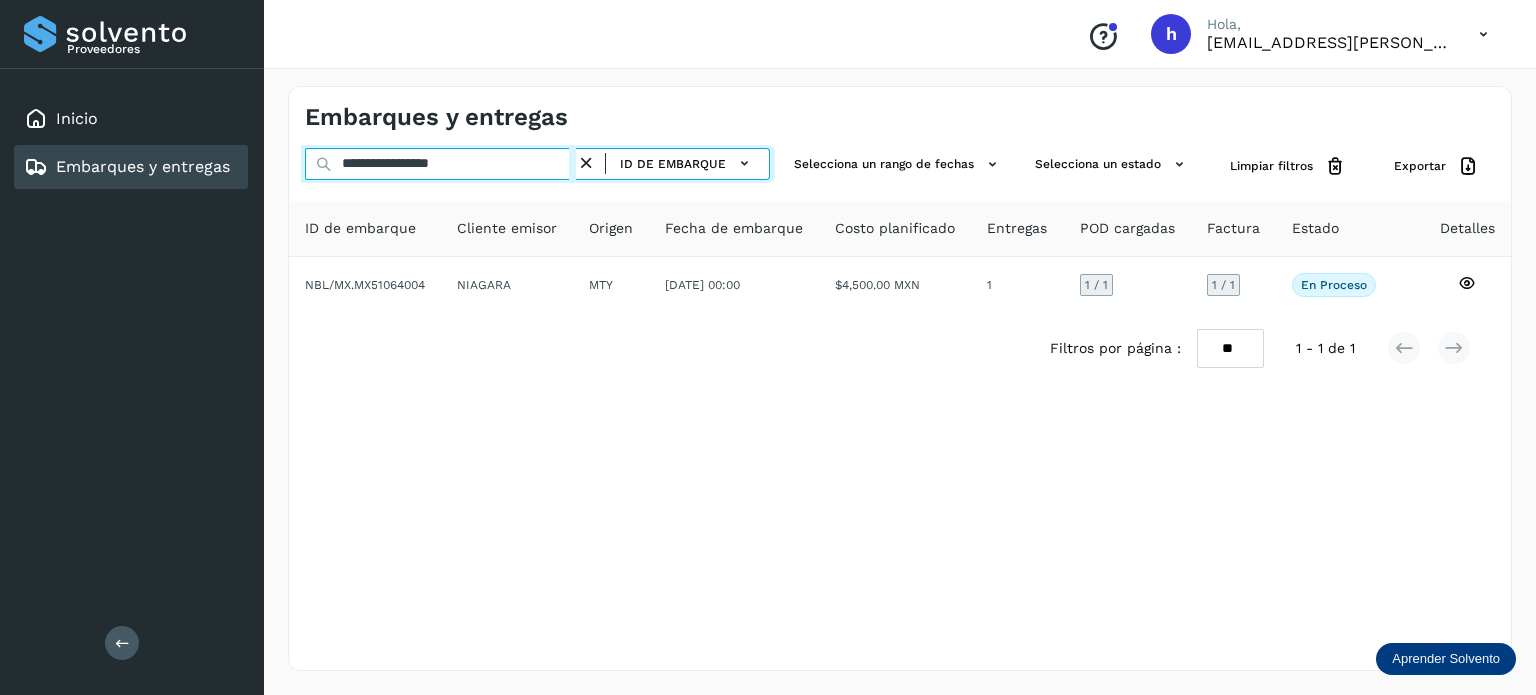 drag, startPoint x: 520, startPoint y: 165, endPoint x: 0, endPoint y: 199, distance: 521.11035 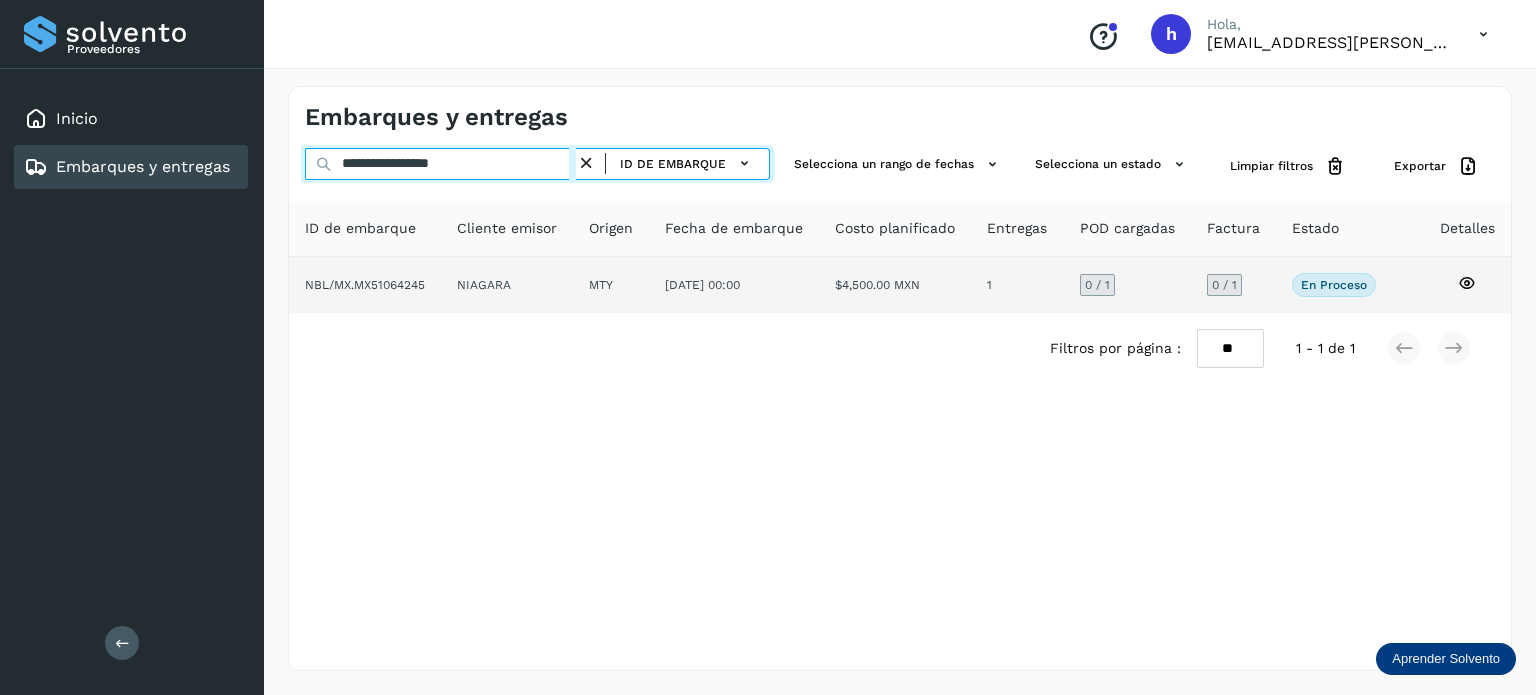 type on "**********" 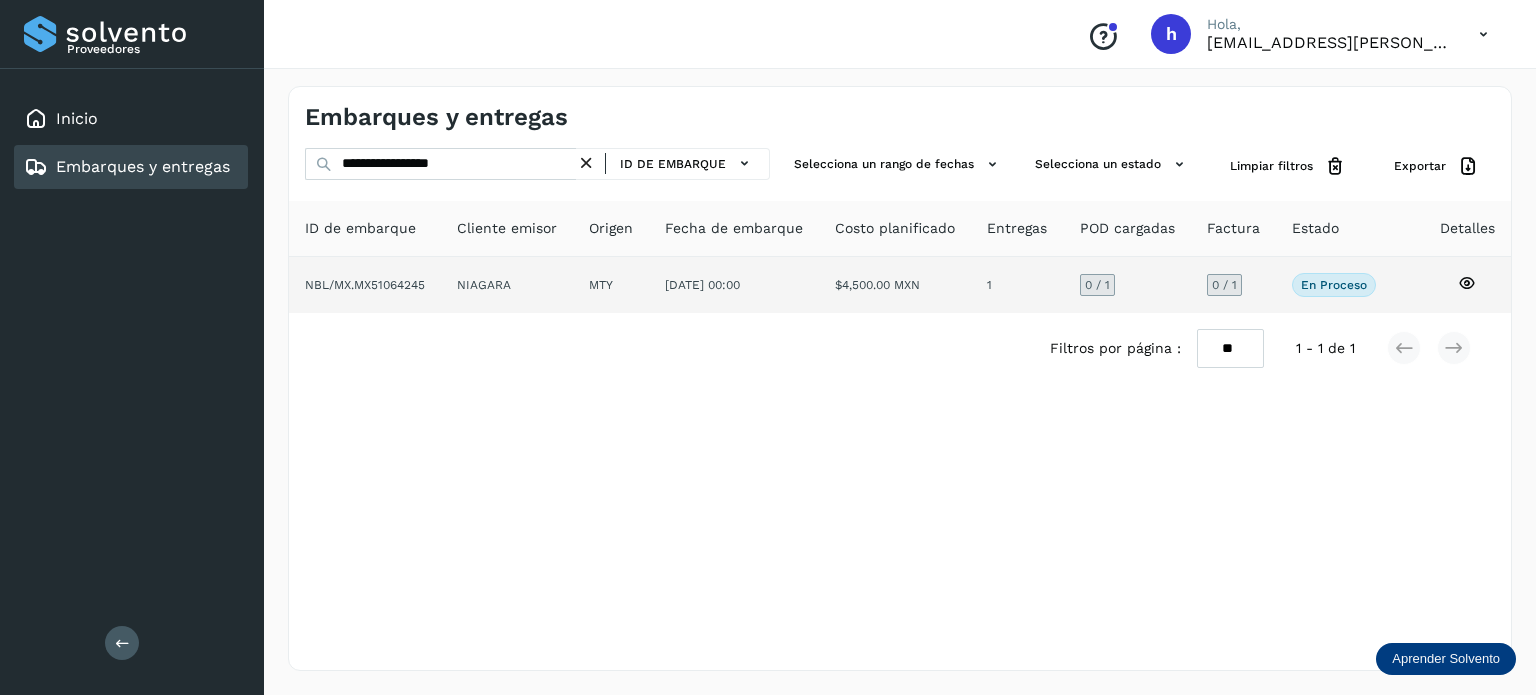 click on "NBL/MX.MX51064245" 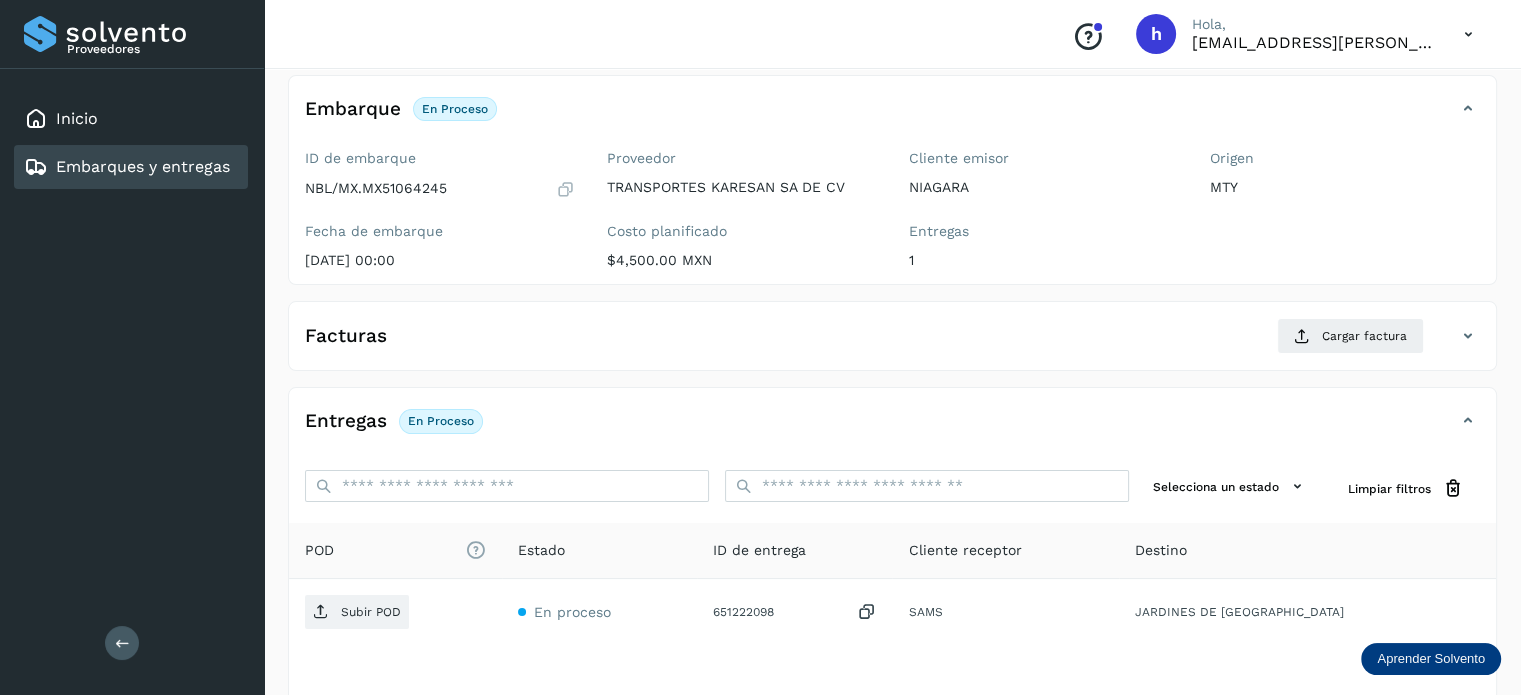 scroll, scrollTop: 112, scrollLeft: 0, axis: vertical 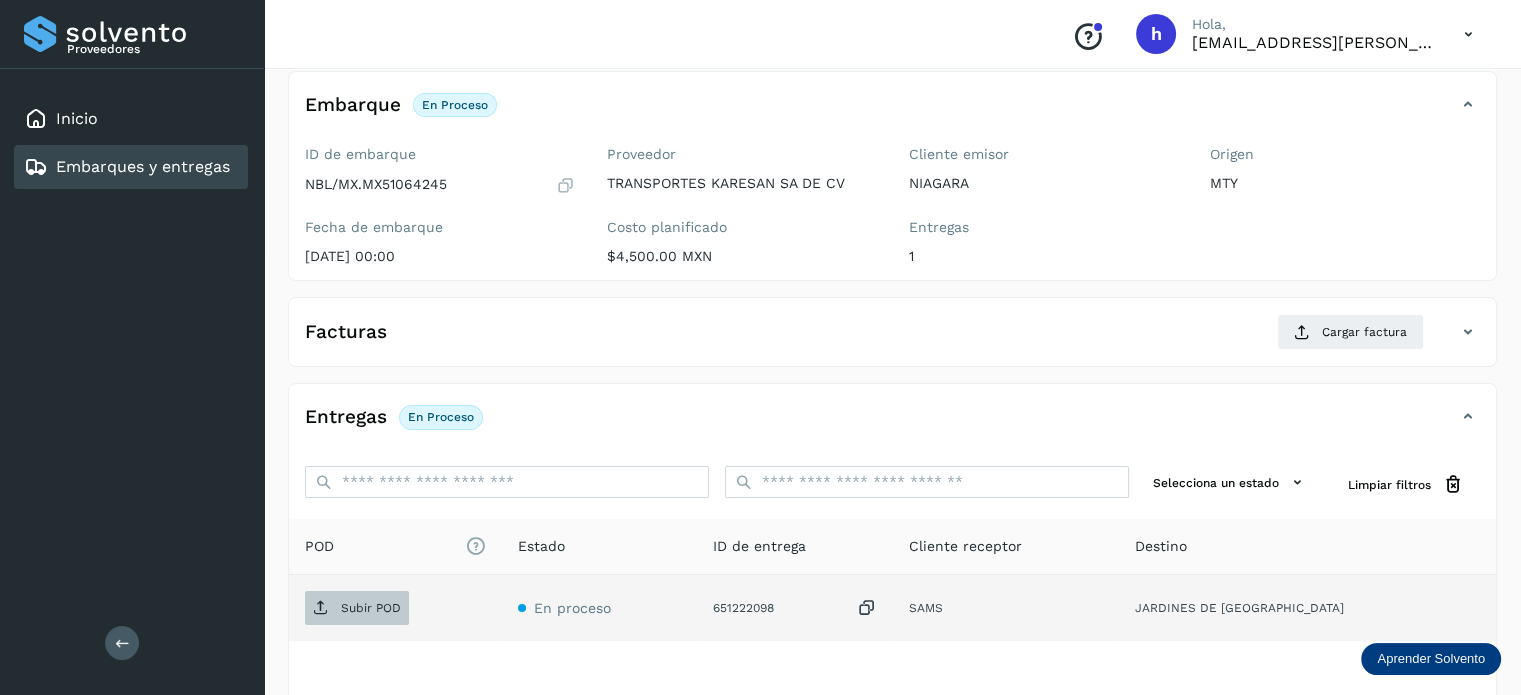 click on "Subir POD" at bounding box center [371, 608] 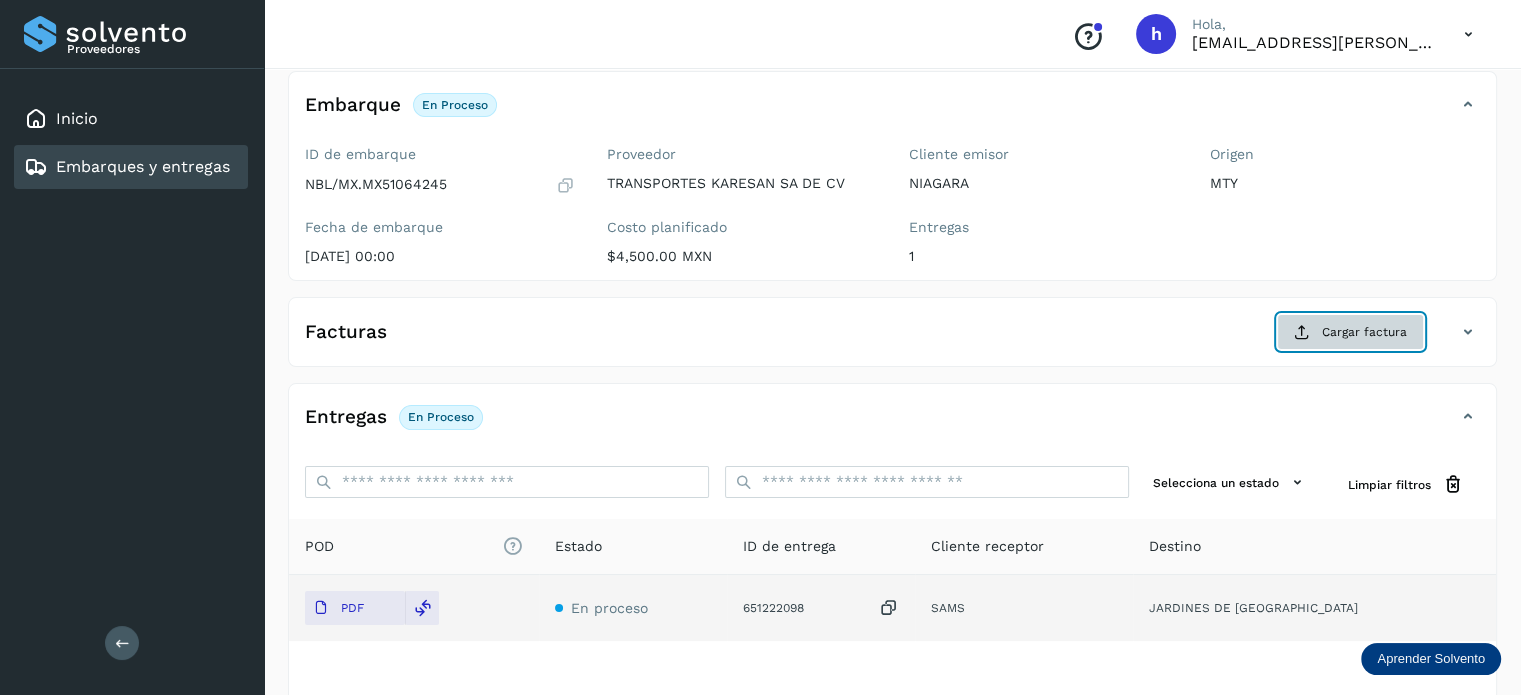 click on "Cargar factura" 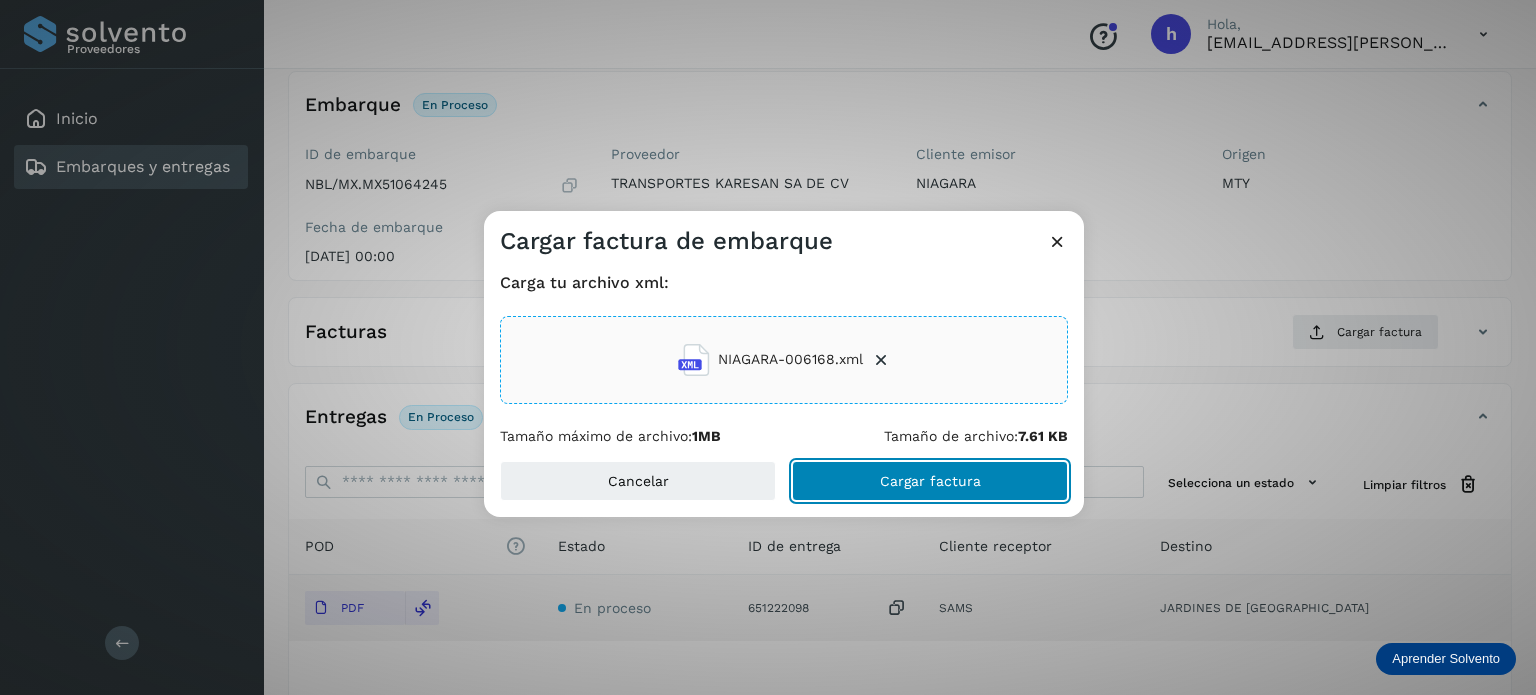 click on "Cargar factura" 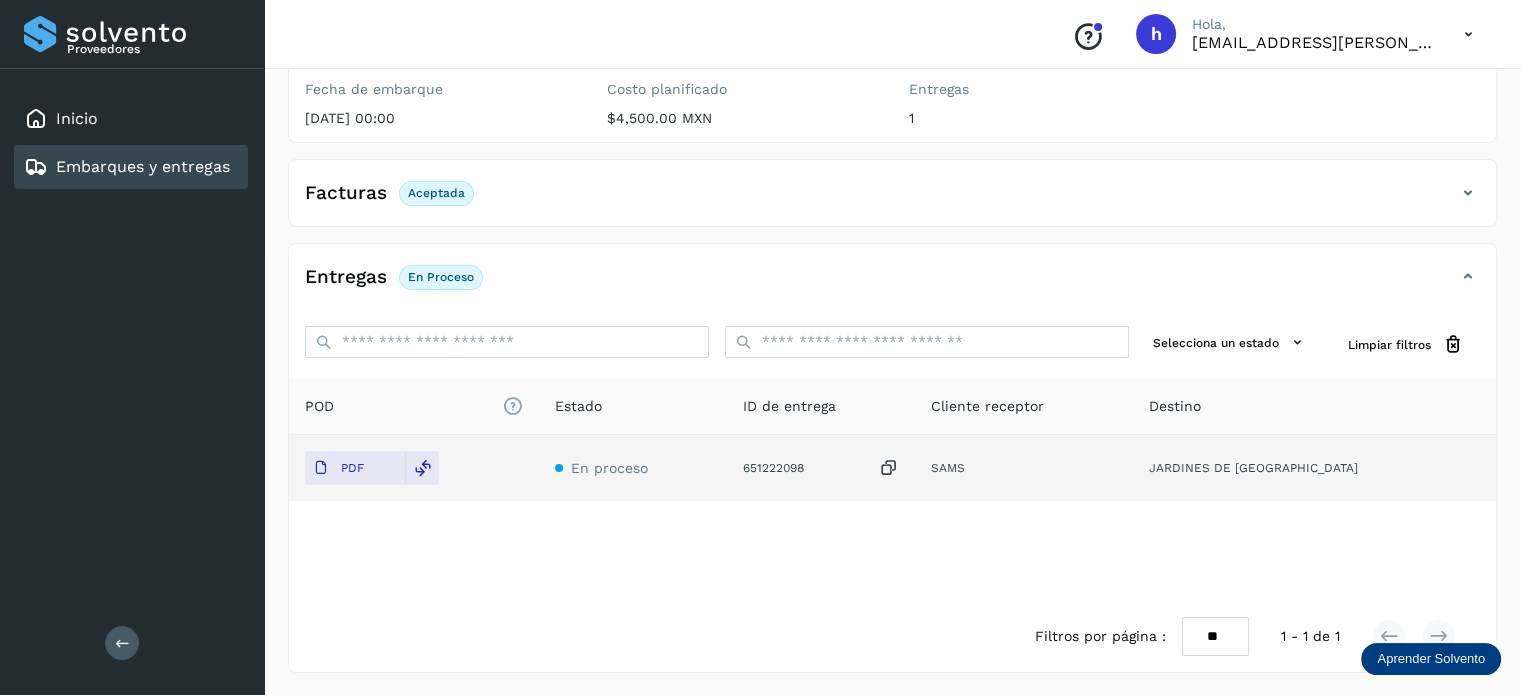 scroll, scrollTop: 0, scrollLeft: 0, axis: both 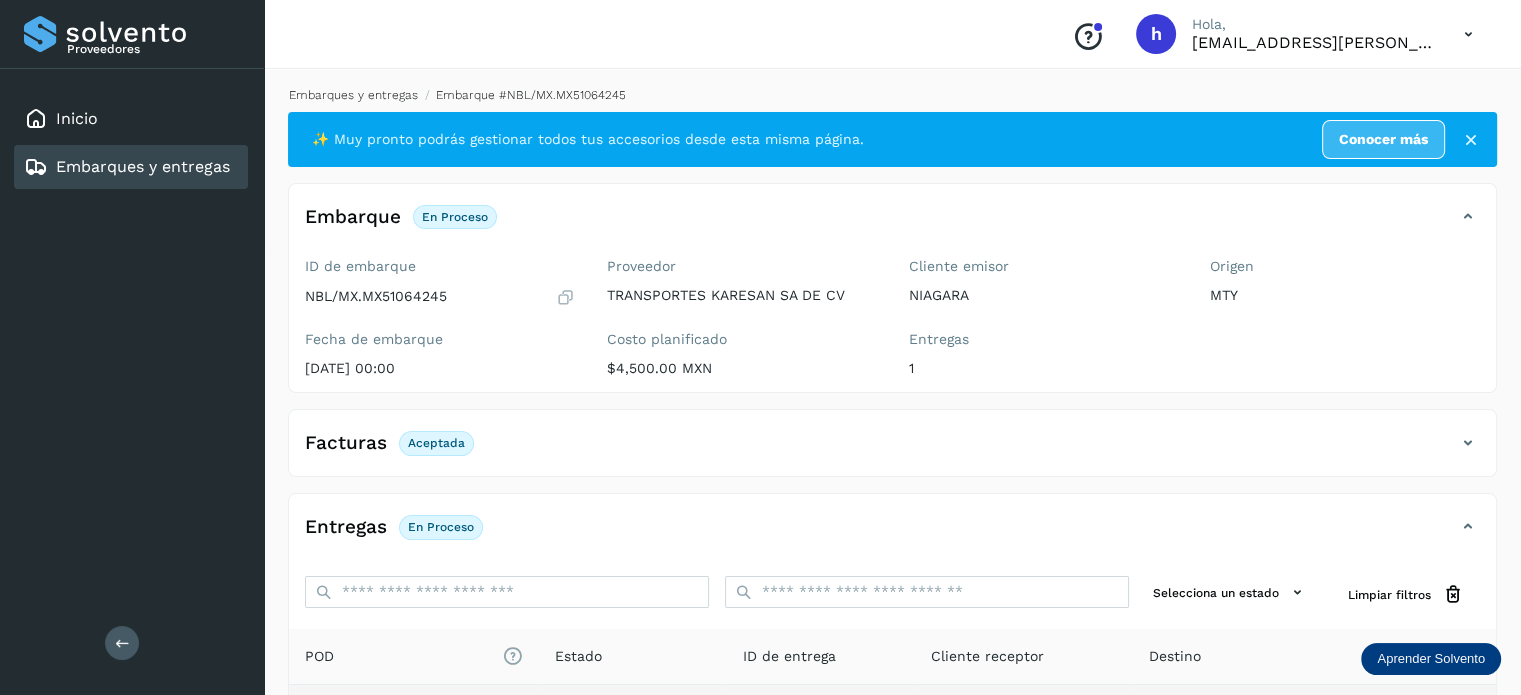 click on "Embarques y entregas" at bounding box center [353, 95] 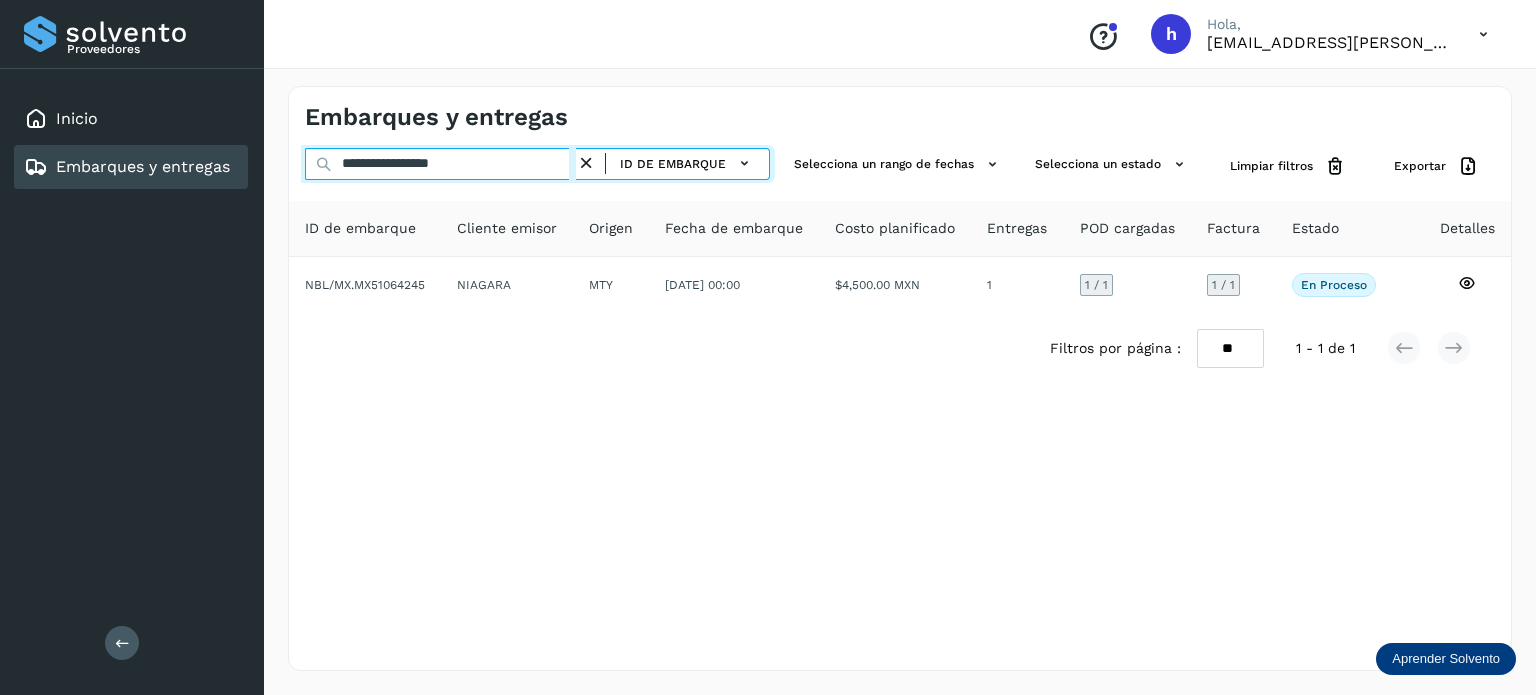 drag, startPoint x: 524, startPoint y: 168, endPoint x: 0, endPoint y: 223, distance: 526.87854 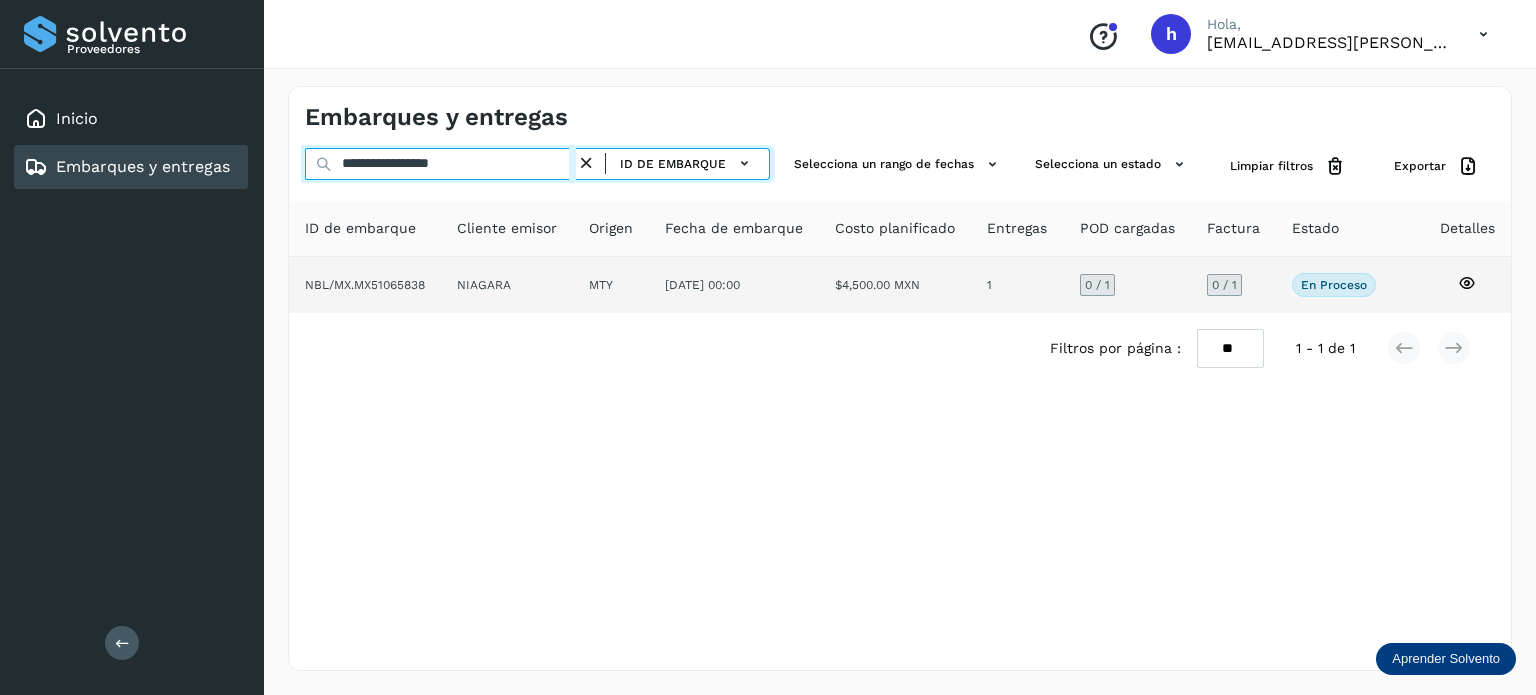 type on "**********" 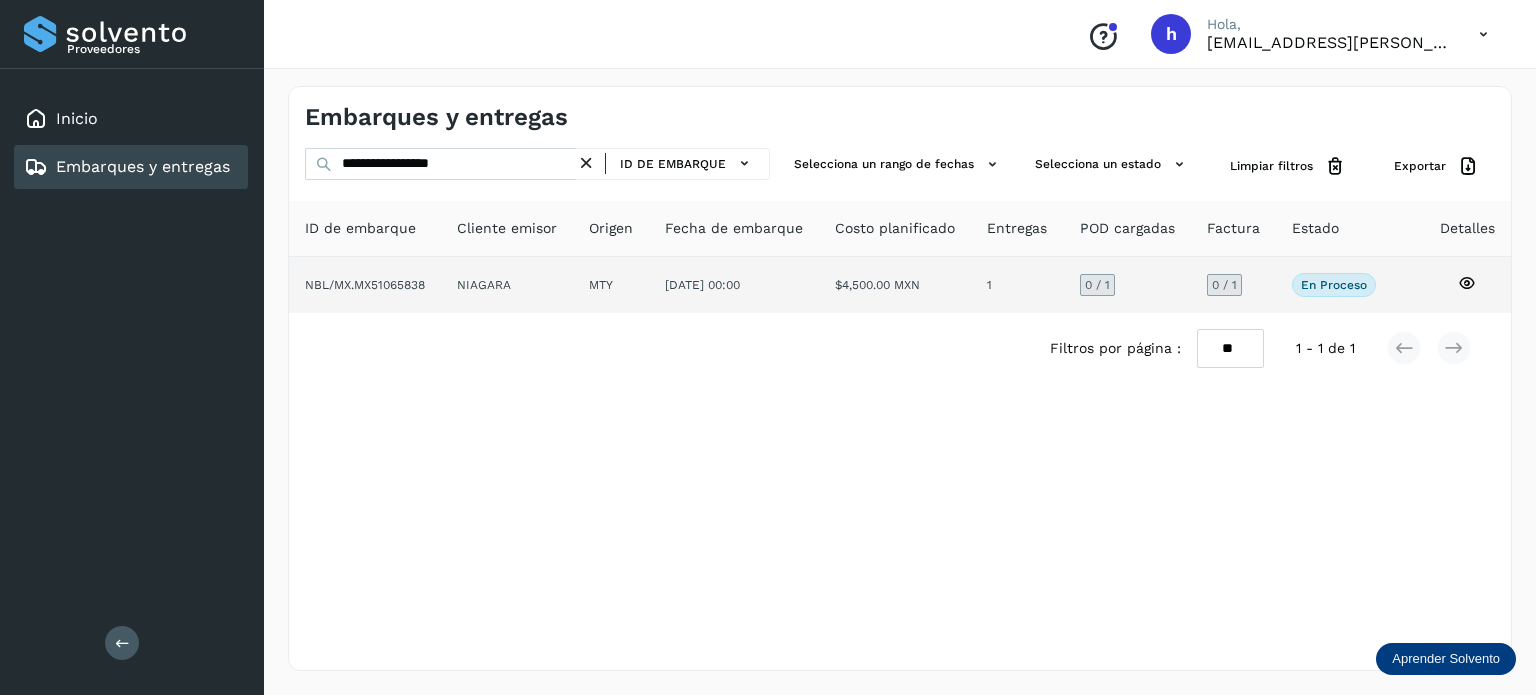 click on "NBL/MX.MX51065838" 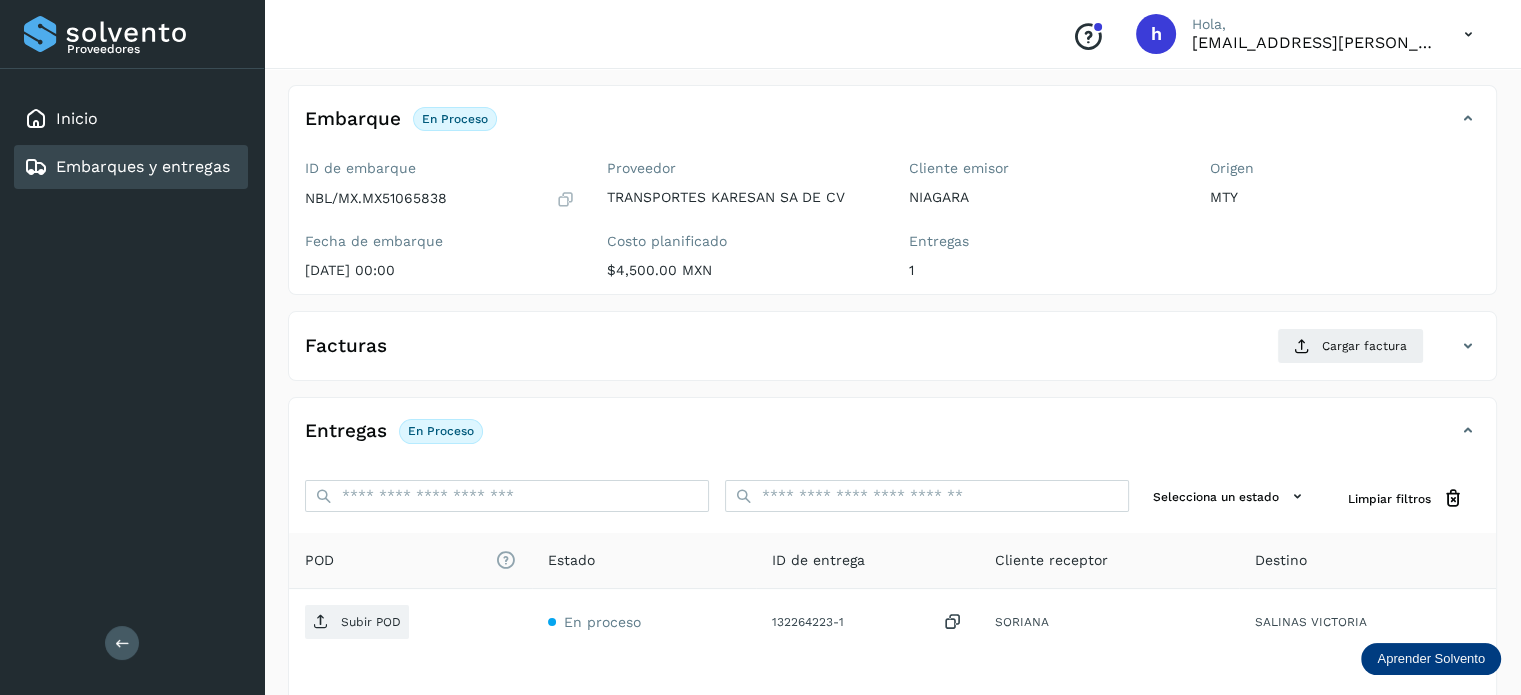 scroll, scrollTop: 112, scrollLeft: 0, axis: vertical 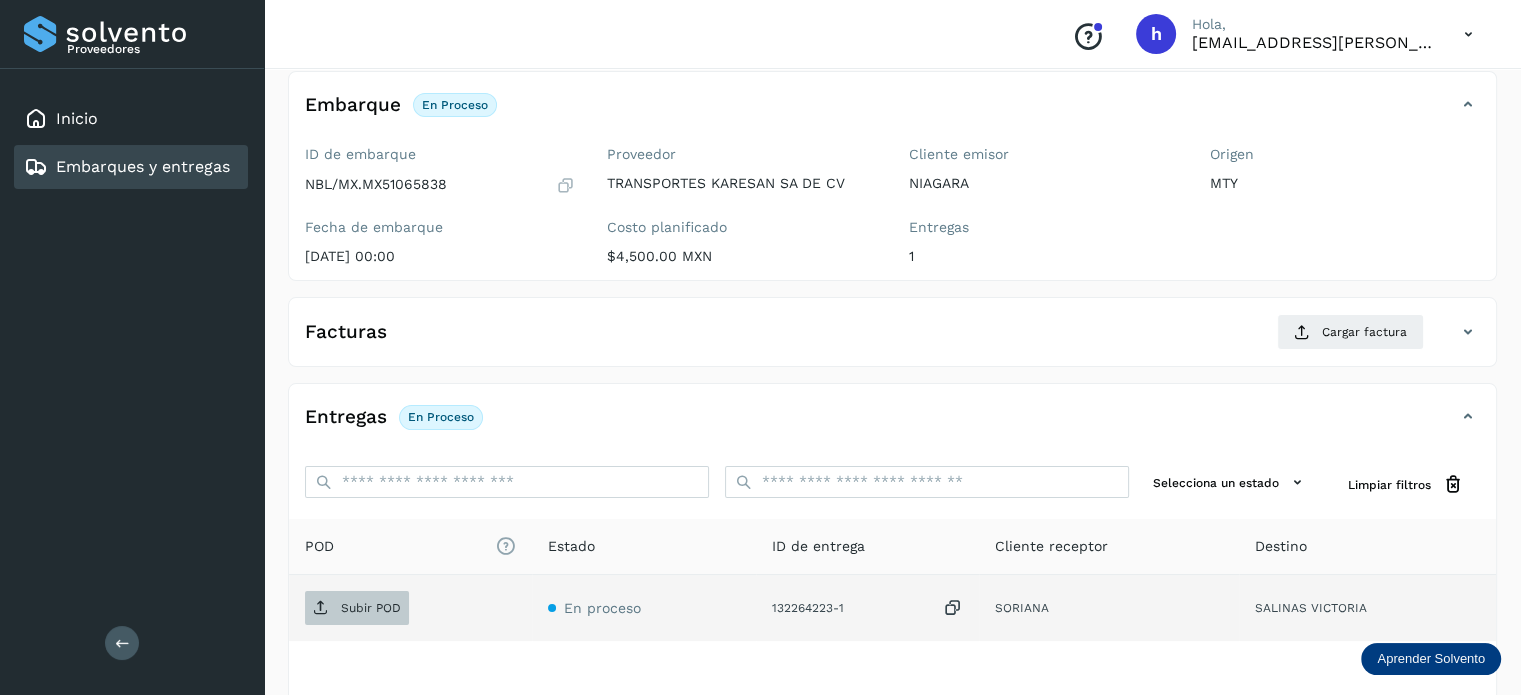 click on "Subir POD" at bounding box center [371, 608] 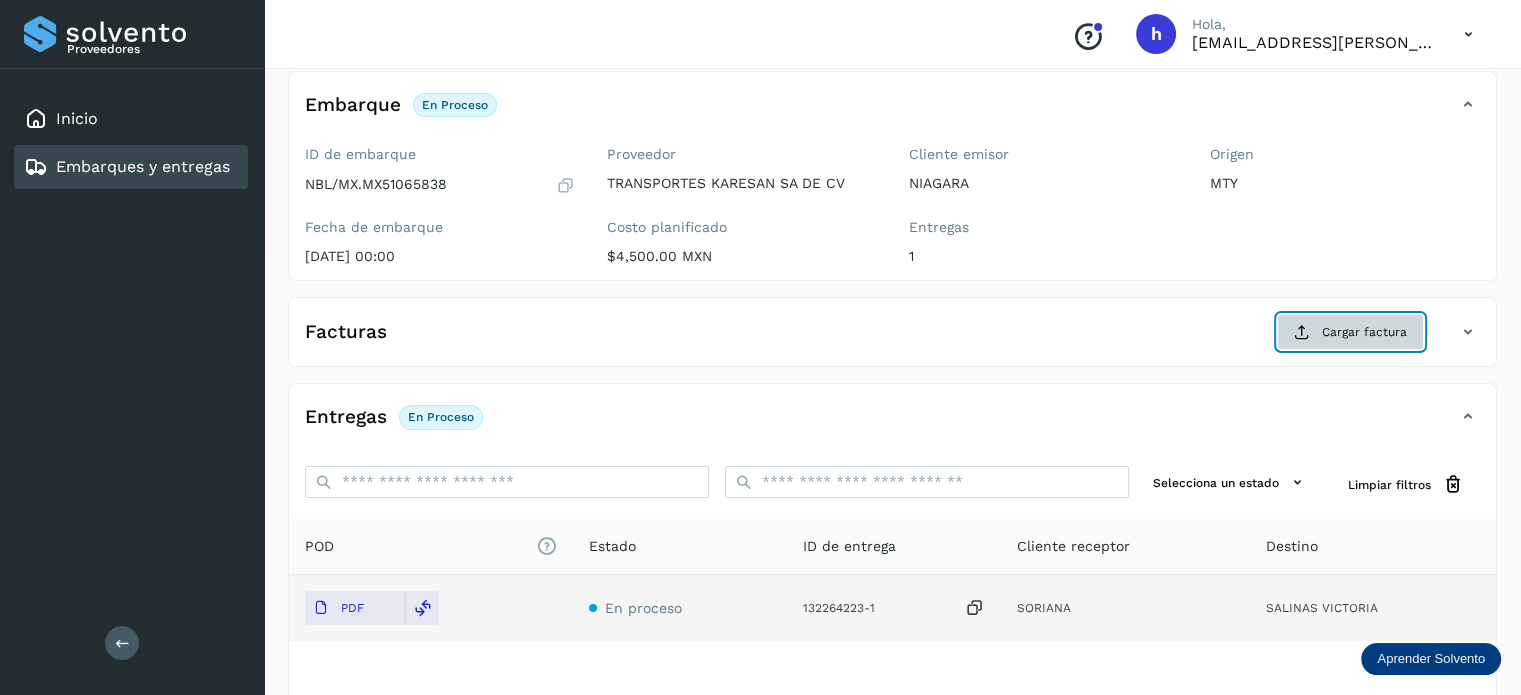 click on "Cargar factura" 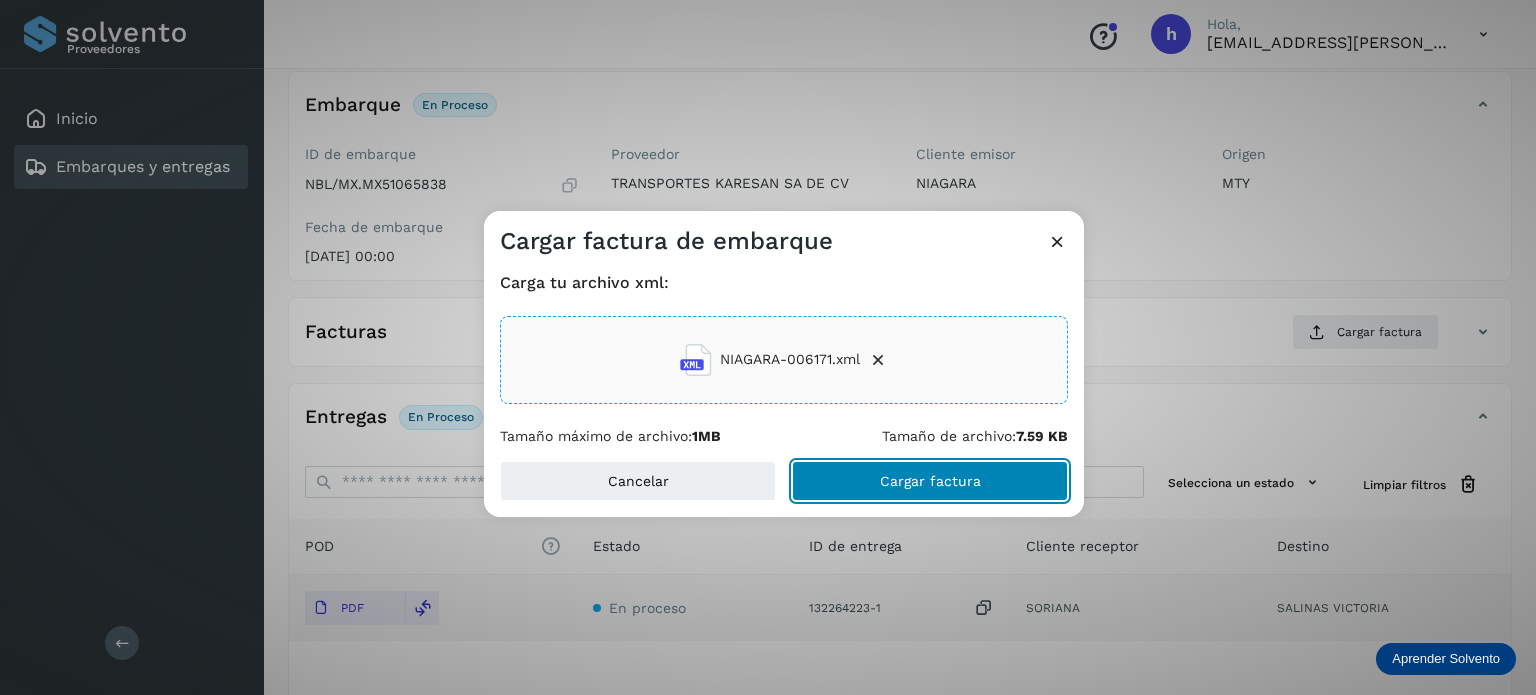 click on "Cargar factura" 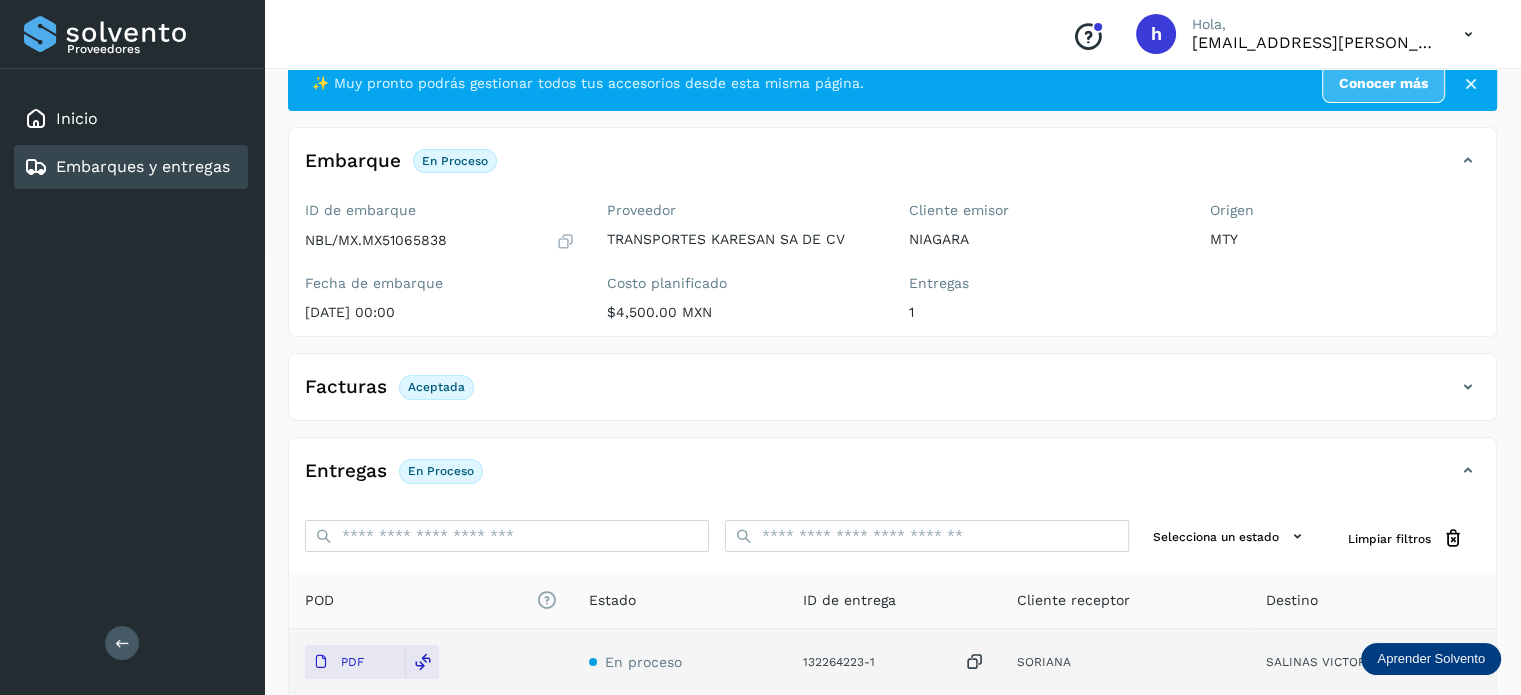 scroll, scrollTop: 0, scrollLeft: 0, axis: both 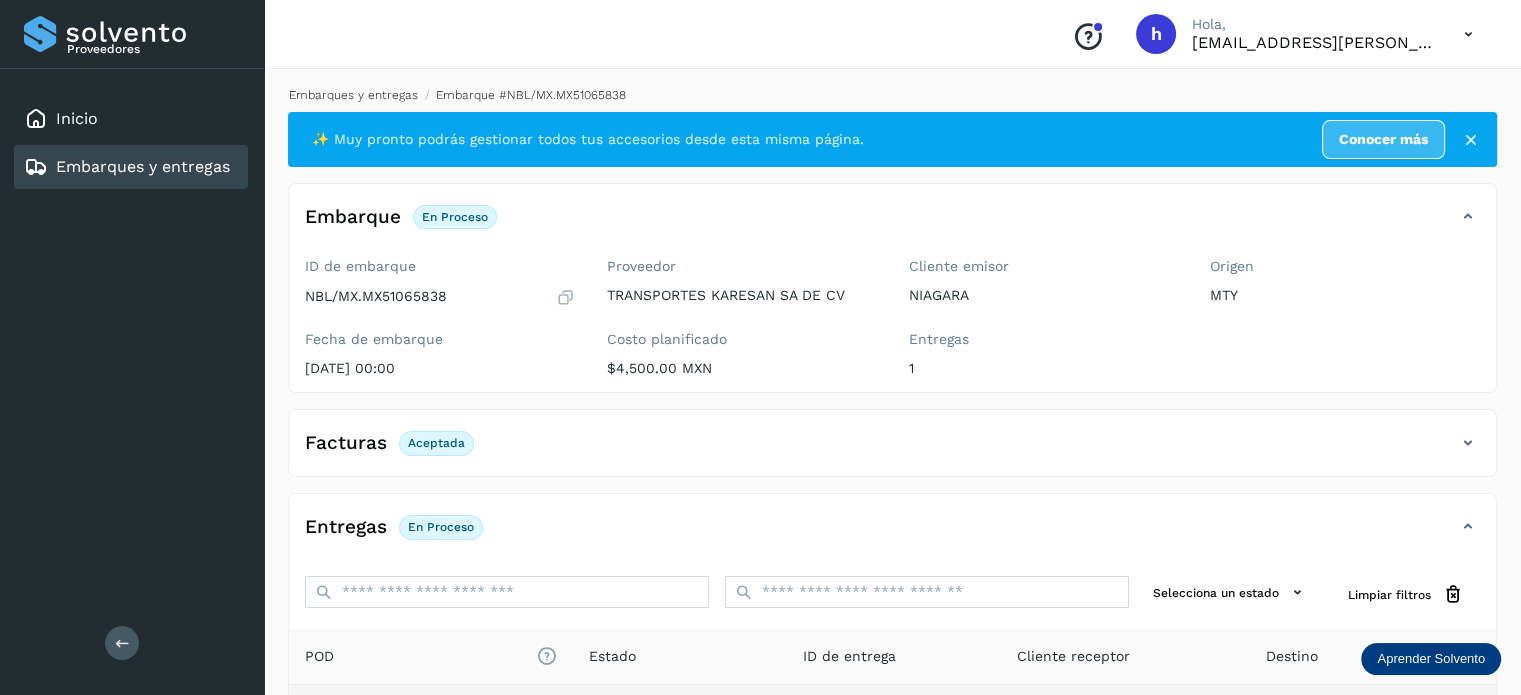 click on "Embarques y entregas" at bounding box center (353, 95) 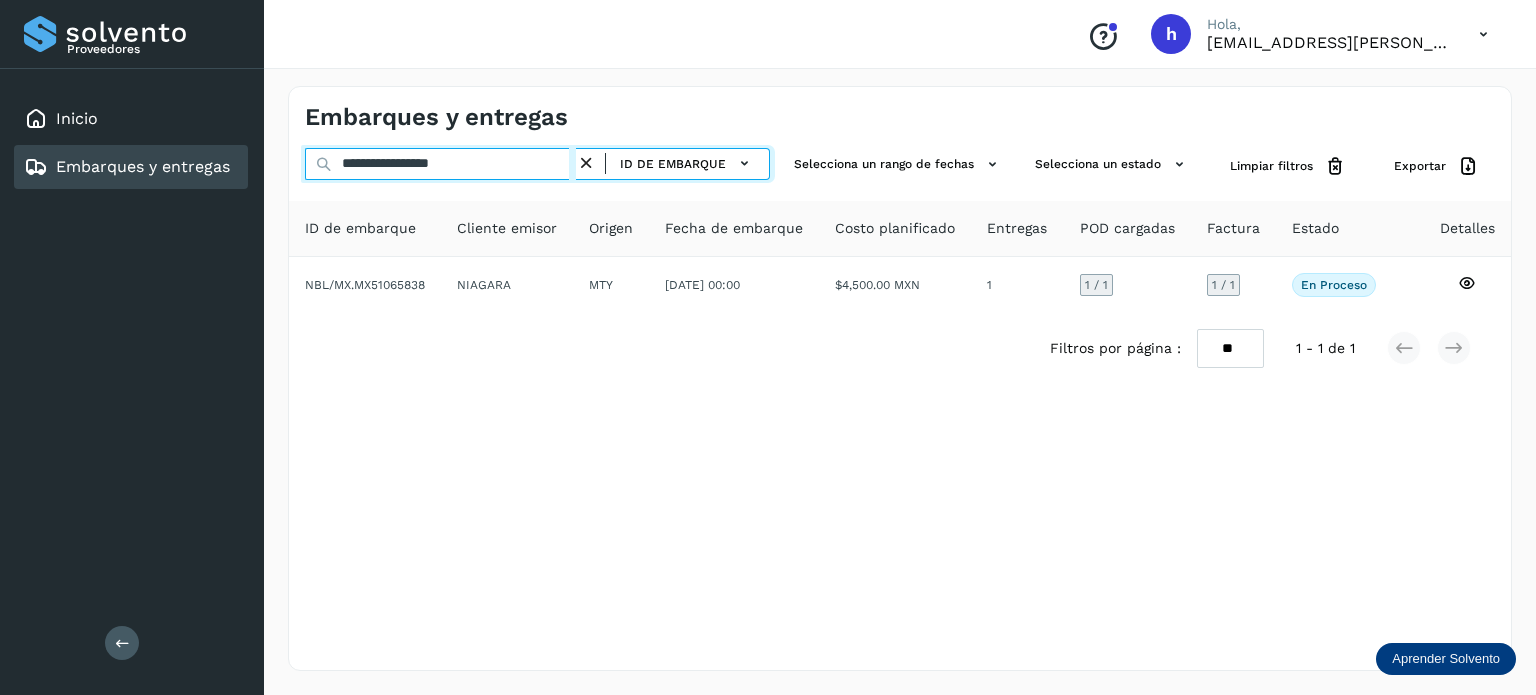 drag, startPoint x: 512, startPoint y: 162, endPoint x: 40, endPoint y: 196, distance: 473.223 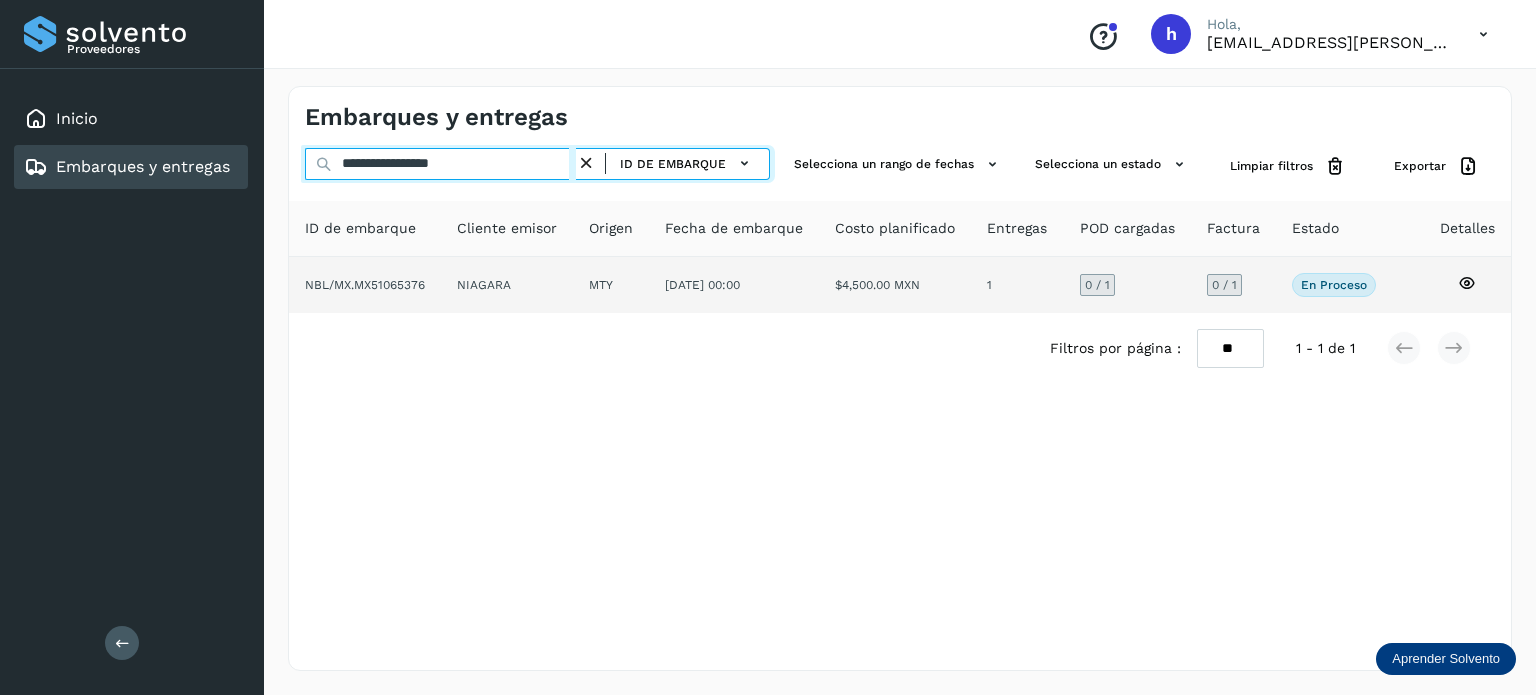type on "**********" 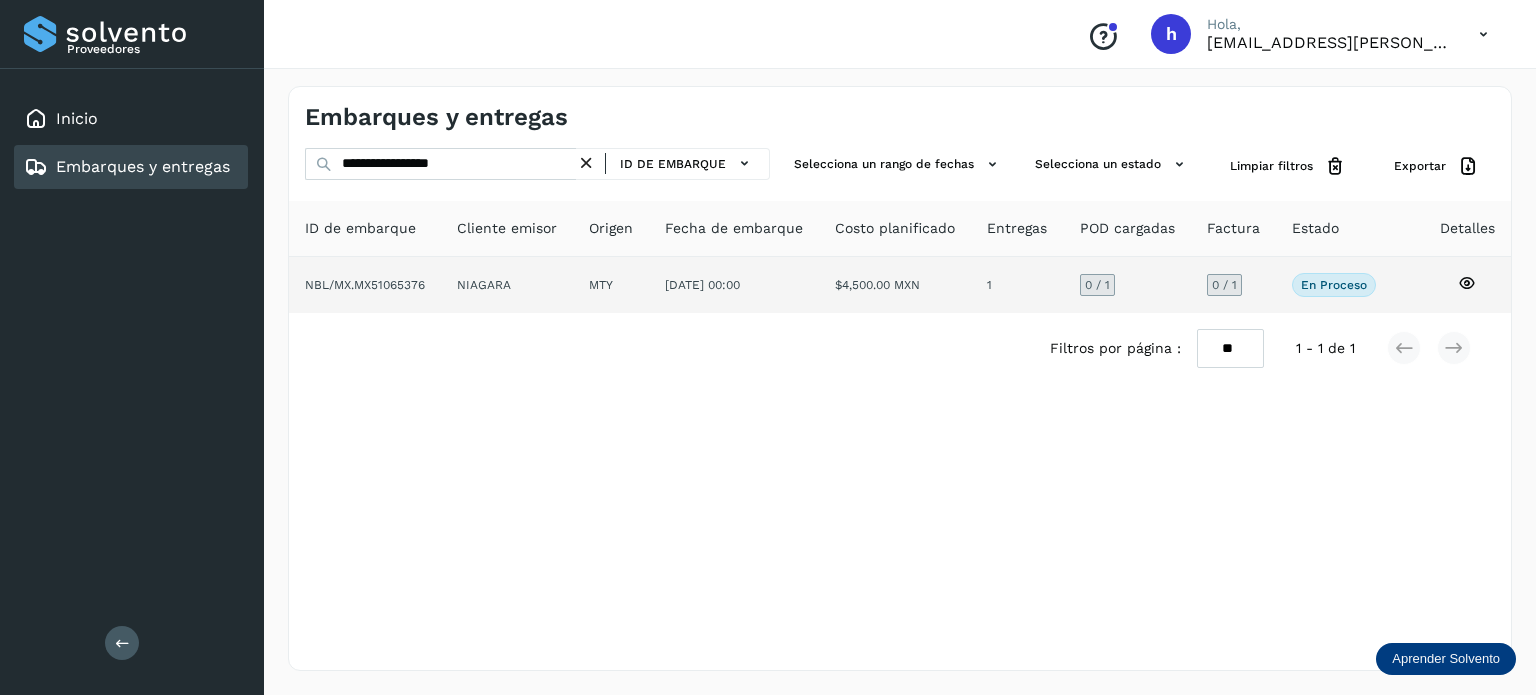 click on "NBL/MX.MX51065376" 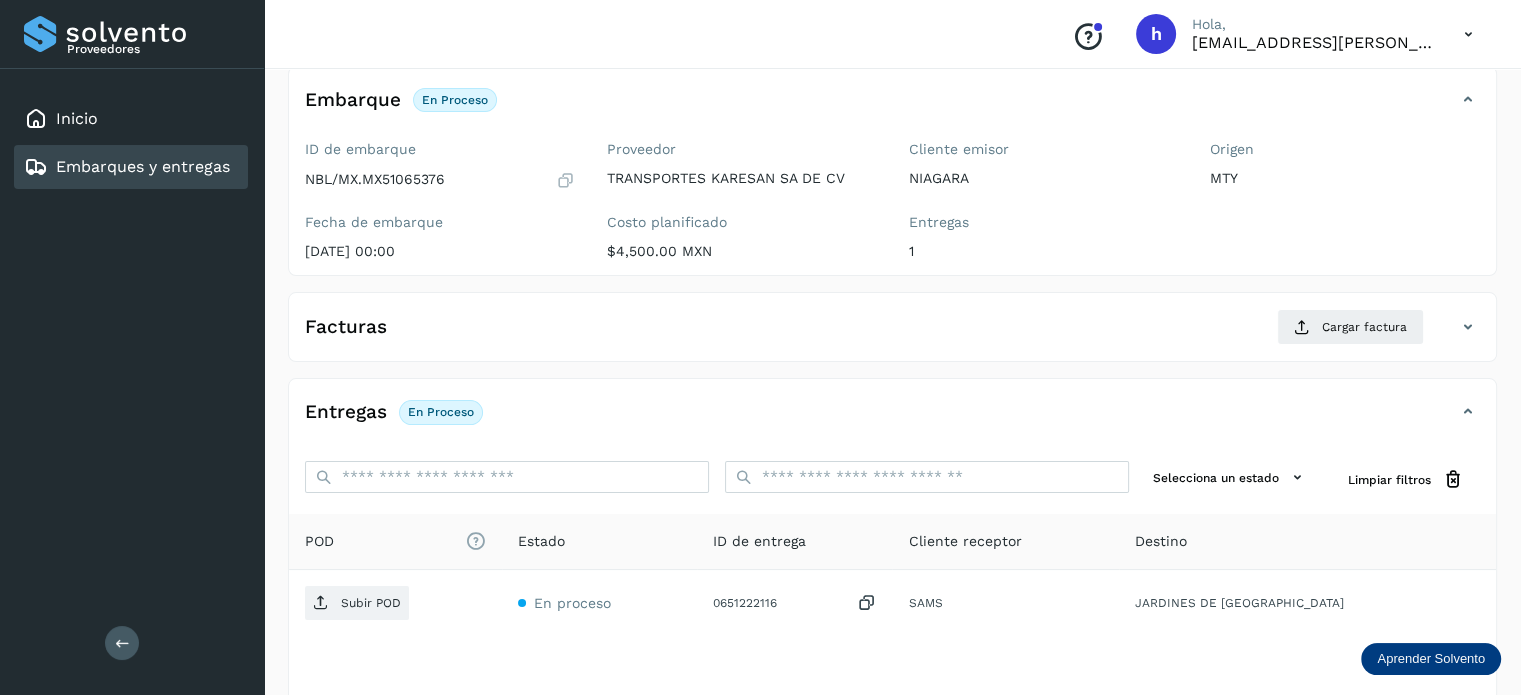 scroll, scrollTop: 119, scrollLeft: 0, axis: vertical 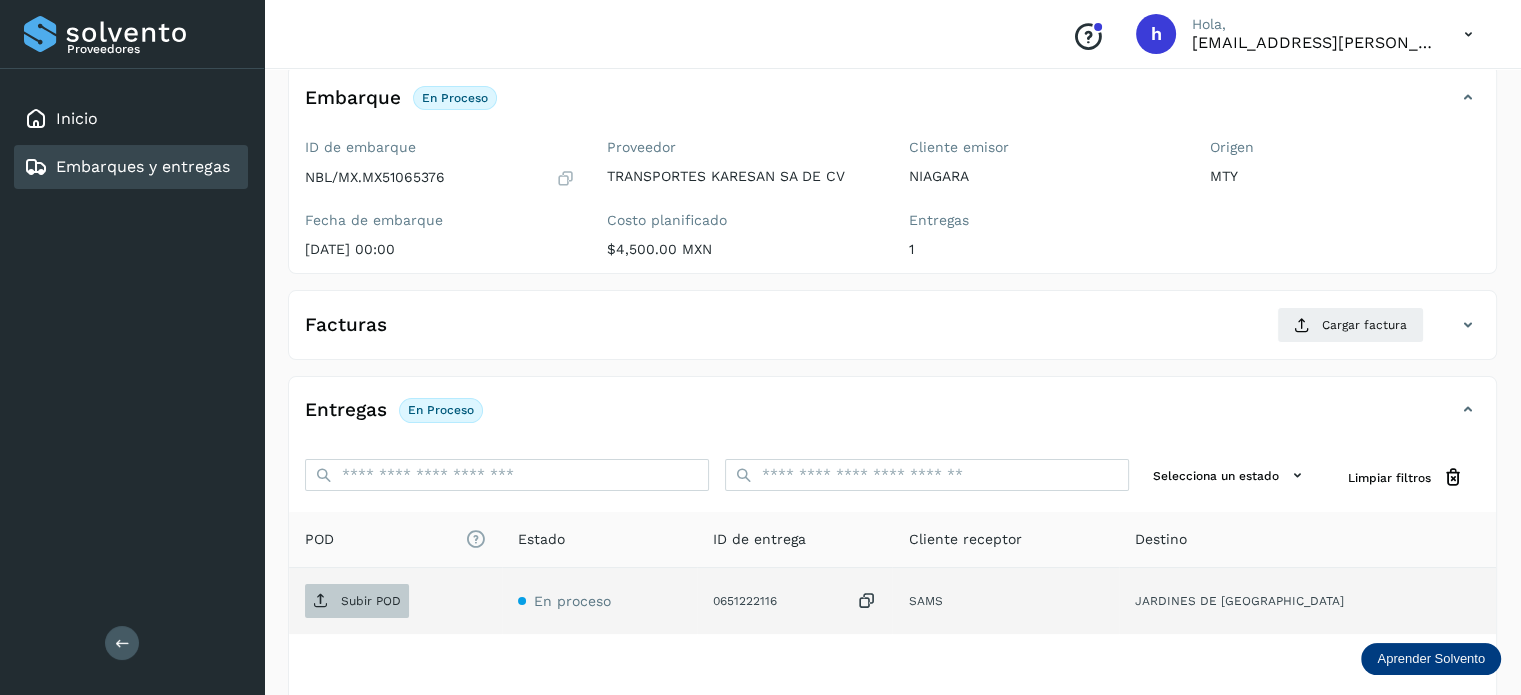 click on "Subir POD" at bounding box center [371, 601] 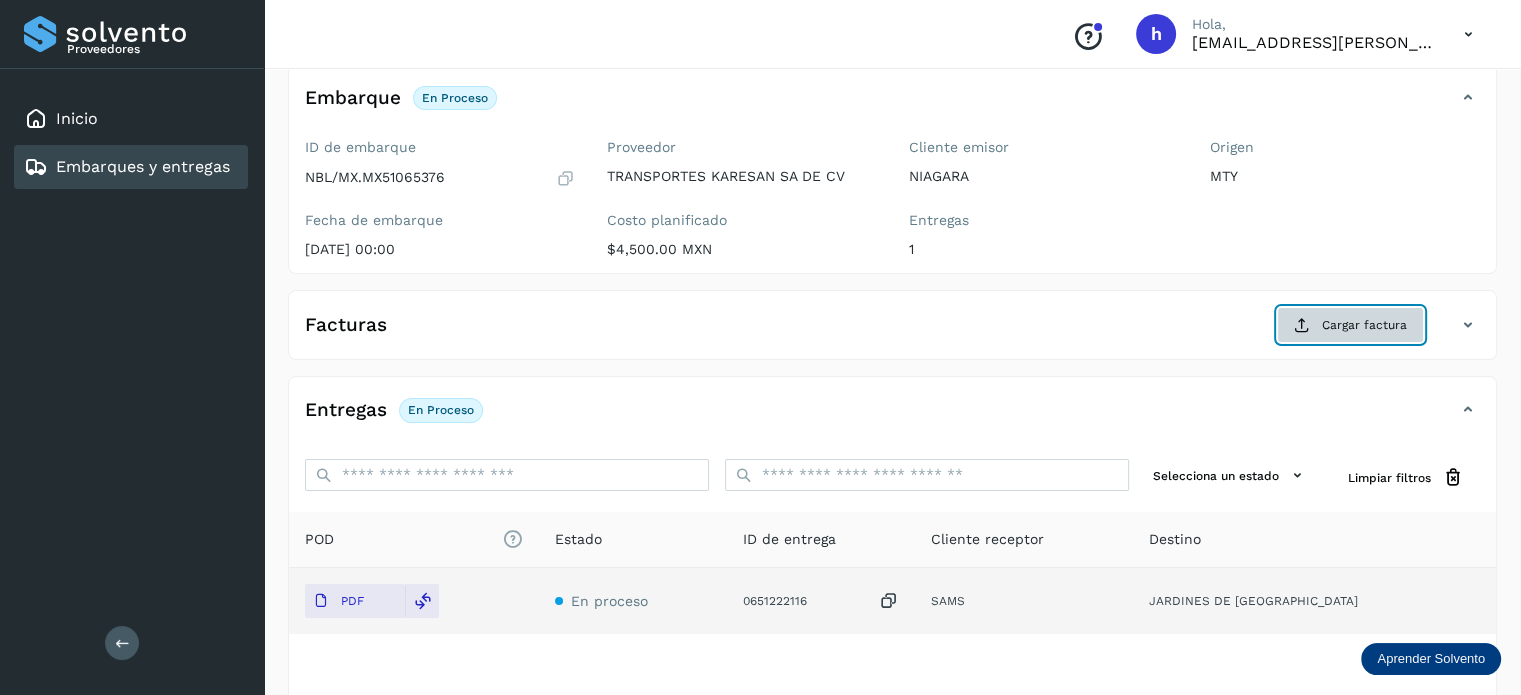 click on "Cargar factura" 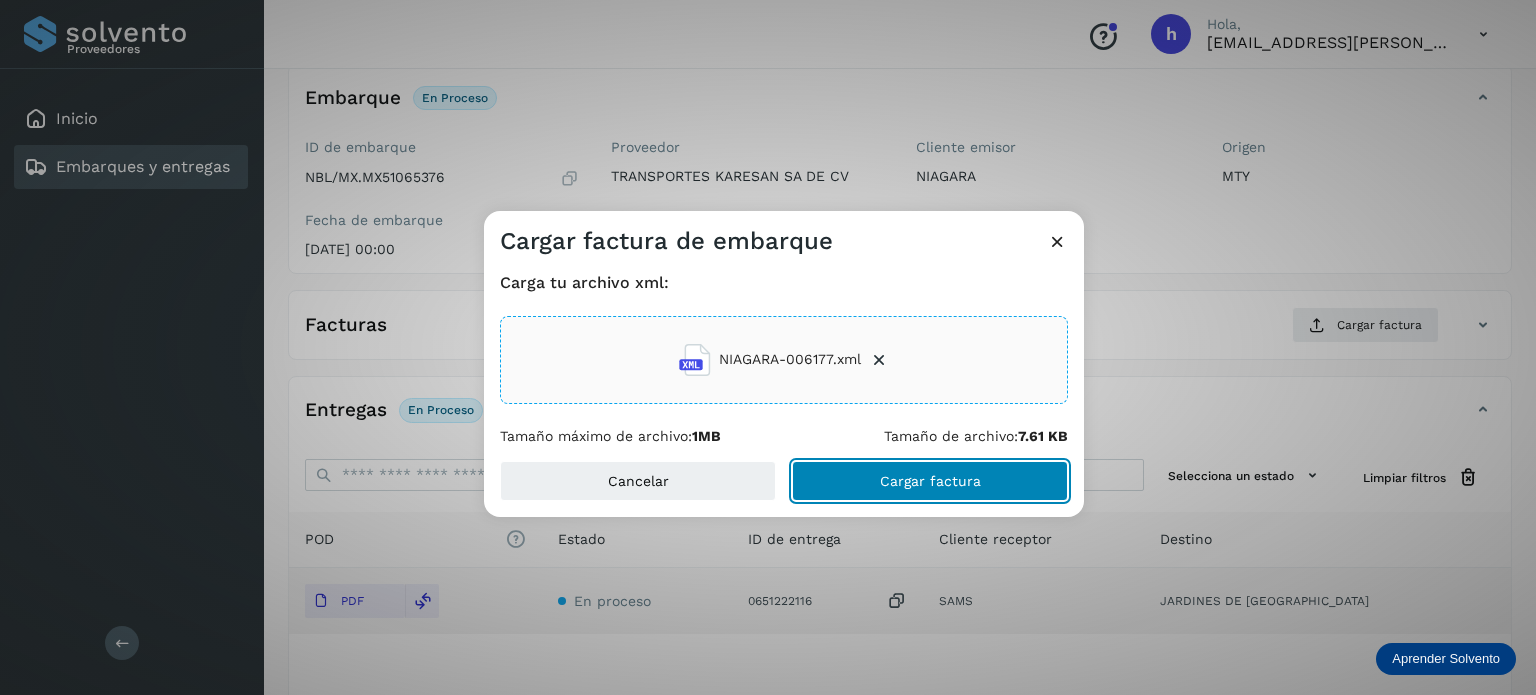 click on "Cargar factura" 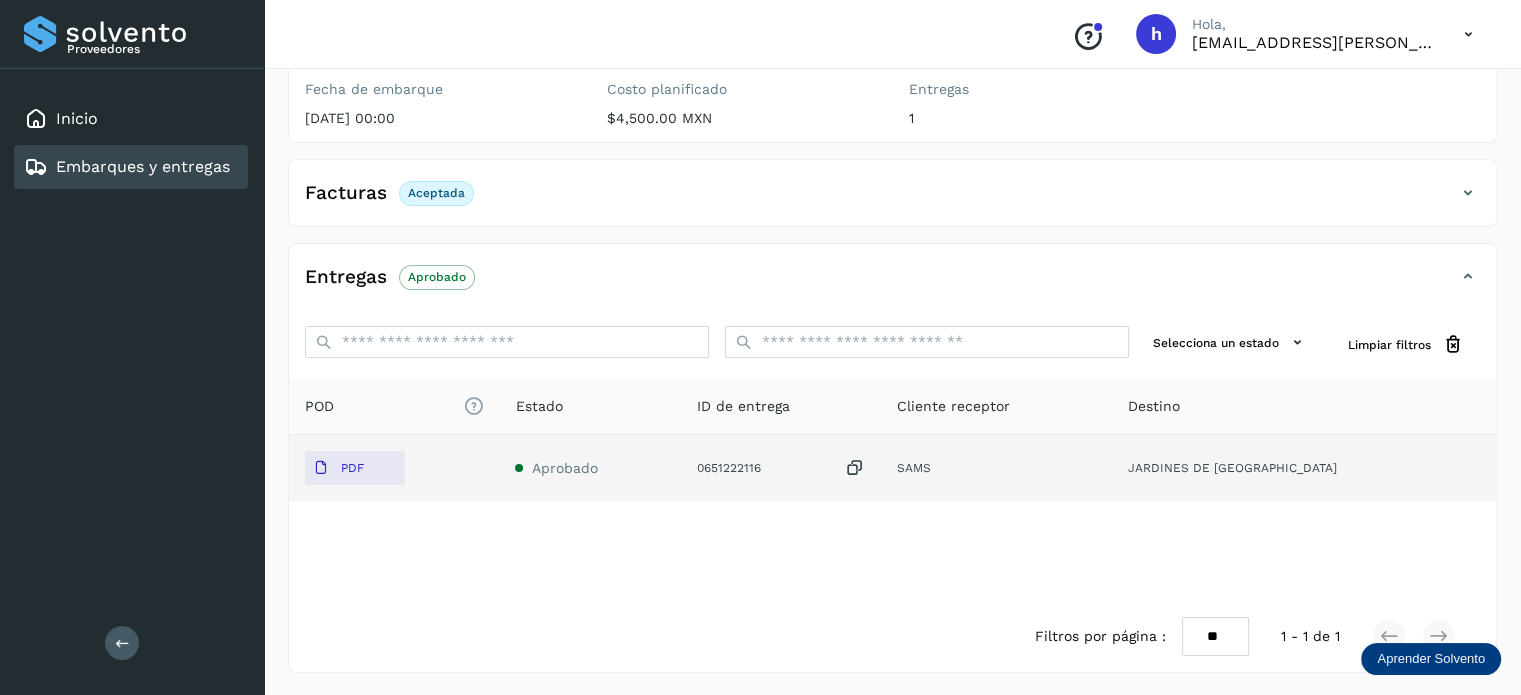 scroll, scrollTop: 0, scrollLeft: 0, axis: both 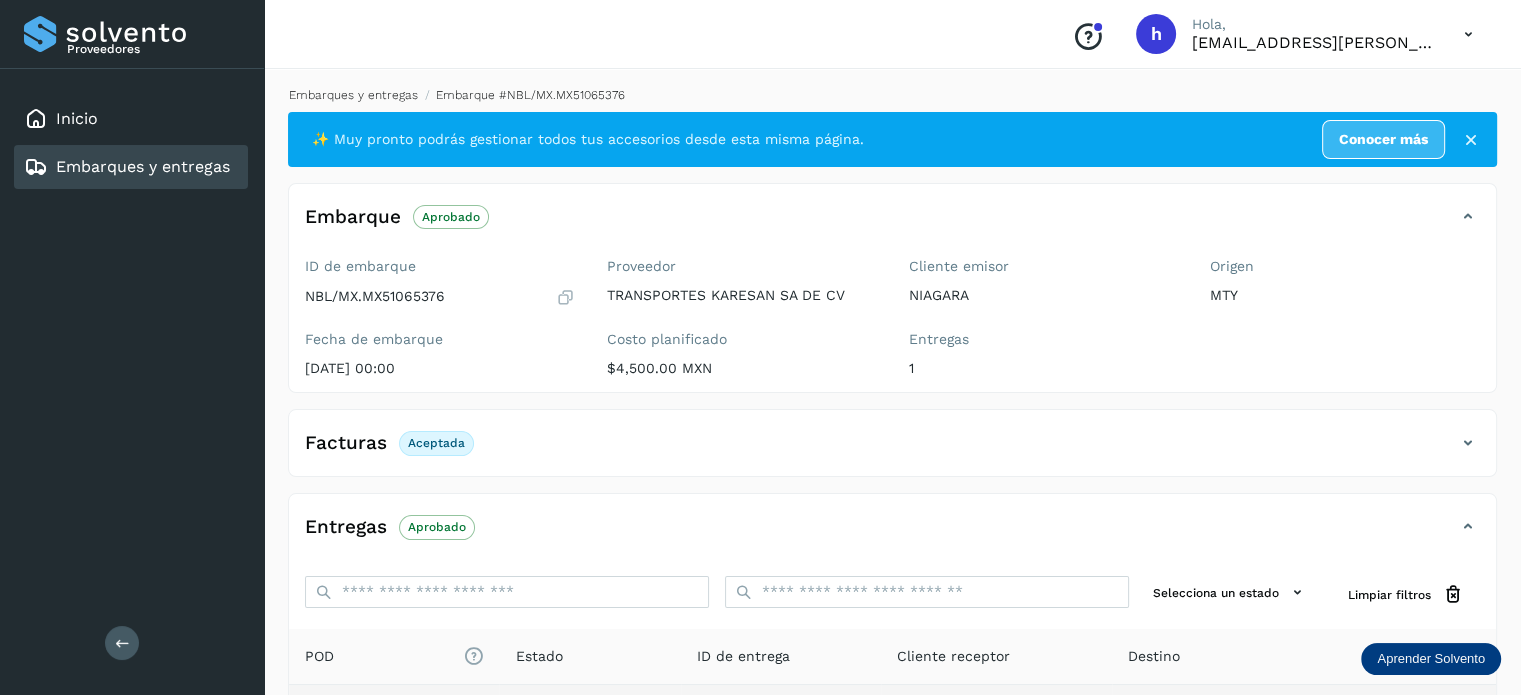 click on "Embarques y entregas" at bounding box center (353, 95) 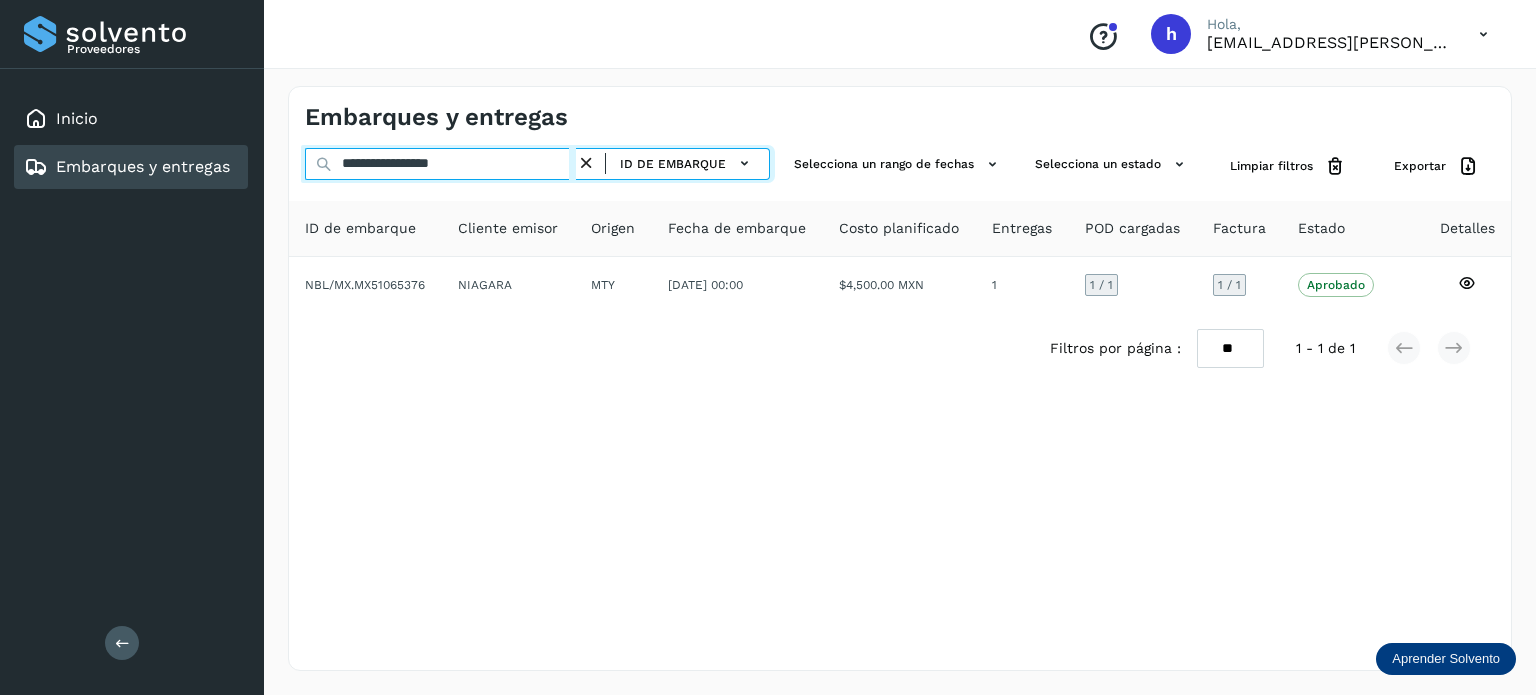 drag, startPoint x: 554, startPoint y: 162, endPoint x: 0, endPoint y: 188, distance: 554.6098 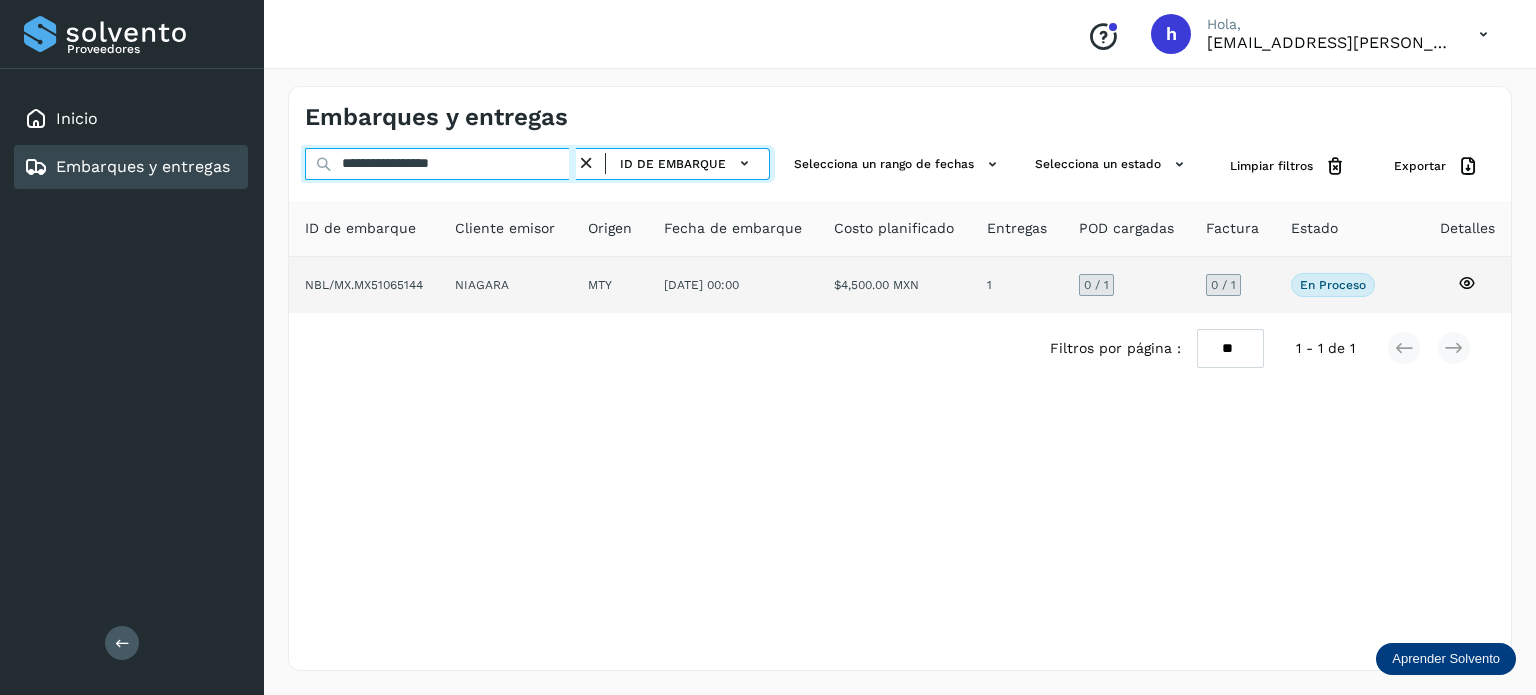 type on "**********" 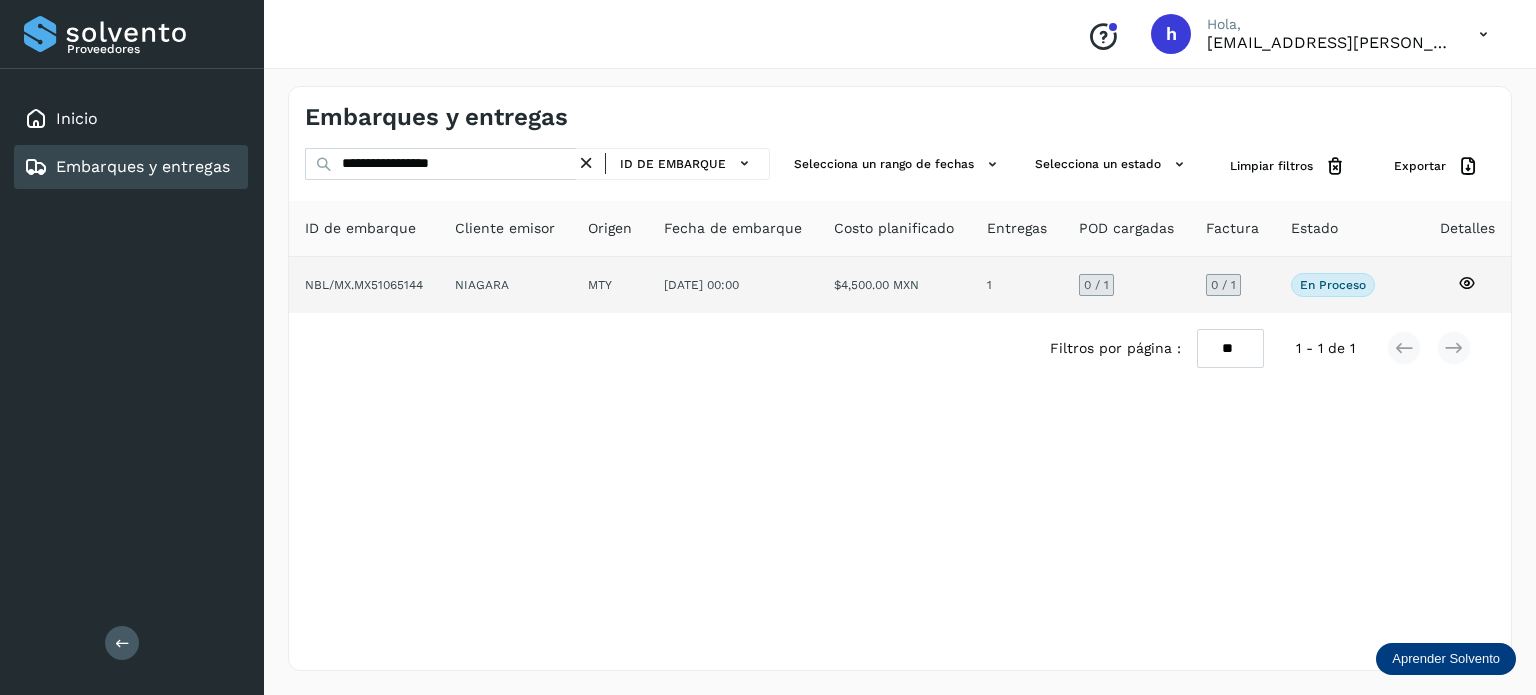 click on "NBL/MX.MX51065144" 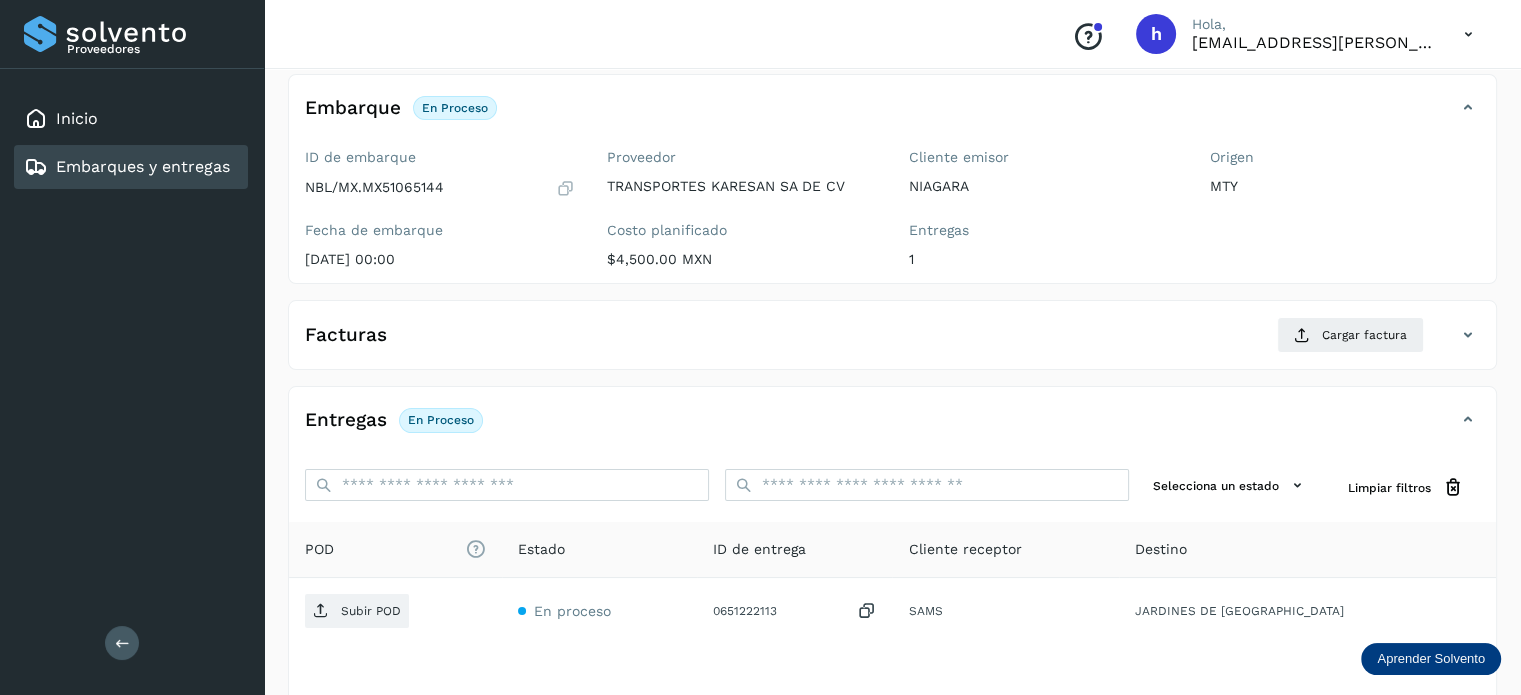 scroll, scrollTop: 112, scrollLeft: 0, axis: vertical 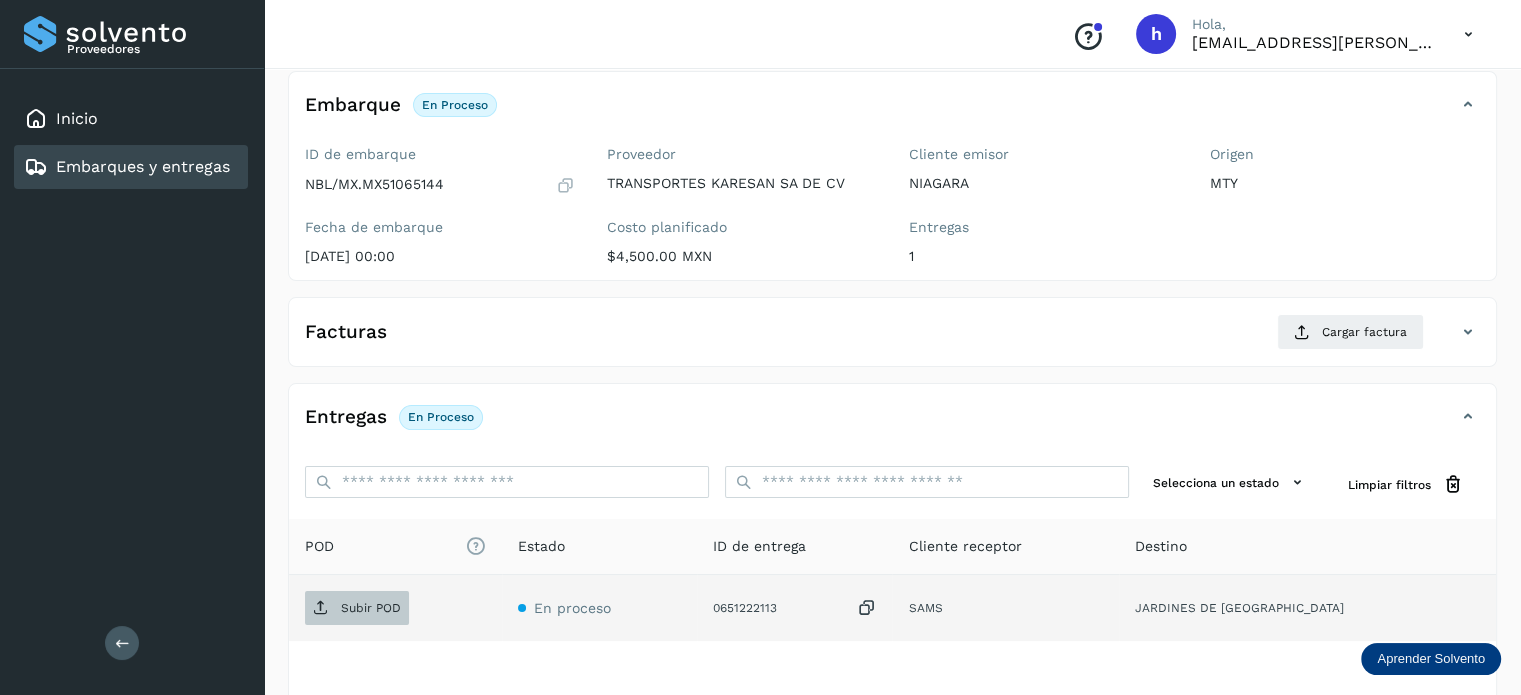 click on "Subir POD" at bounding box center (357, 608) 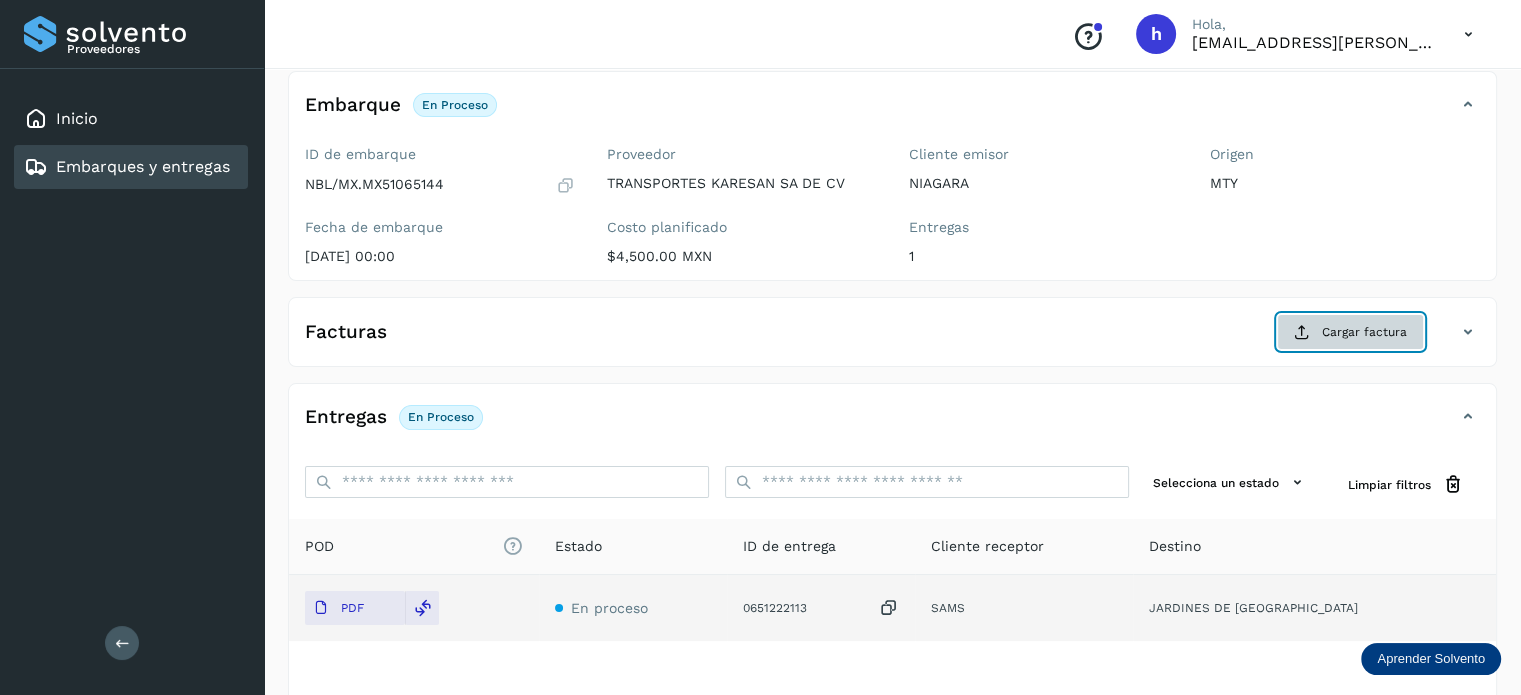 click on "Cargar factura" 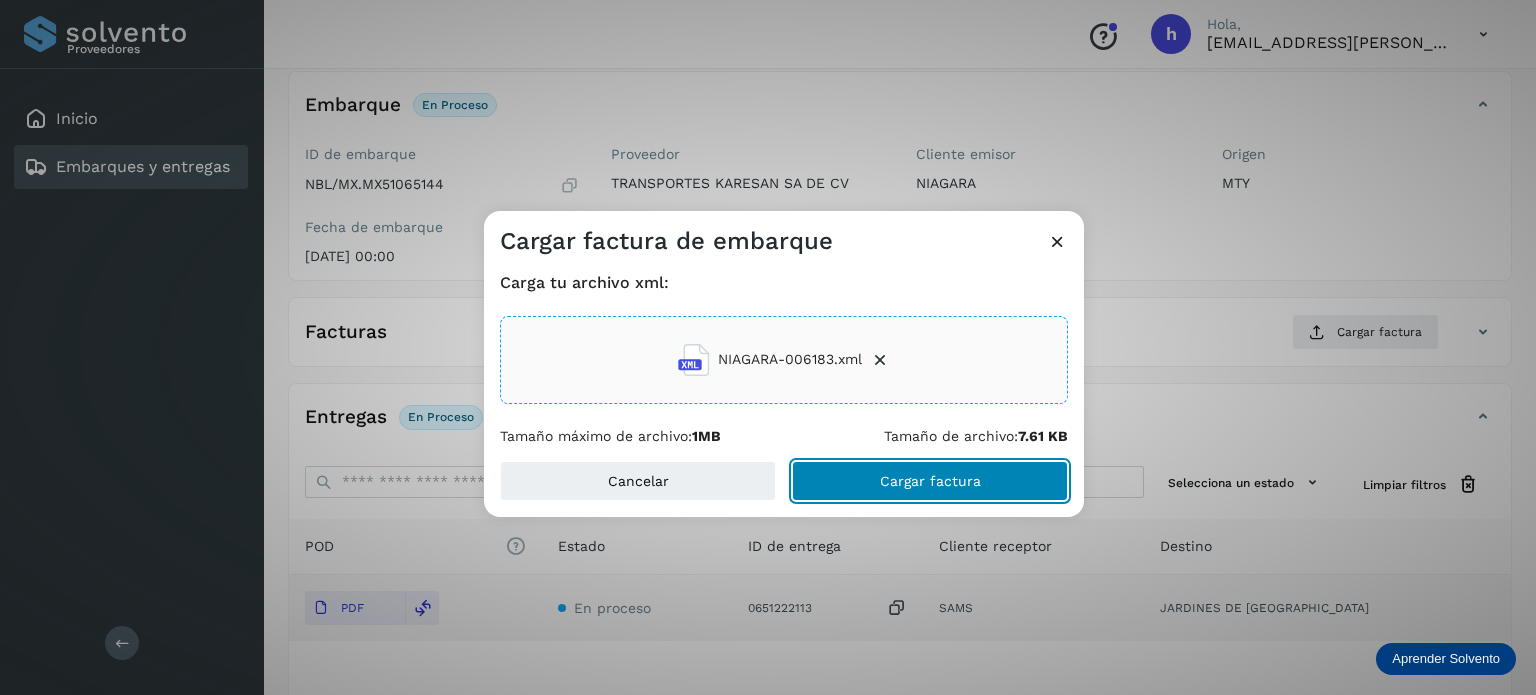 click on "Cargar factura" 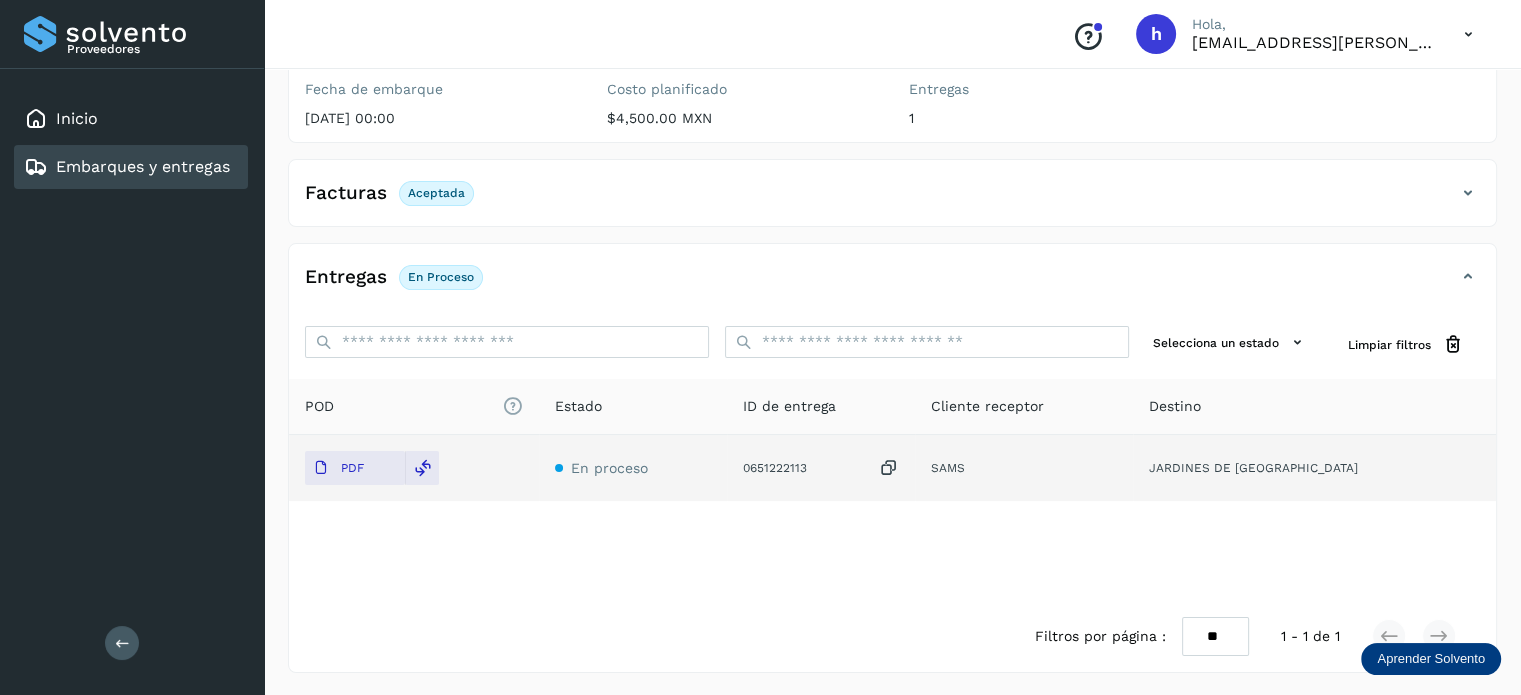 scroll, scrollTop: 0, scrollLeft: 0, axis: both 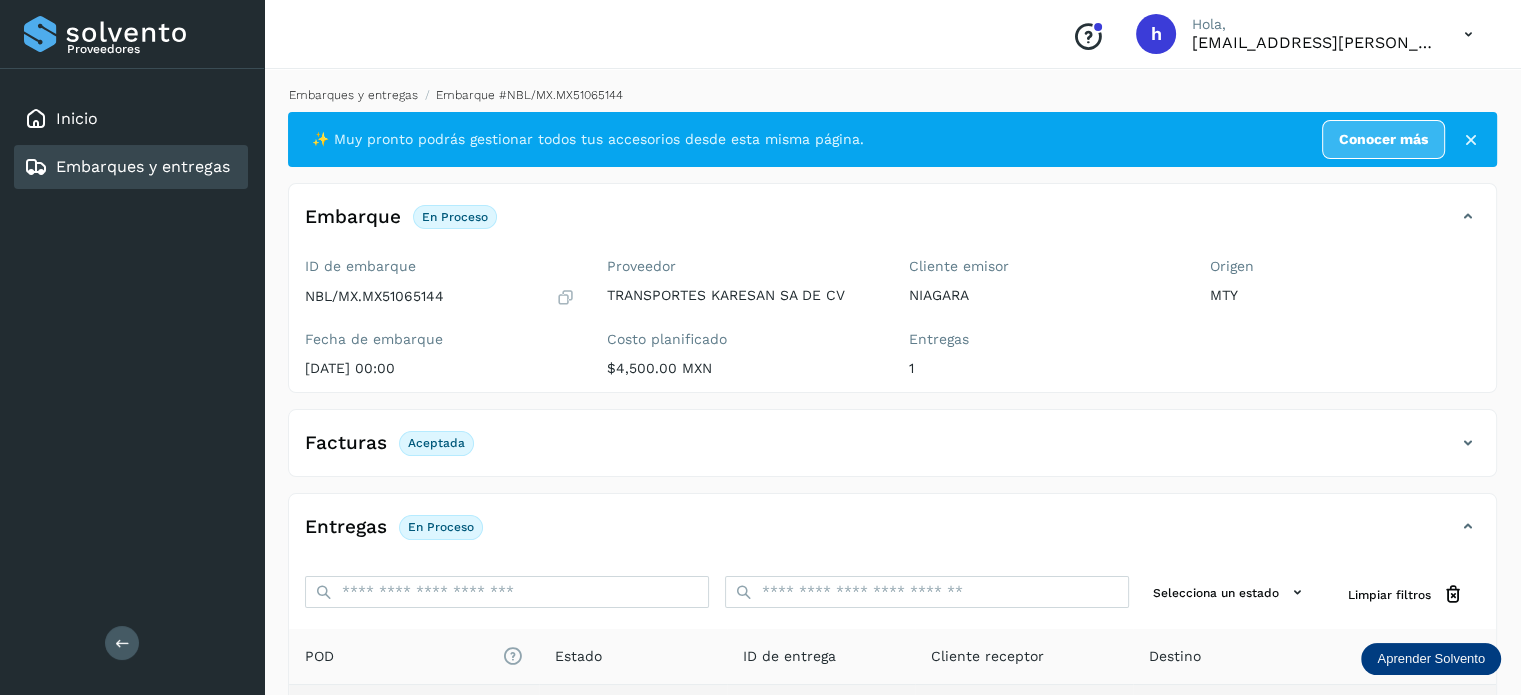 click on "Embarques y entregas" at bounding box center [353, 95] 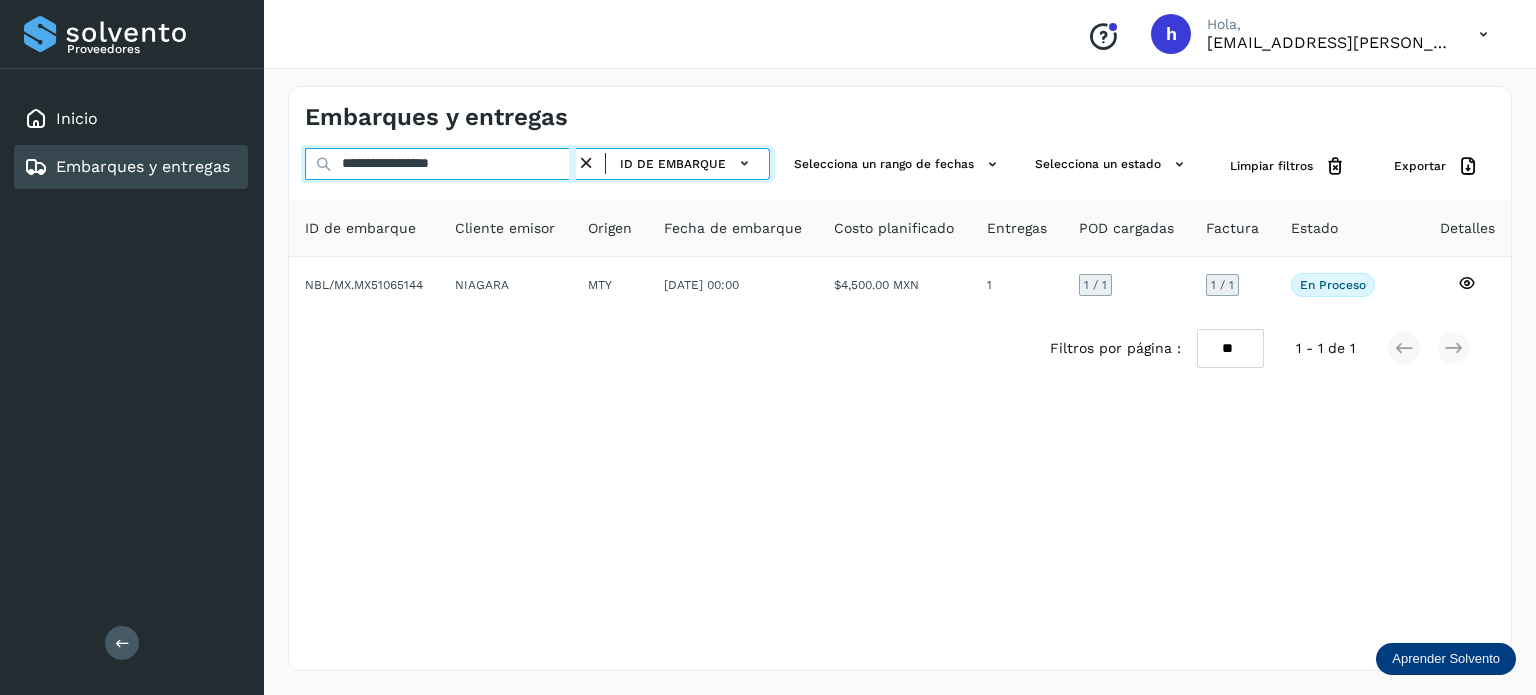 drag, startPoint x: 514, startPoint y: 164, endPoint x: 55, endPoint y: 182, distance: 459.3528 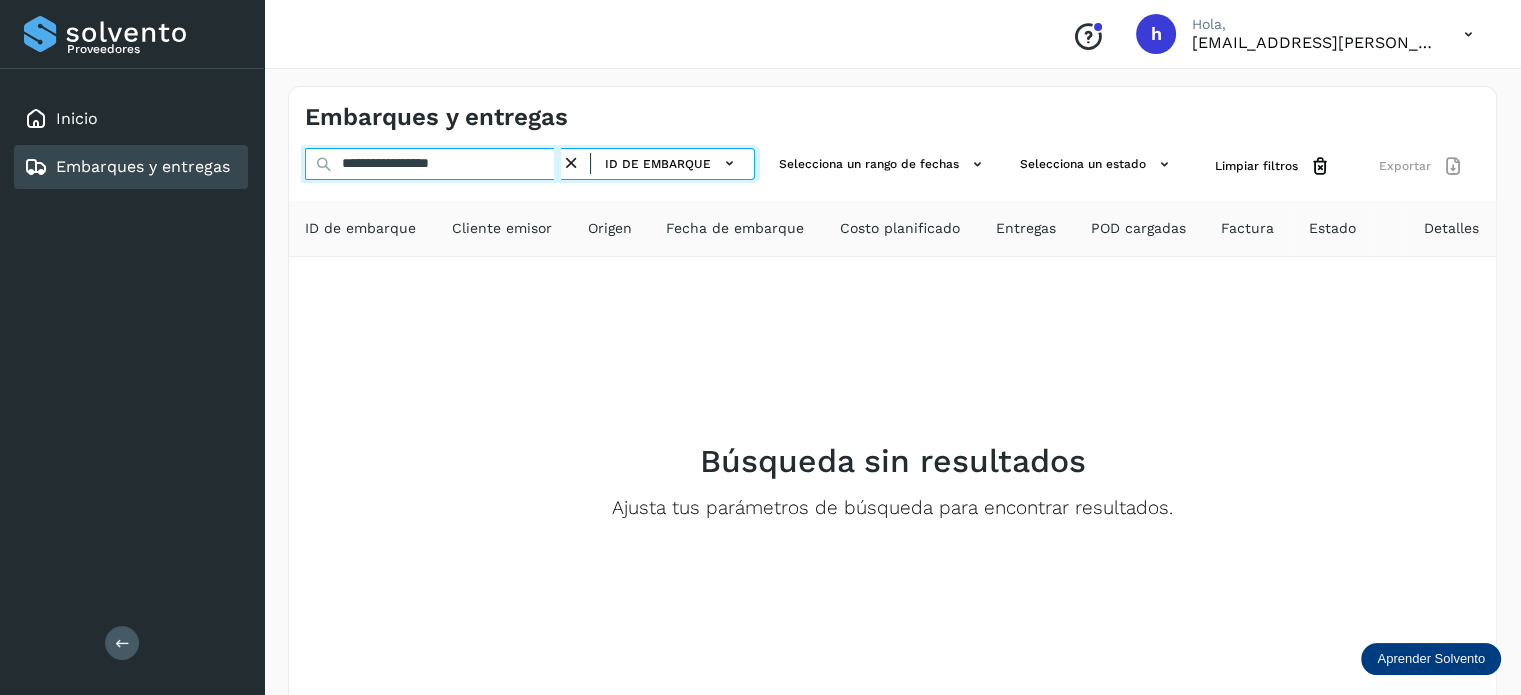 click on "**********" at bounding box center [433, 164] 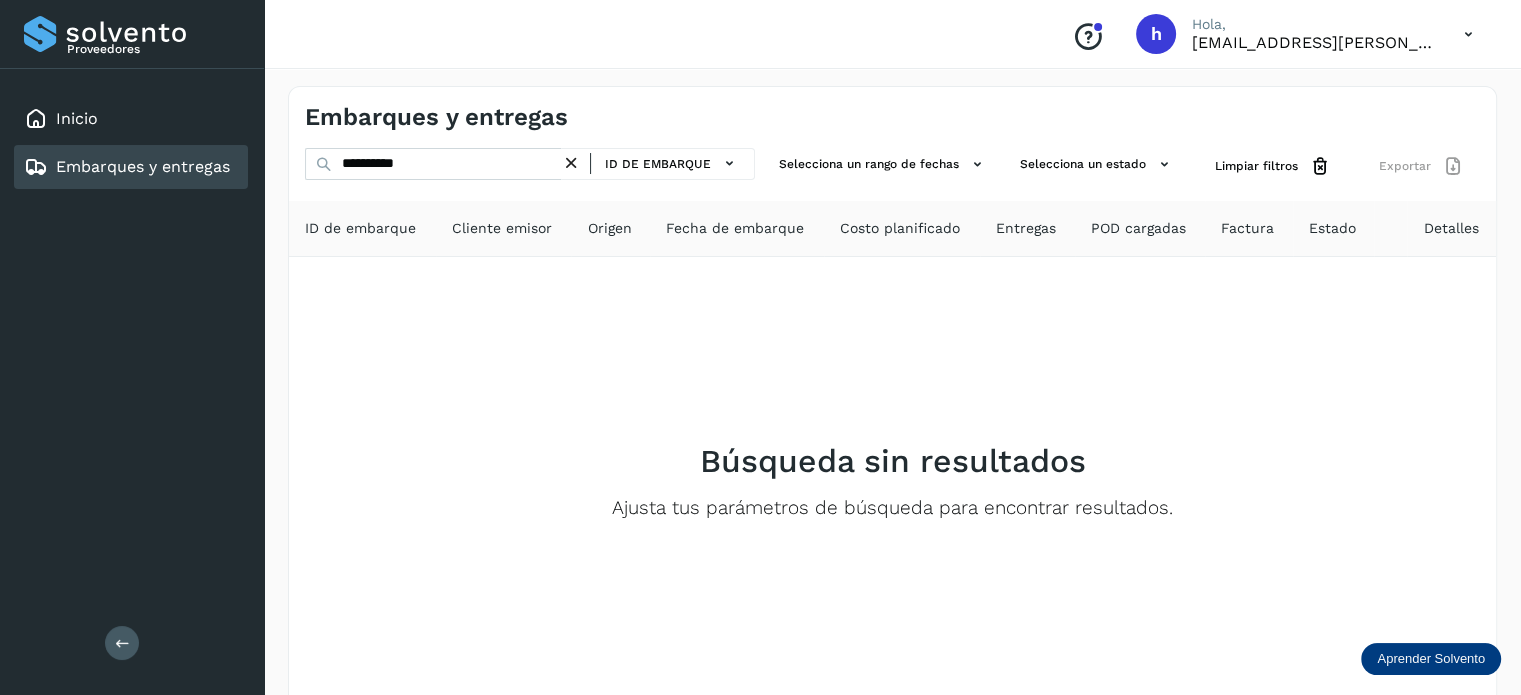 click on "Embarques y entregas" at bounding box center (892, 109) 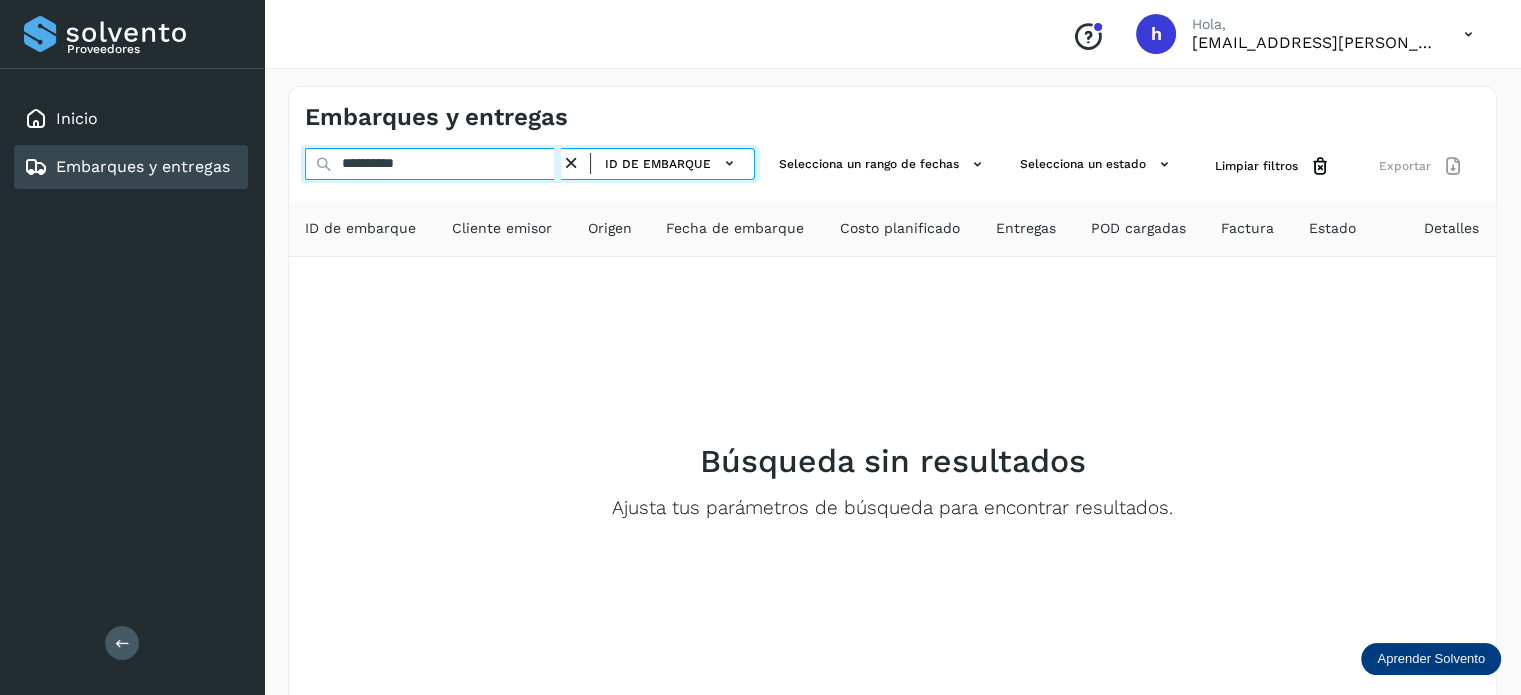 drag, startPoint x: 429, startPoint y: 163, endPoint x: 55, endPoint y: 171, distance: 374.08554 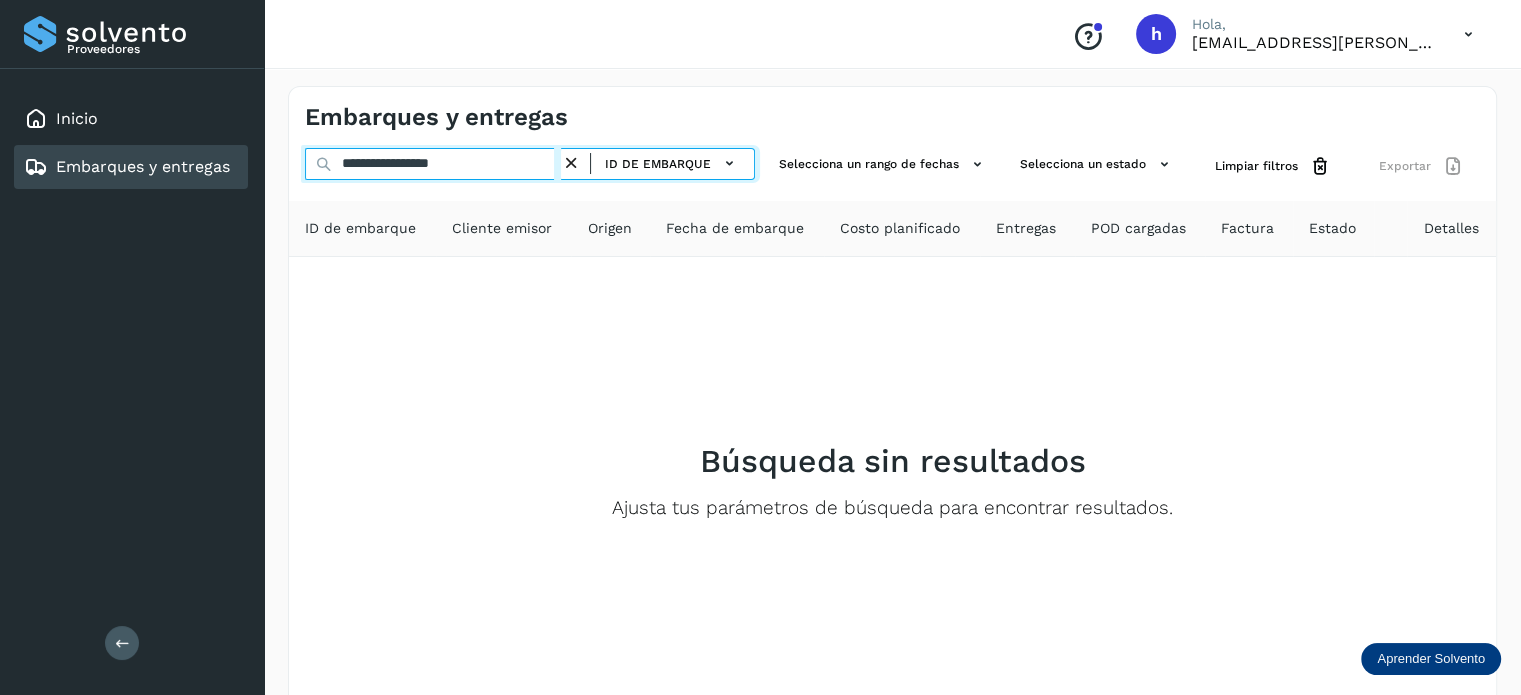 click on "**********" at bounding box center [433, 164] 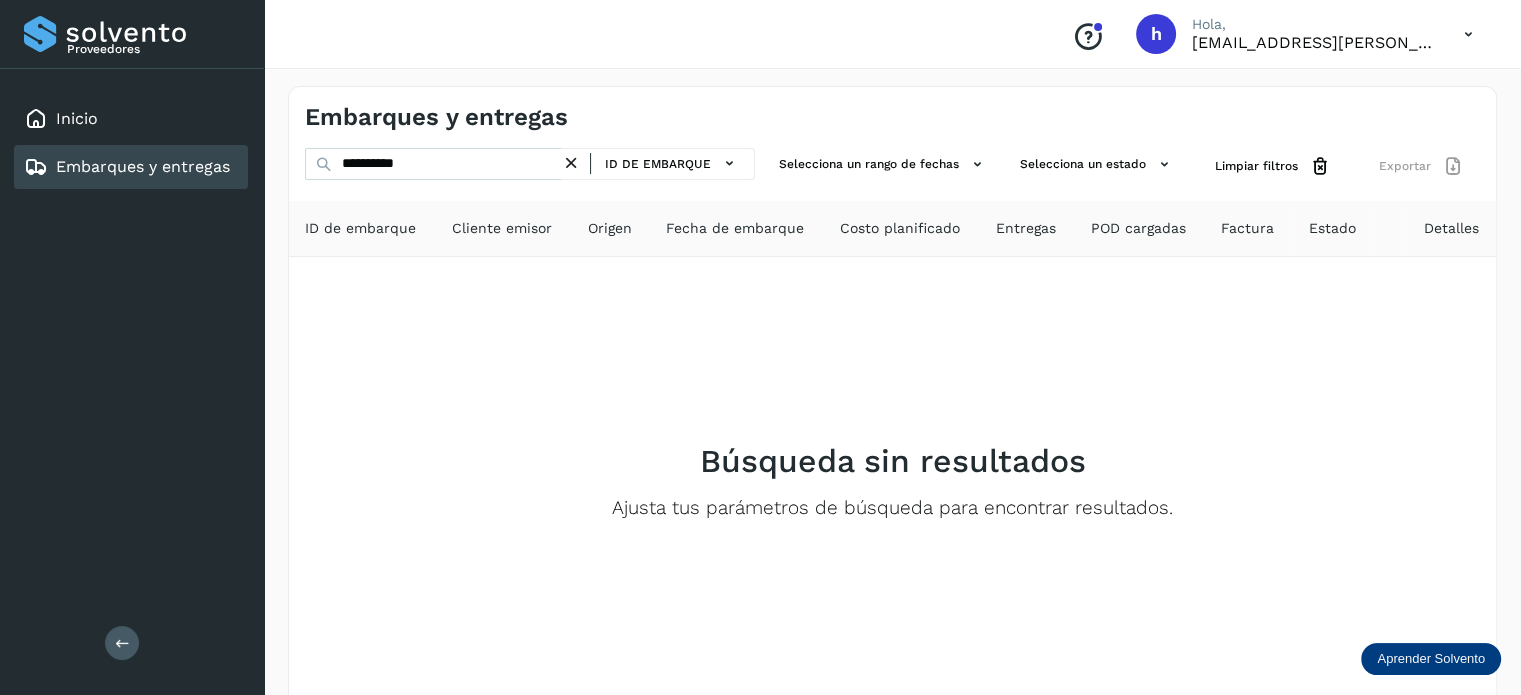 click on "**********" at bounding box center (892, 431) 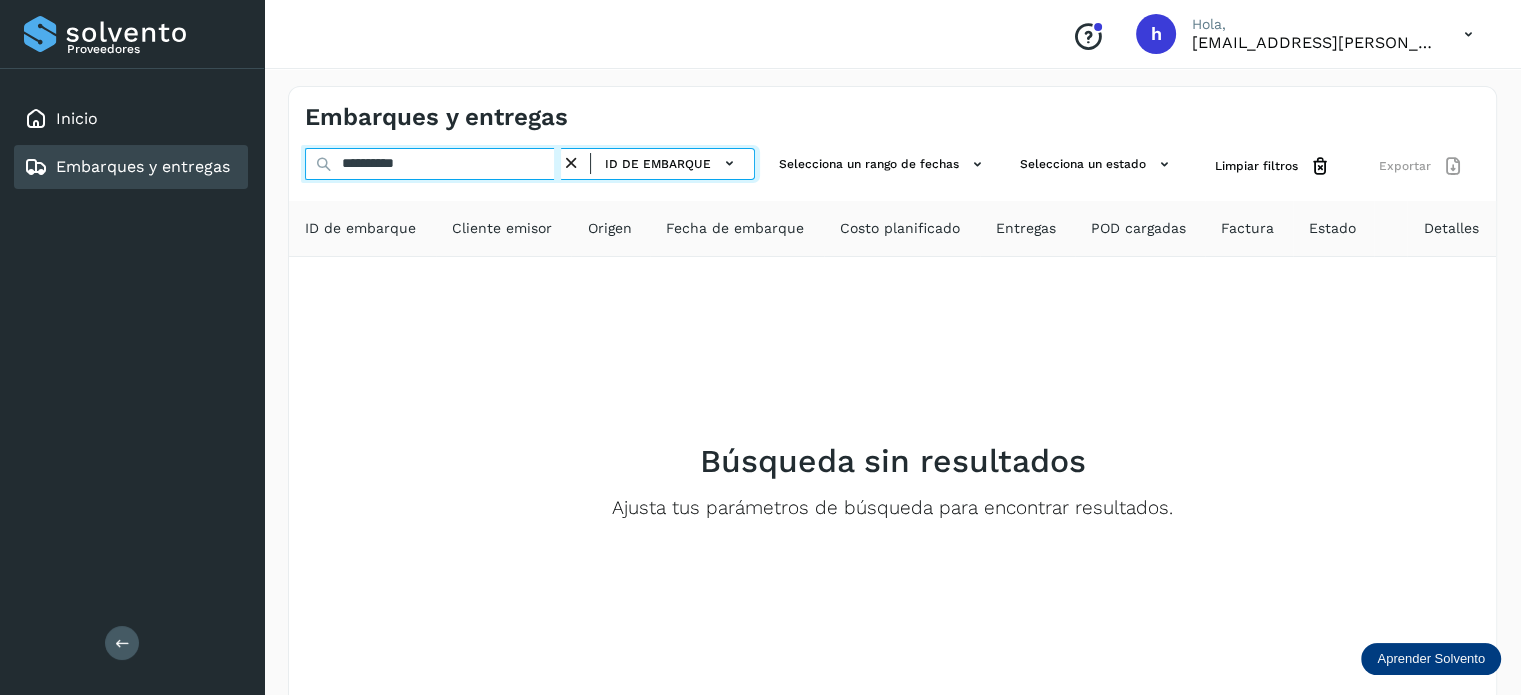 drag, startPoint x: 529, startPoint y: 161, endPoint x: 54, endPoint y: 151, distance: 475.10526 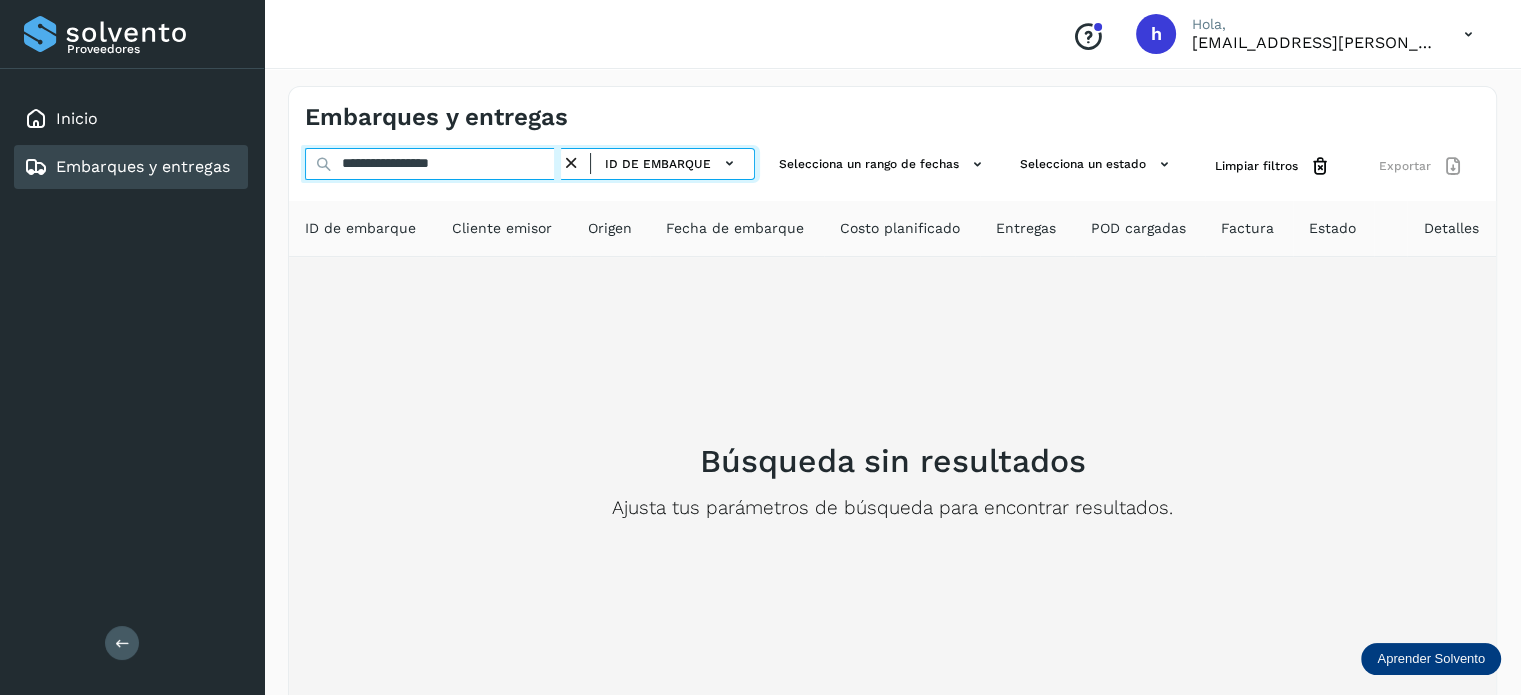 type on "**********" 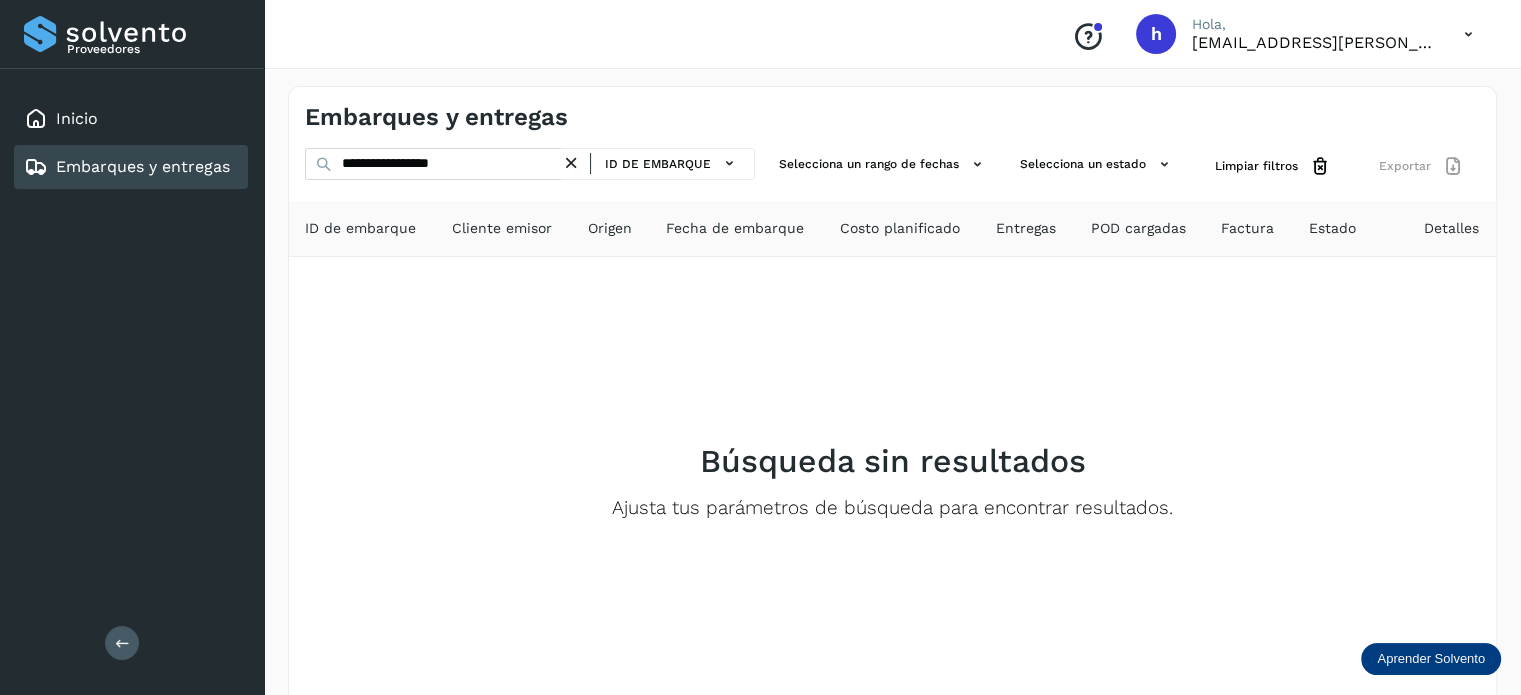 click on "**********" at bounding box center (892, 431) 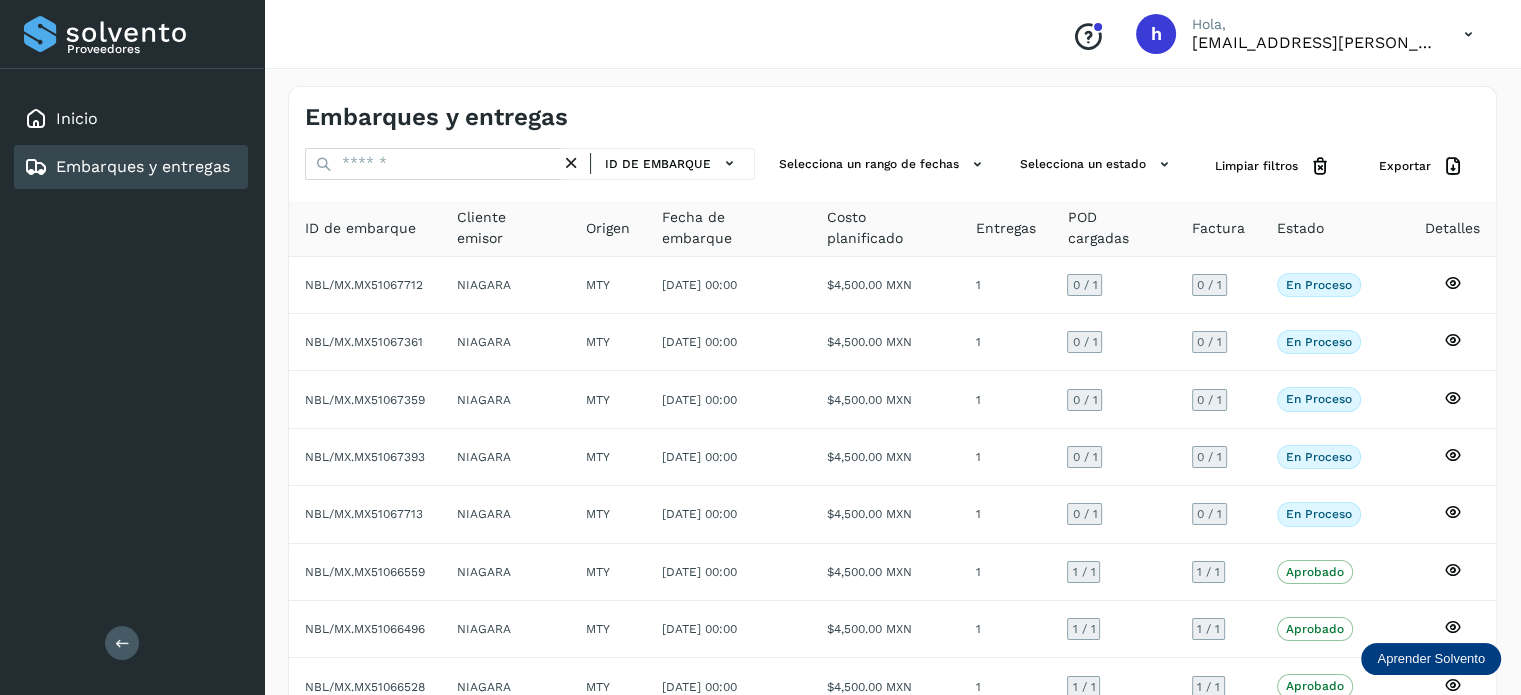click on "Embarques y entregas" at bounding box center (599, 117) 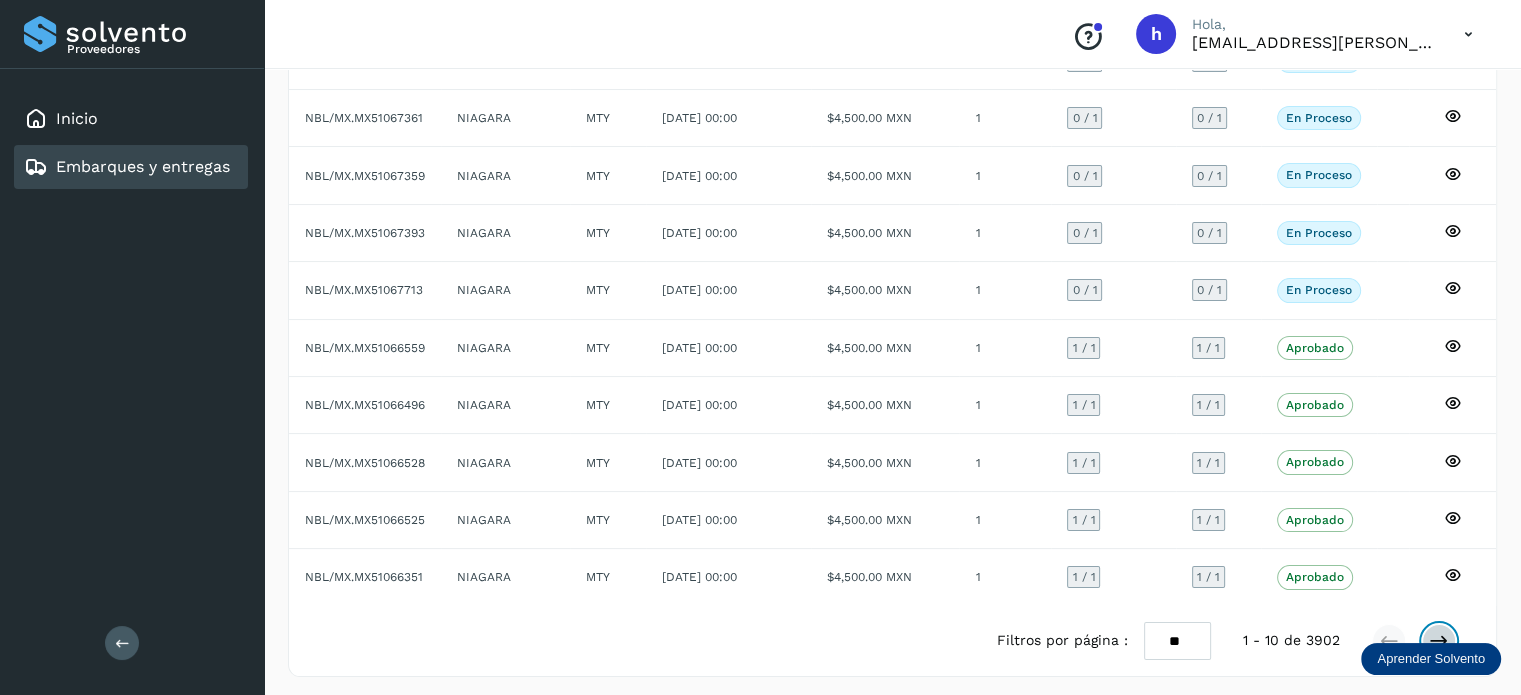 click at bounding box center (1439, 641) 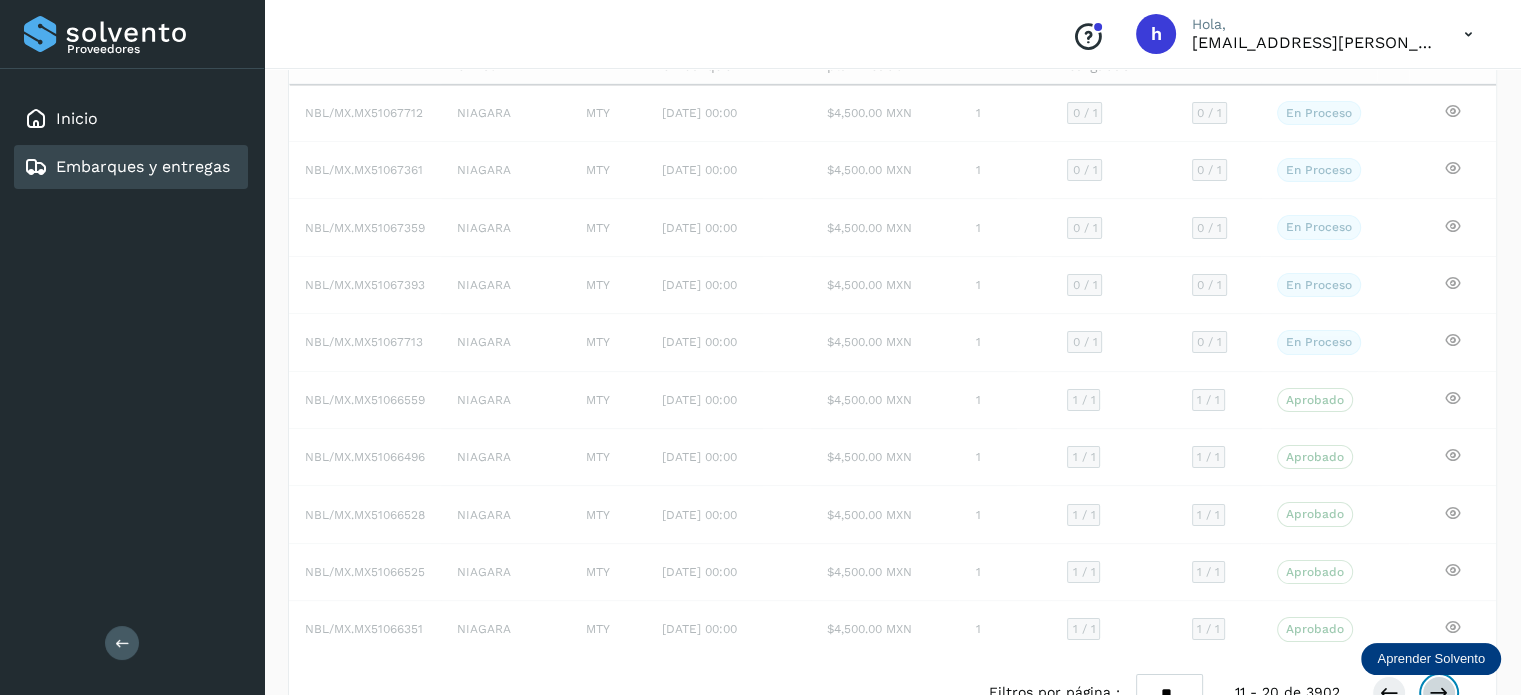 scroll, scrollTop: 212, scrollLeft: 0, axis: vertical 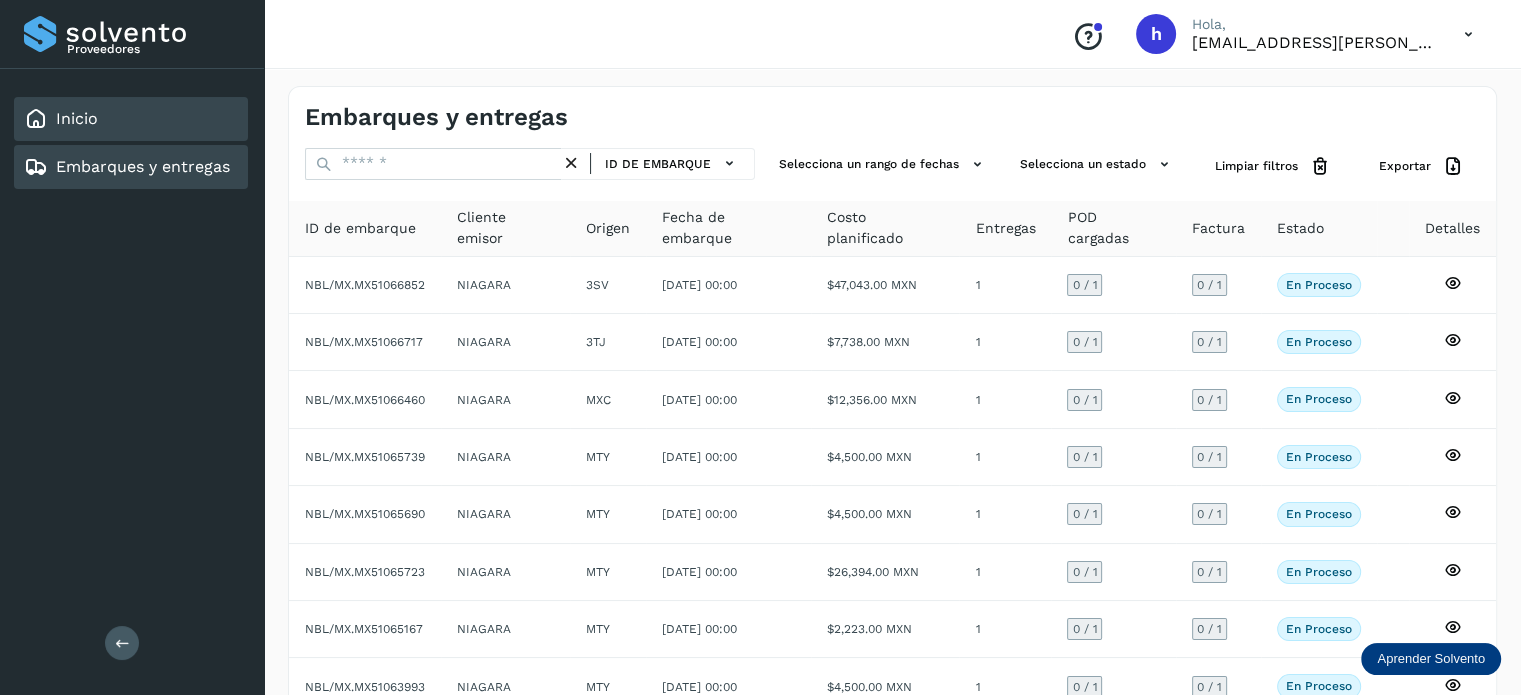 click on "Inicio" 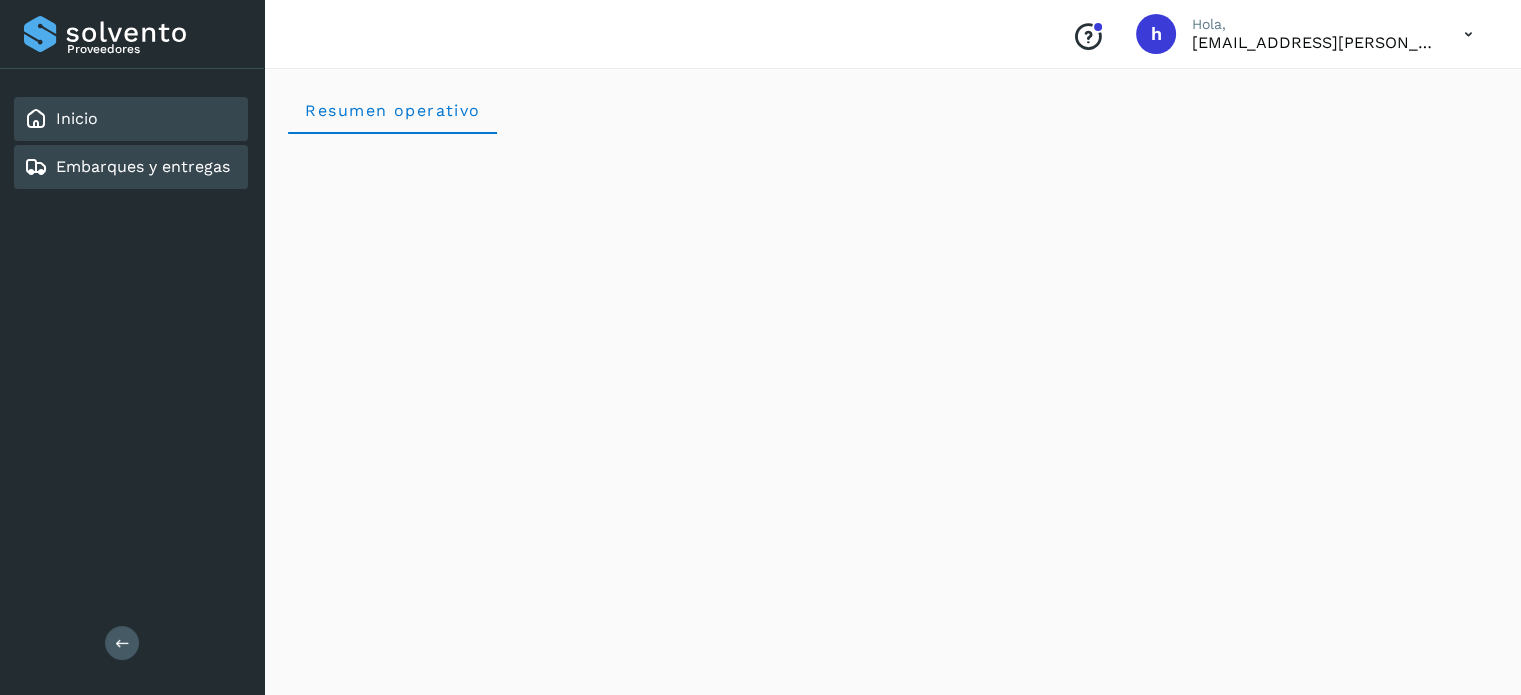 click on "Embarques y entregas" at bounding box center (143, 166) 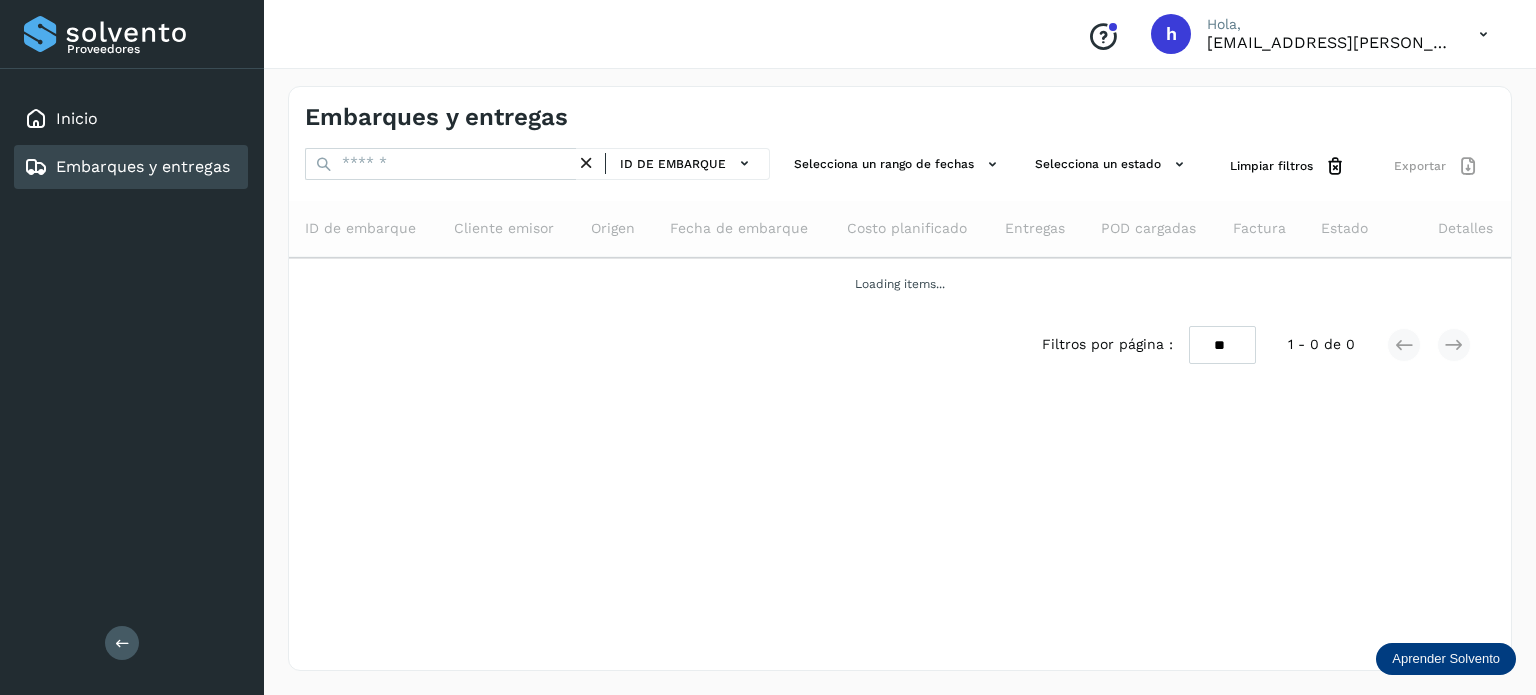click on "Embarques y entregas ID de embarque Selecciona un rango de fechas  Selecciona un estado Limpiar filtros Exportar ID de embarque Cliente emisor Origen Fecha de embarque Costo planificado Entregas POD cargadas Factura Estado Detalles Loading items... Filtros por página : ** ** ** 1 - 0 de 0" at bounding box center [900, 378] 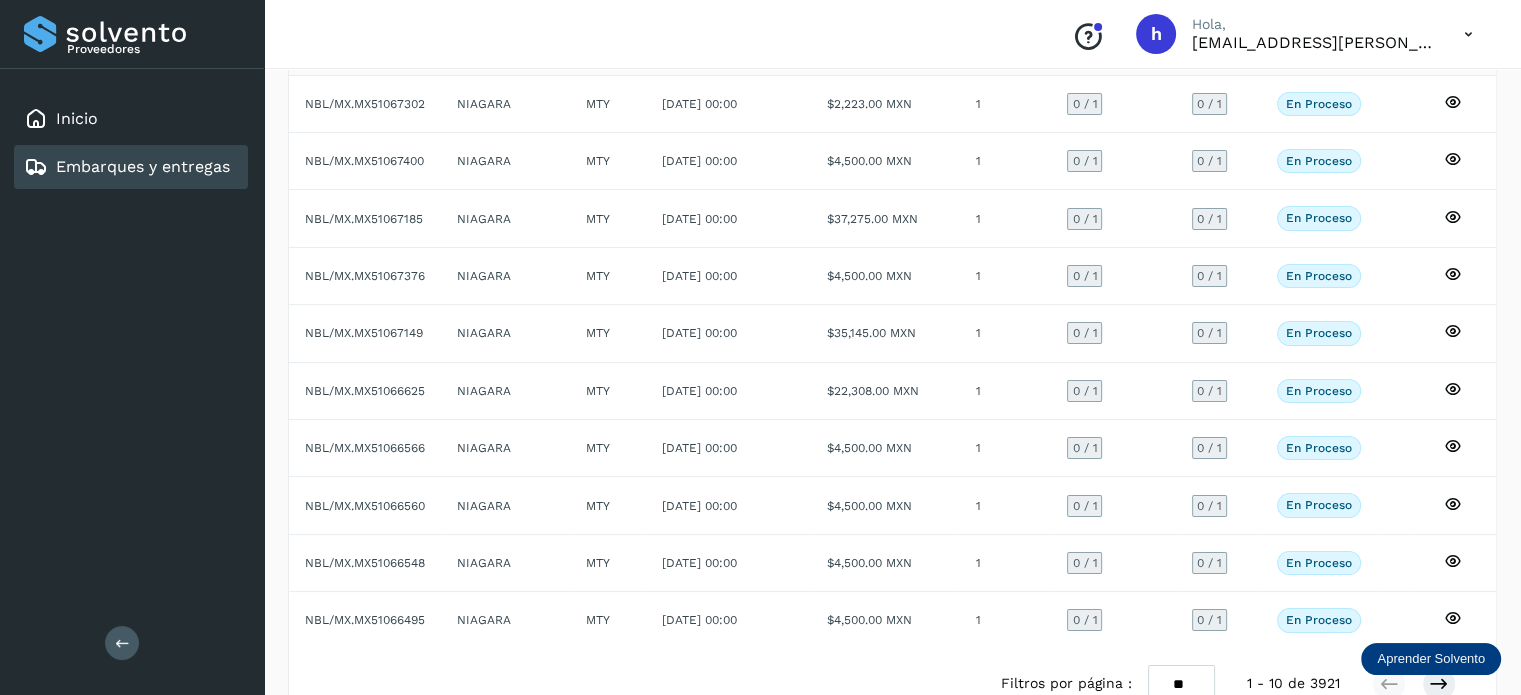 scroll, scrollTop: 224, scrollLeft: 0, axis: vertical 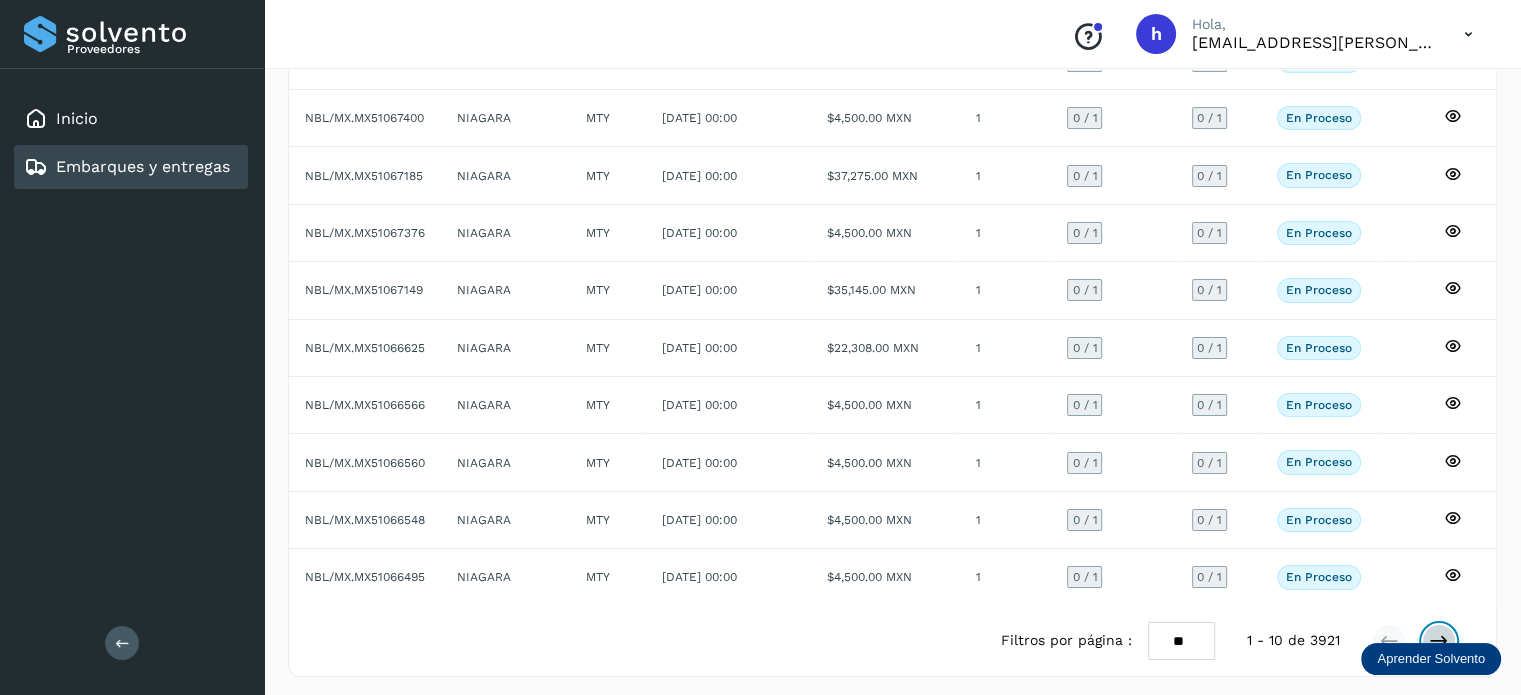 click at bounding box center [1439, 641] 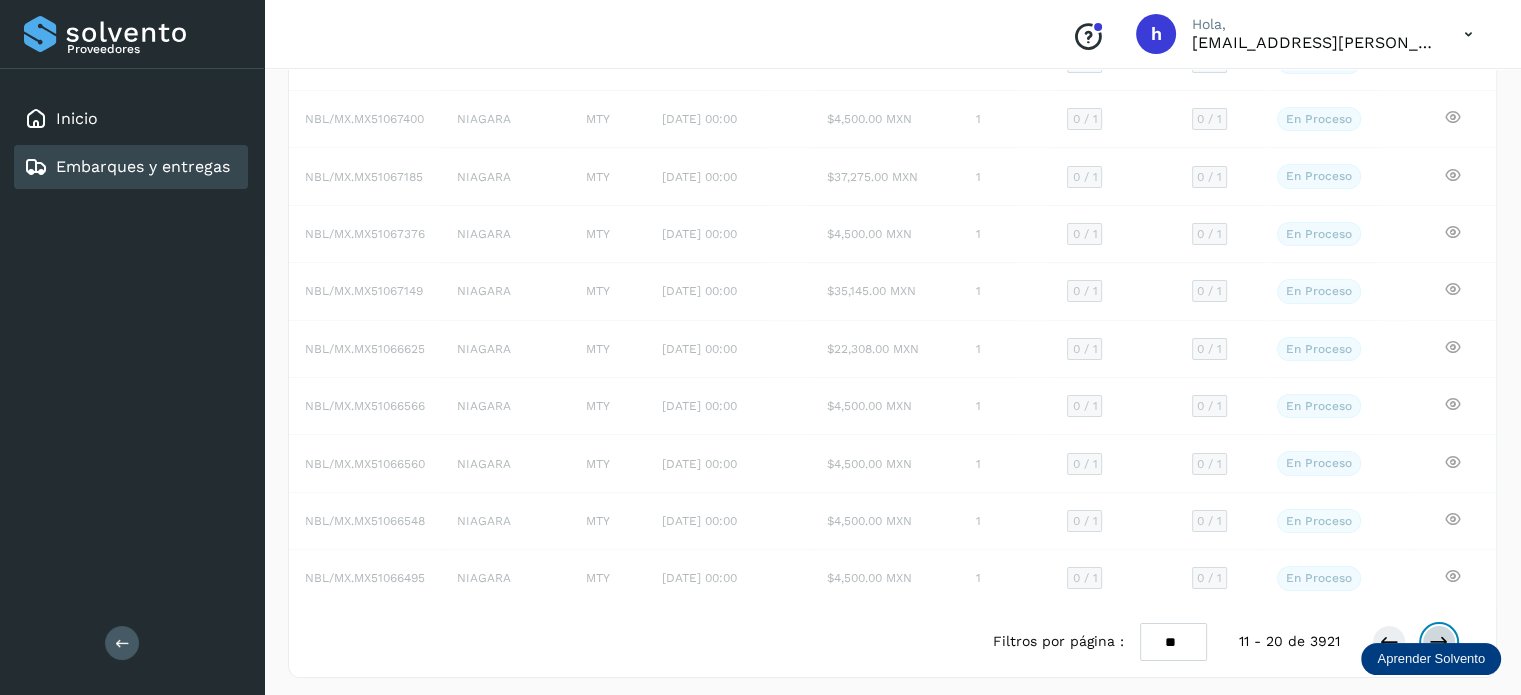 scroll, scrollTop: 224, scrollLeft: 0, axis: vertical 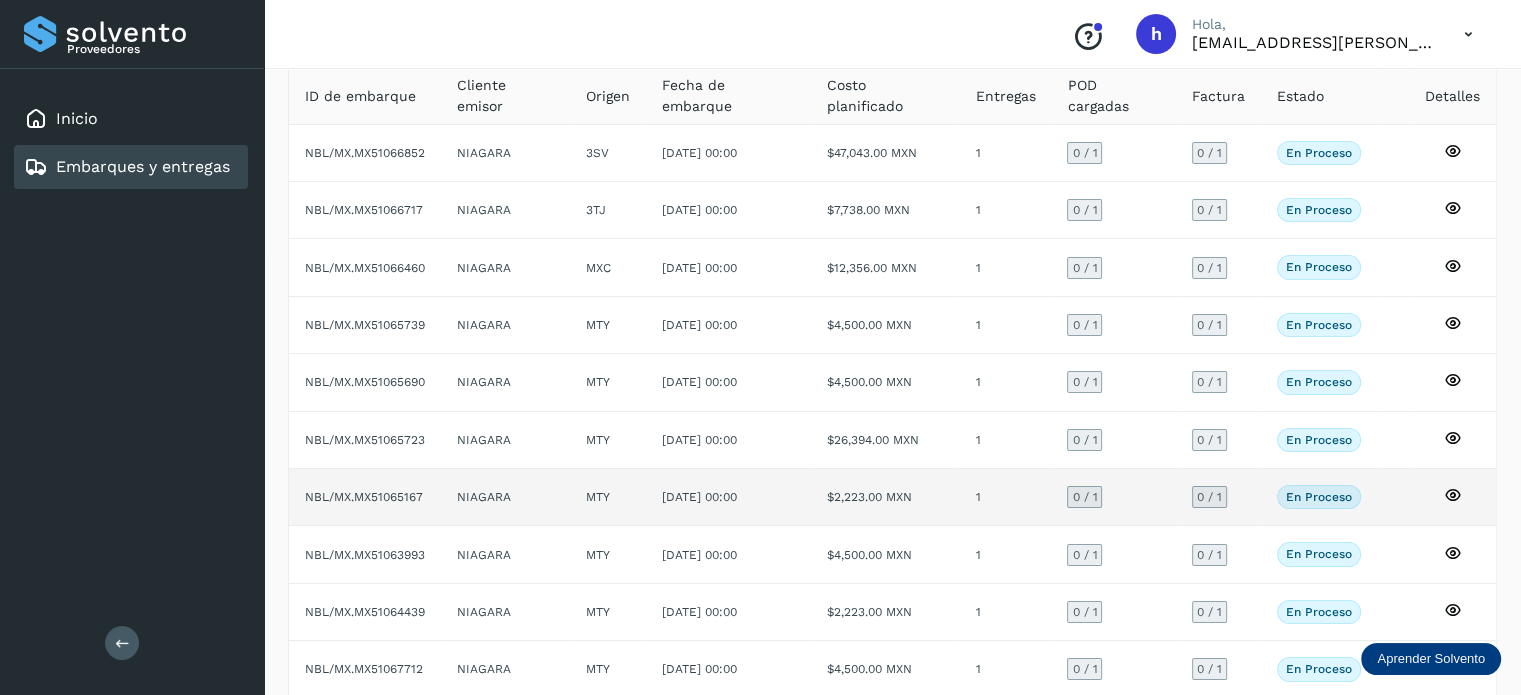 type 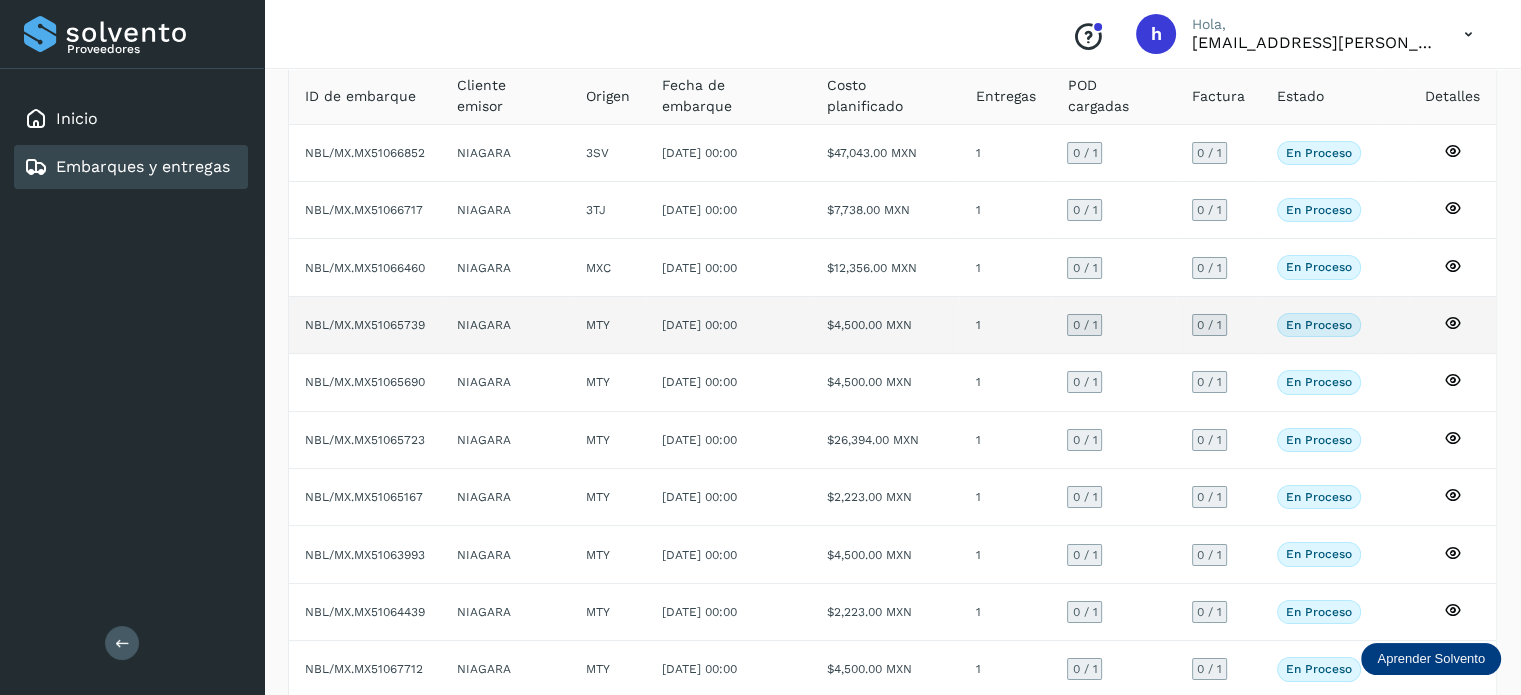 click on "$4,500.00 MXN" 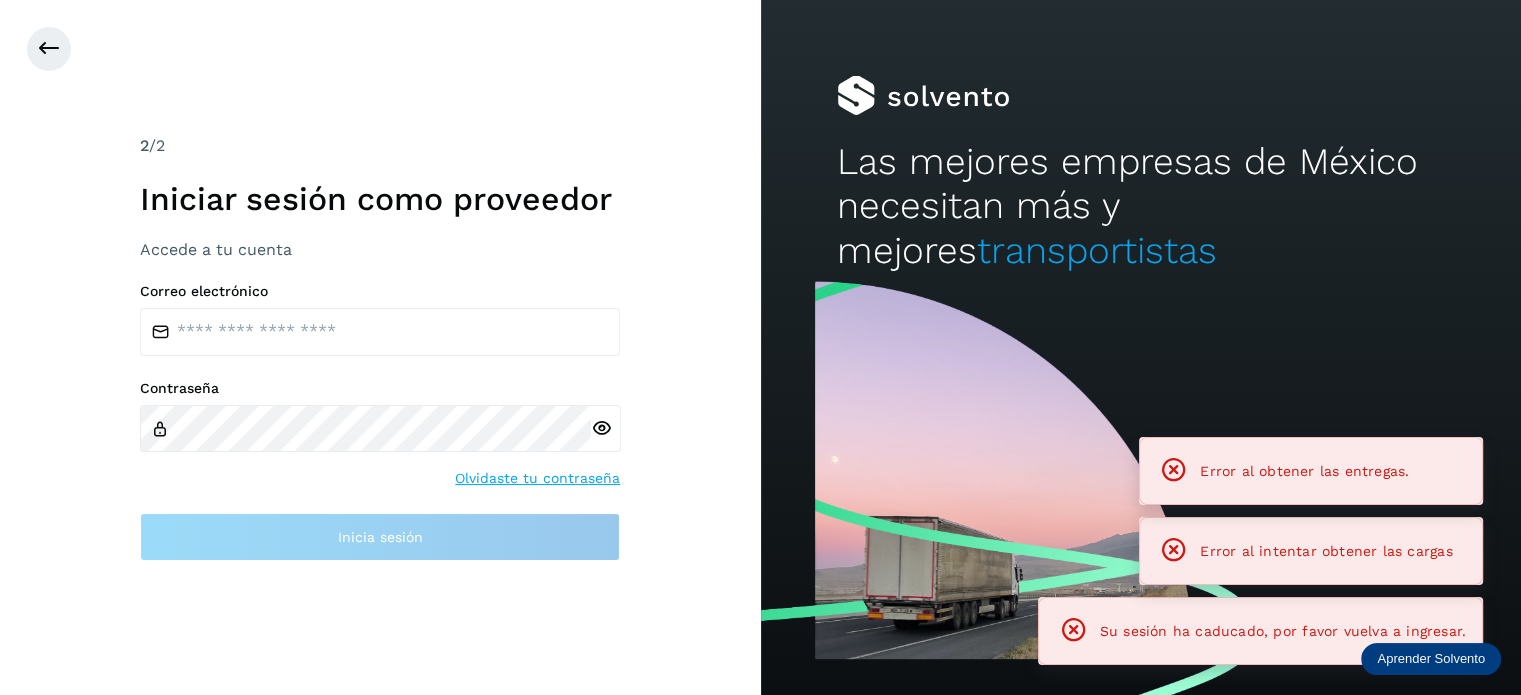 scroll, scrollTop: 0, scrollLeft: 0, axis: both 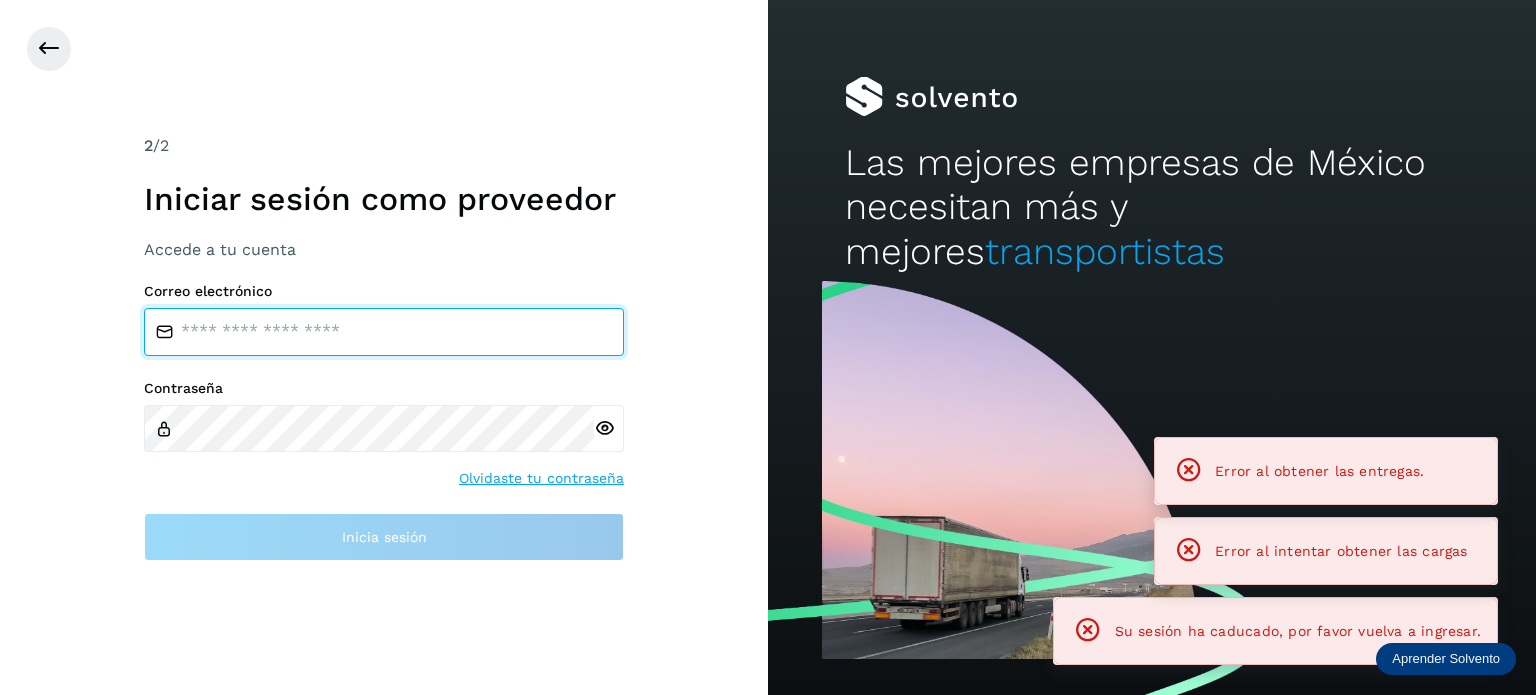 type on "**********" 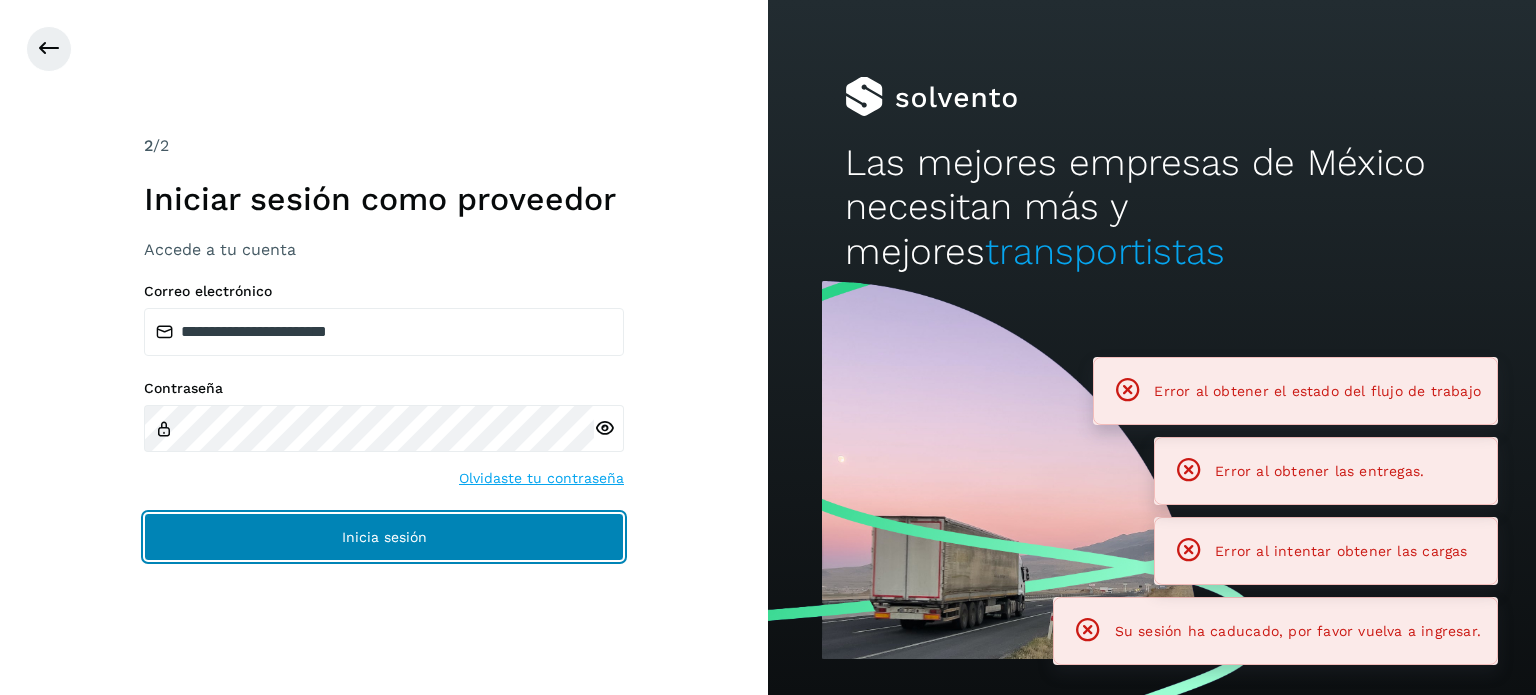 click on "Inicia sesión" 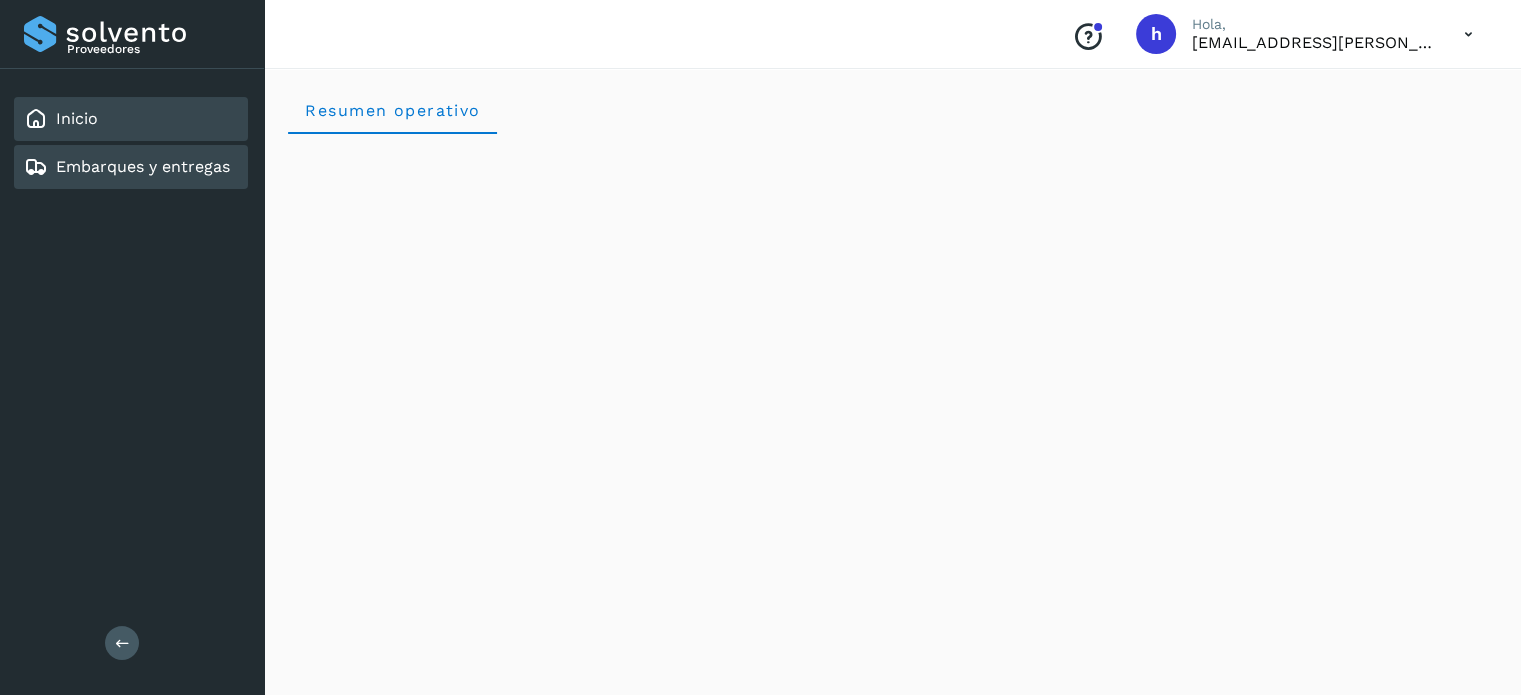 click on "Embarques y entregas" at bounding box center (143, 166) 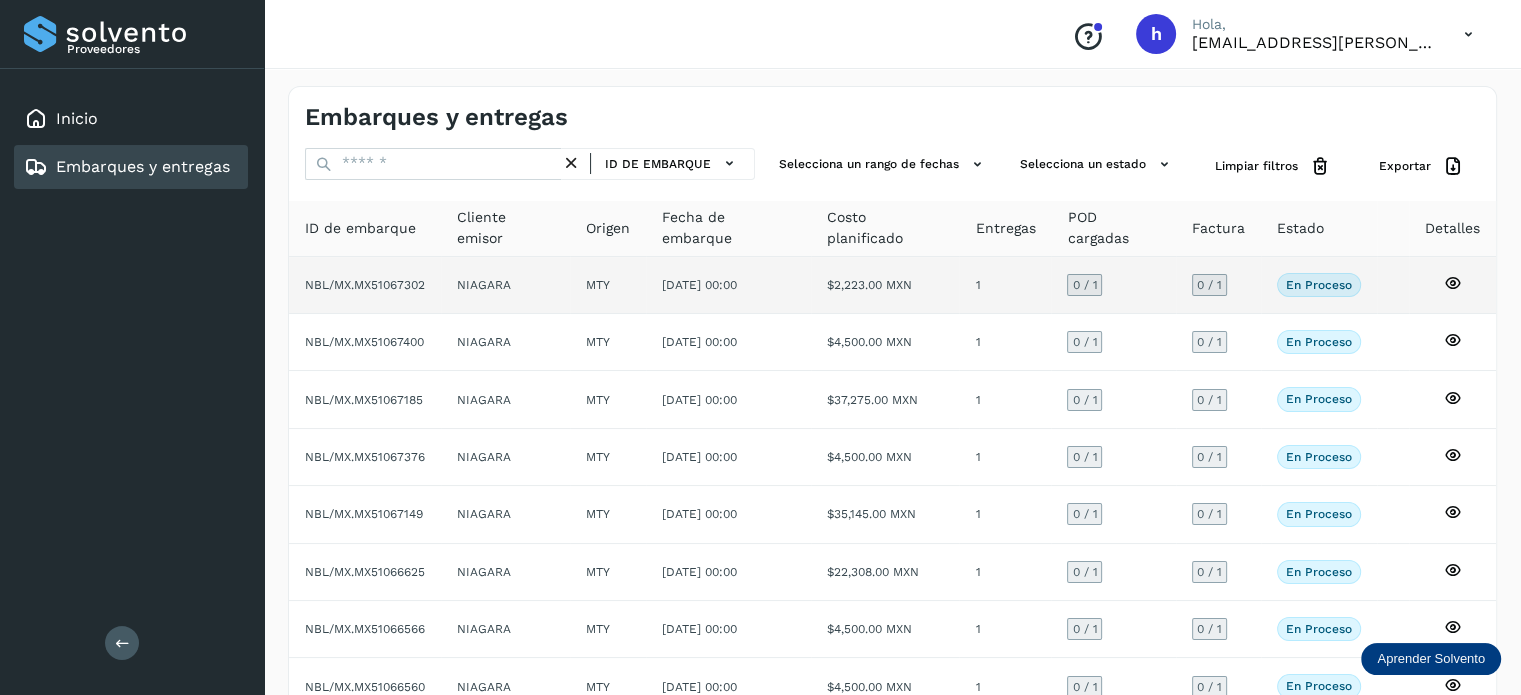 click on "$2,223.00 MXN" 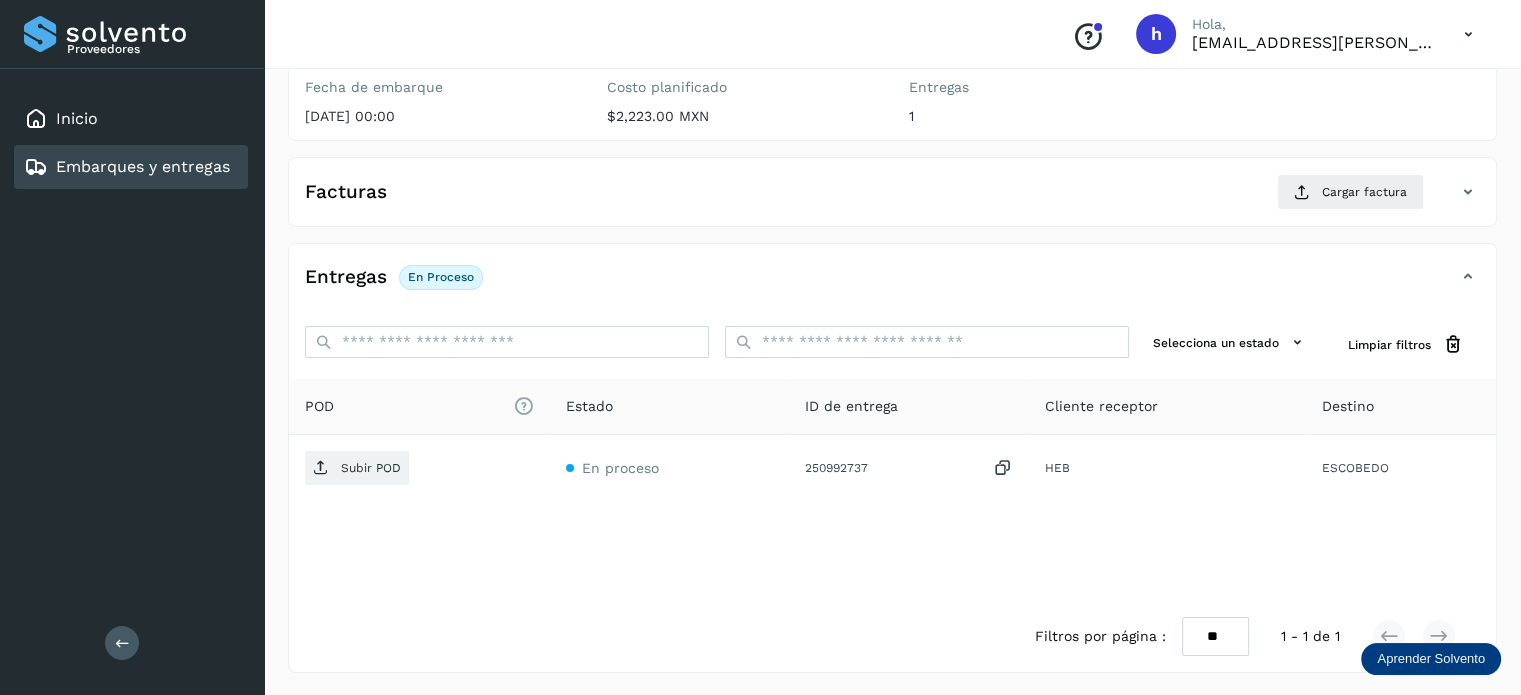 scroll, scrollTop: 0, scrollLeft: 0, axis: both 